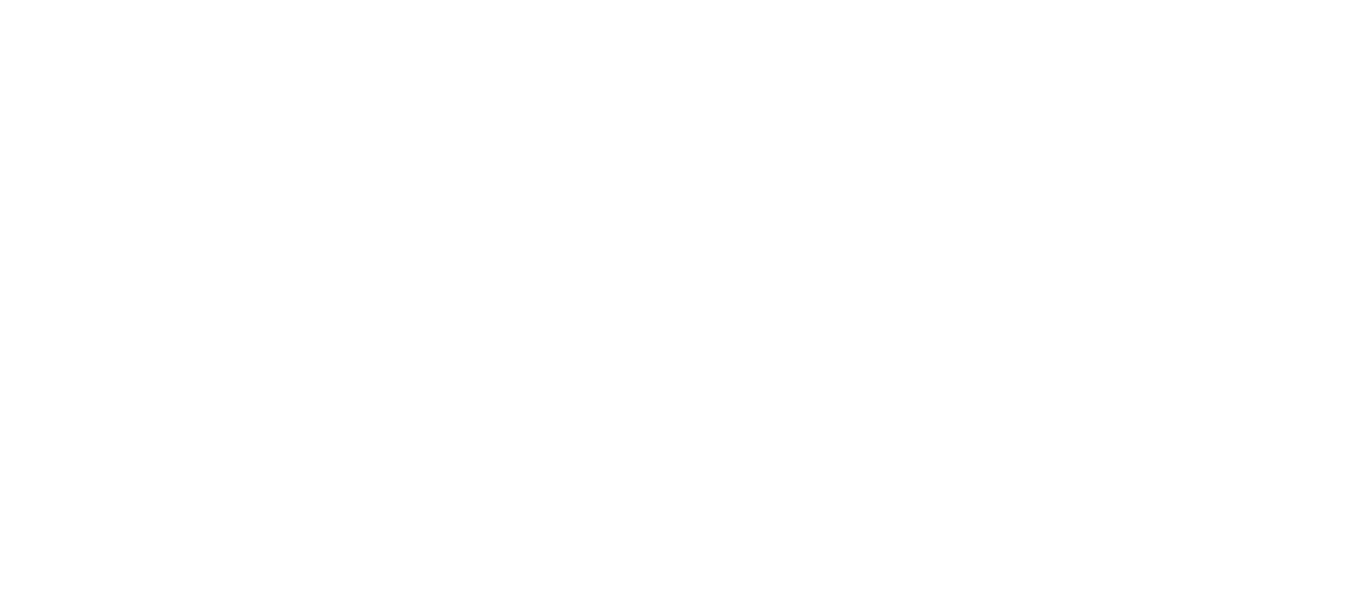 scroll, scrollTop: 0, scrollLeft: 0, axis: both 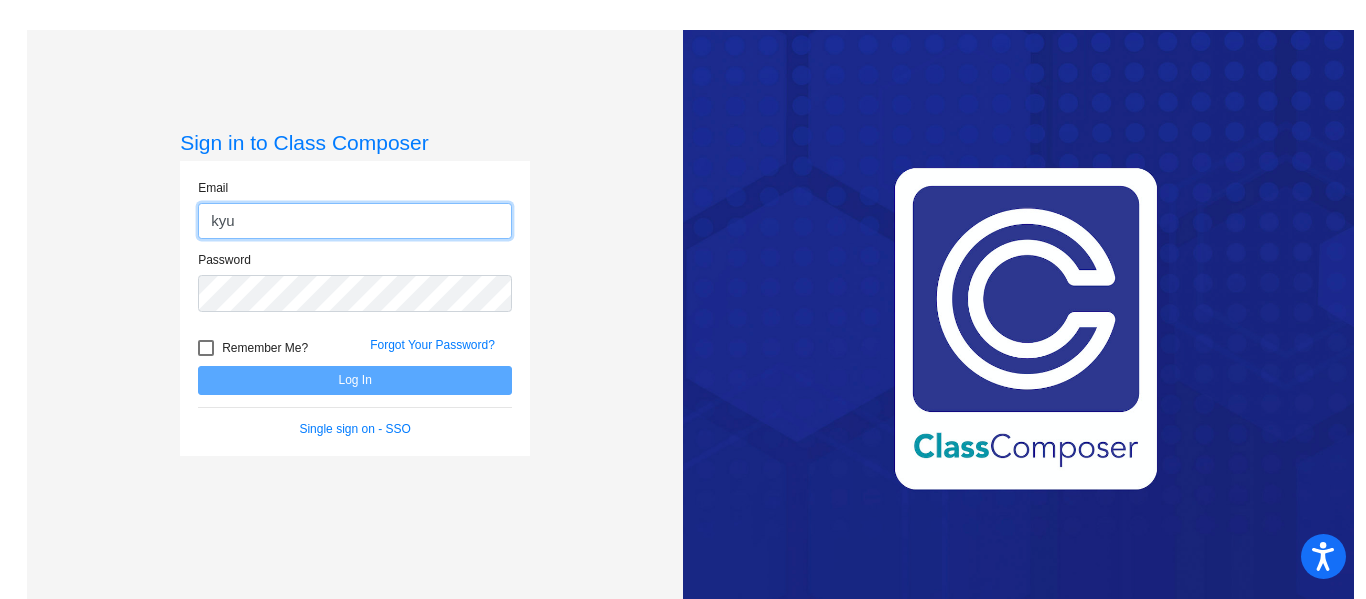 type on "[EMAIL_ADDRESS][DOMAIN_NAME]" 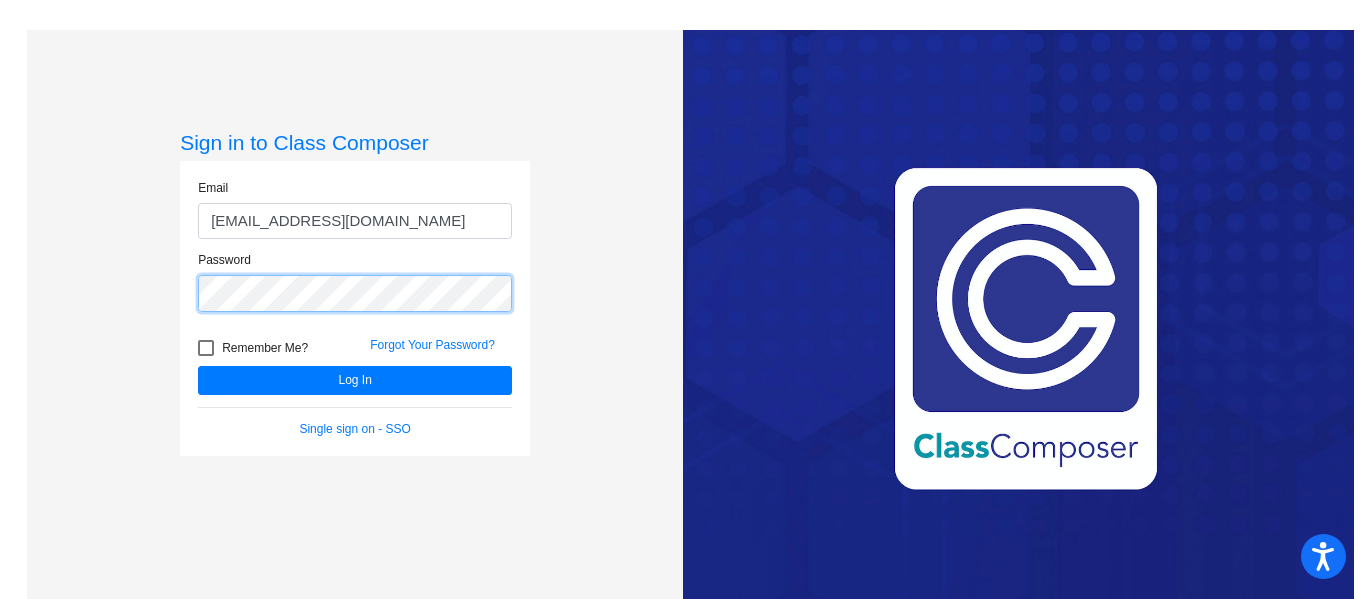 click on "Log In" 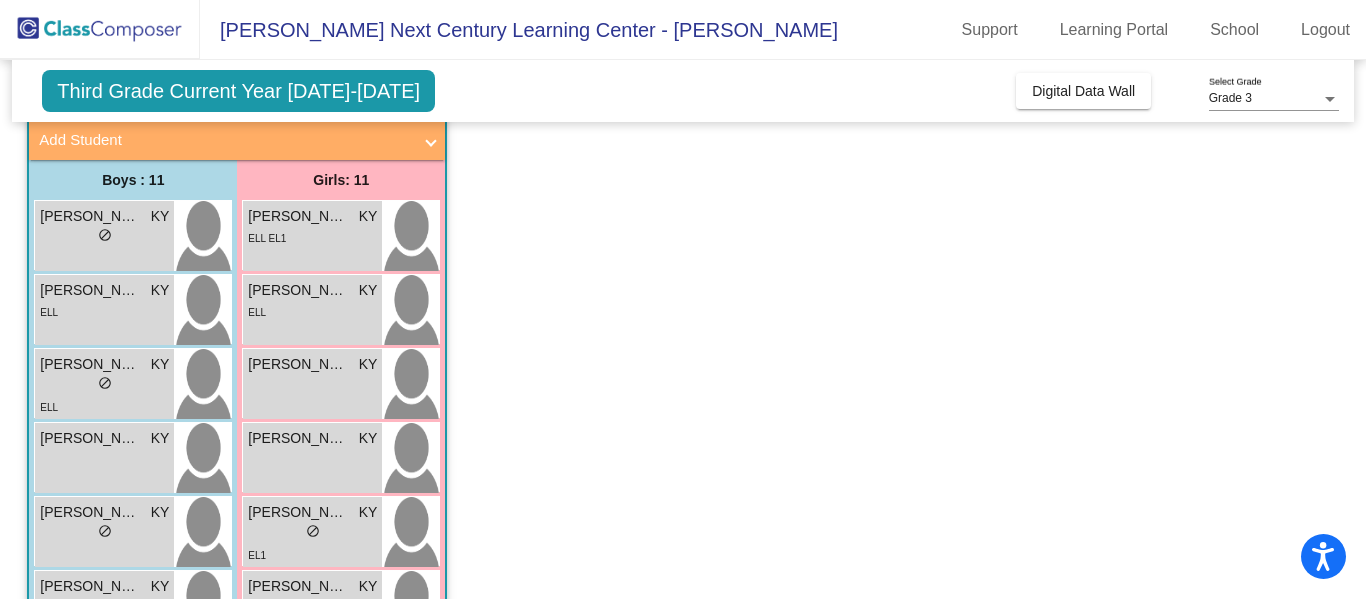 scroll, scrollTop: 0, scrollLeft: 0, axis: both 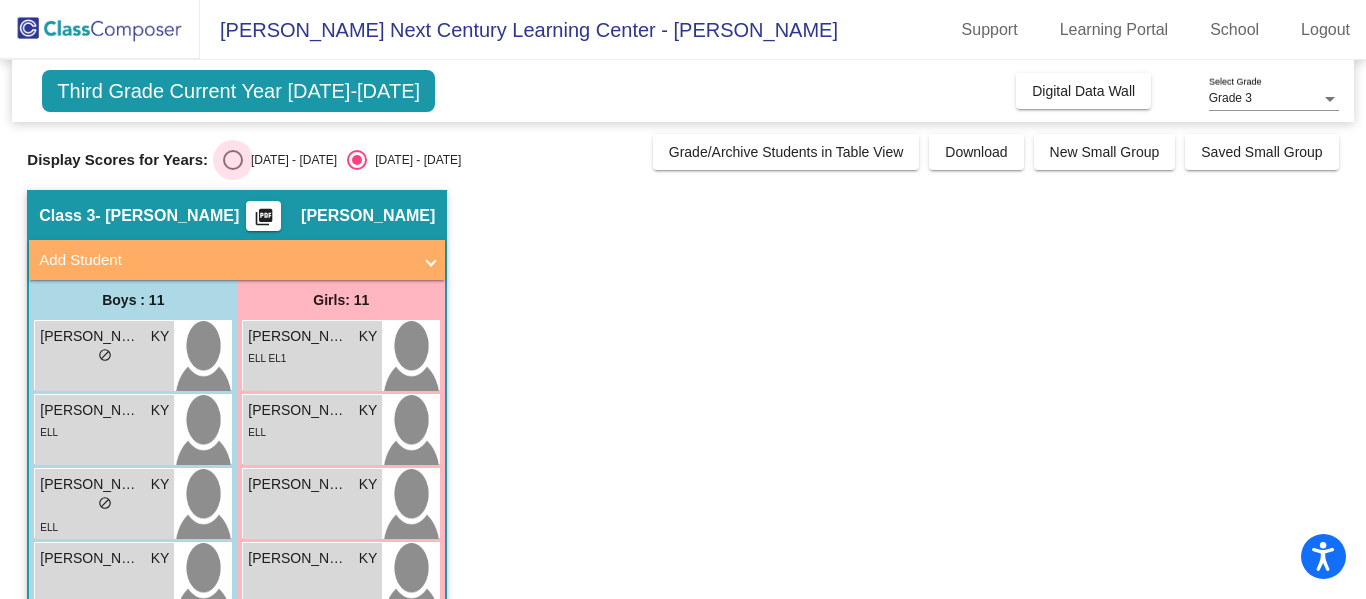 click at bounding box center (233, 160) 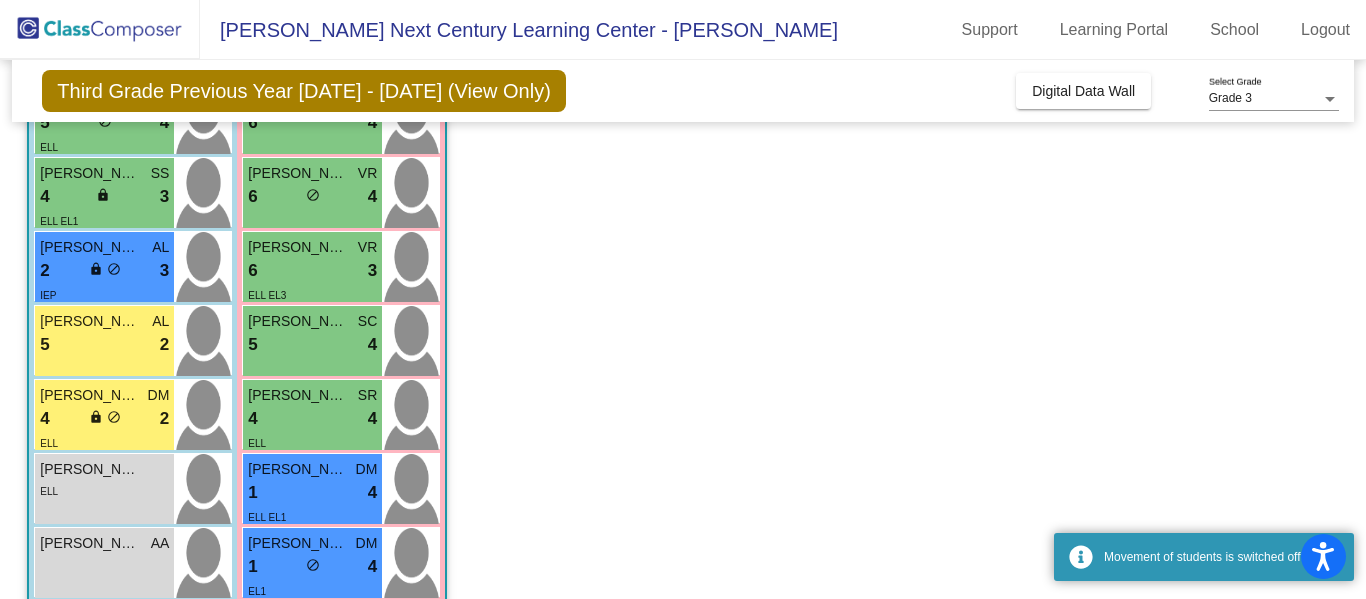 scroll, scrollTop: 567, scrollLeft: 0, axis: vertical 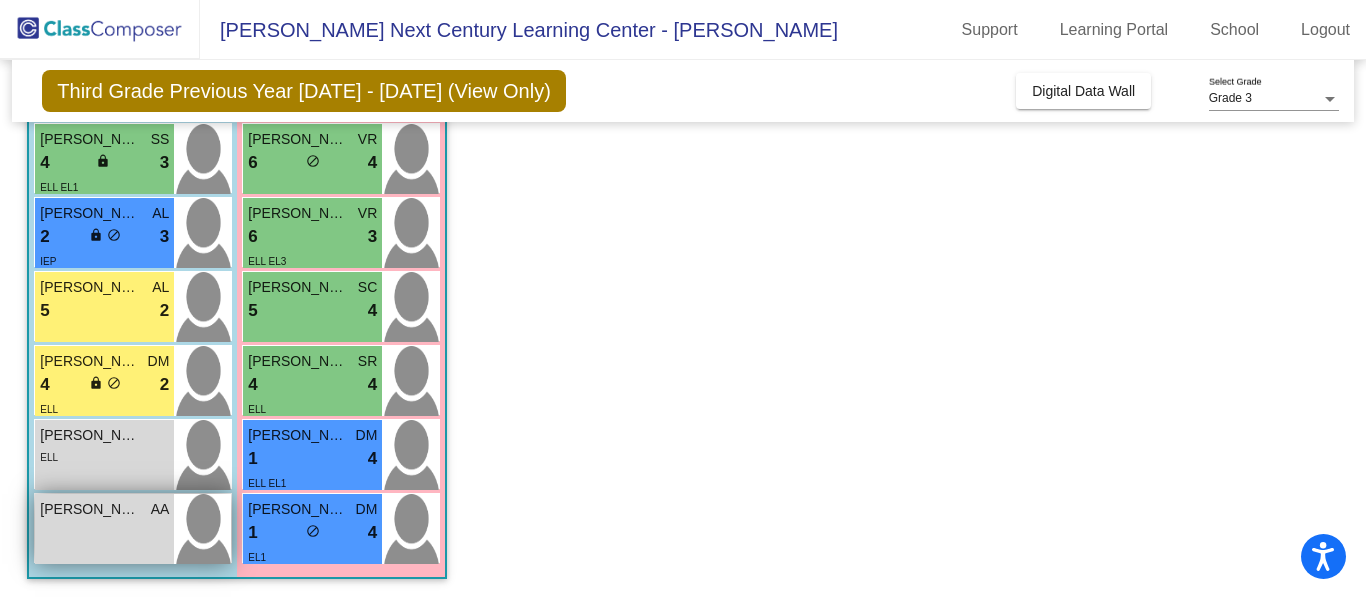 click on "Carlos Granados" at bounding box center (90, 509) 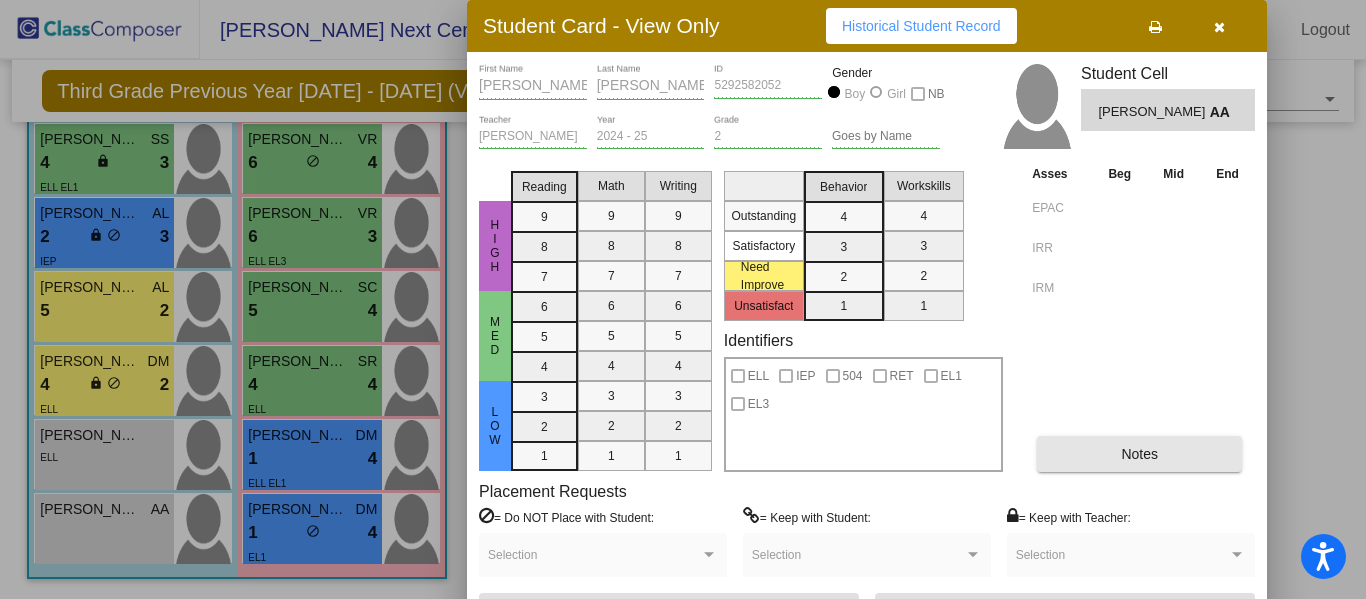 click on "Notes" at bounding box center (1139, 454) 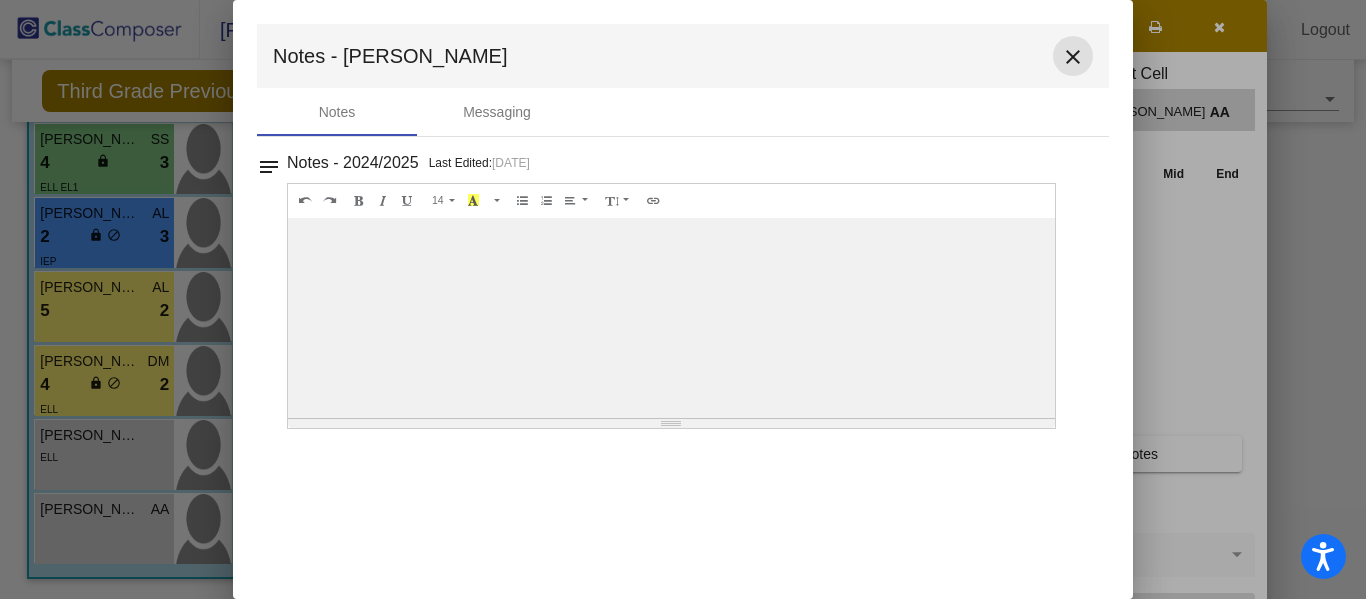 click on "close" at bounding box center (1073, 57) 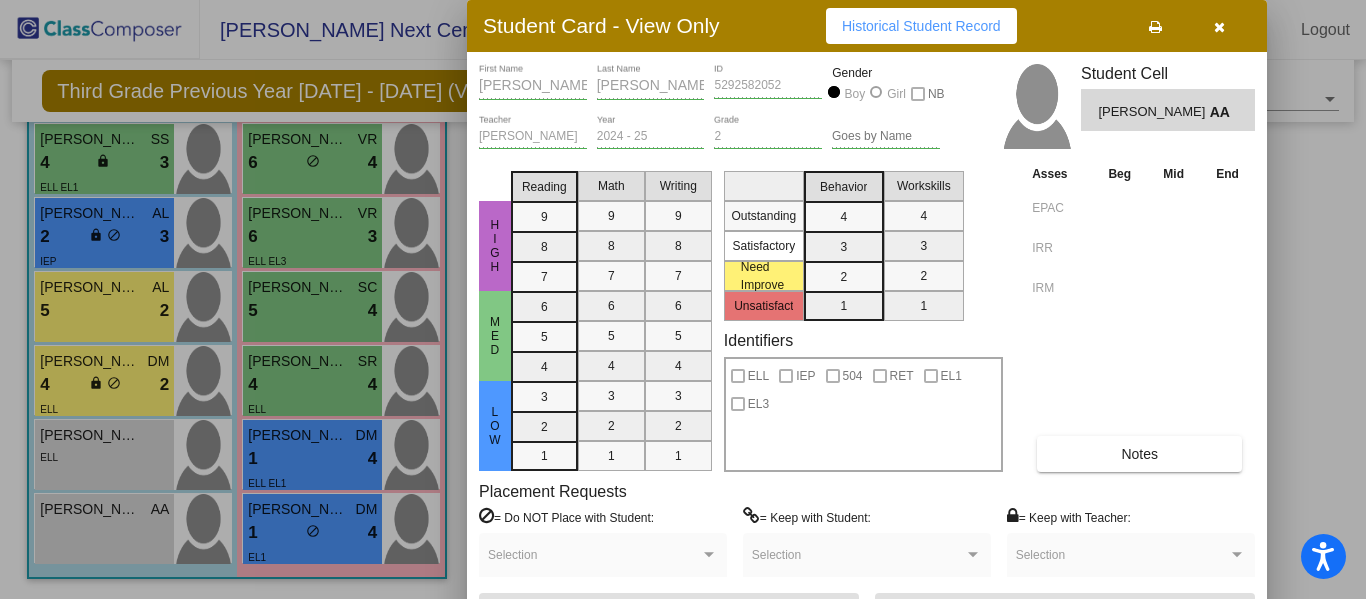 click at bounding box center [1219, 26] 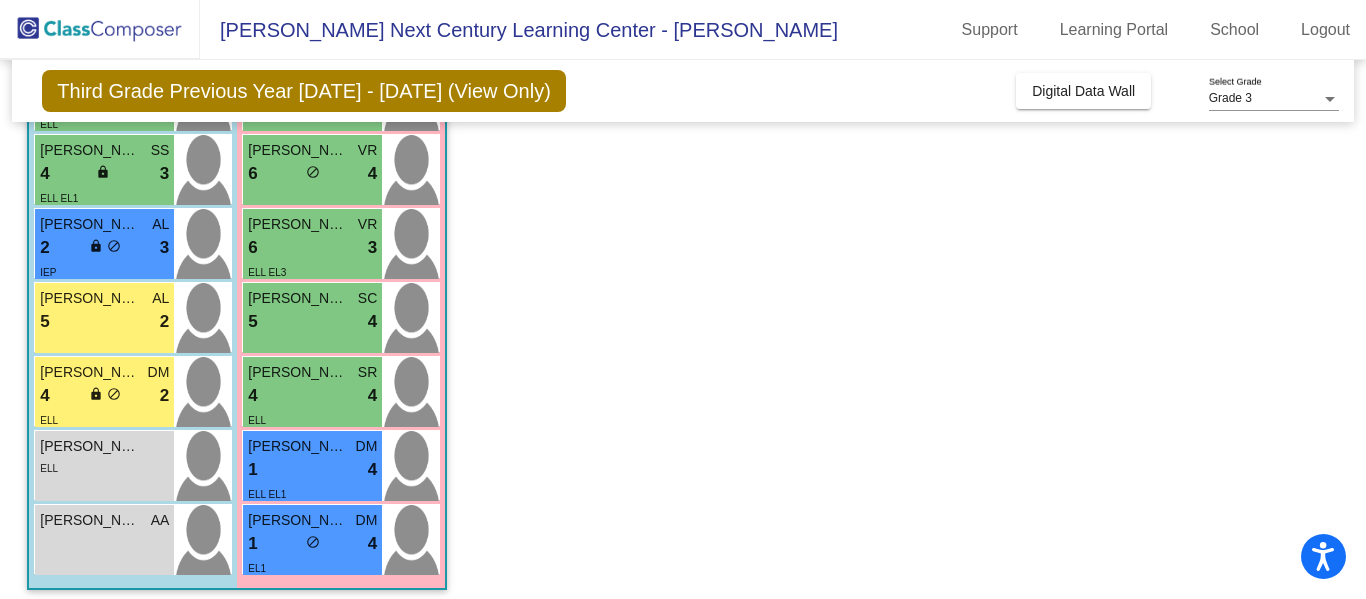 scroll, scrollTop: 567, scrollLeft: 0, axis: vertical 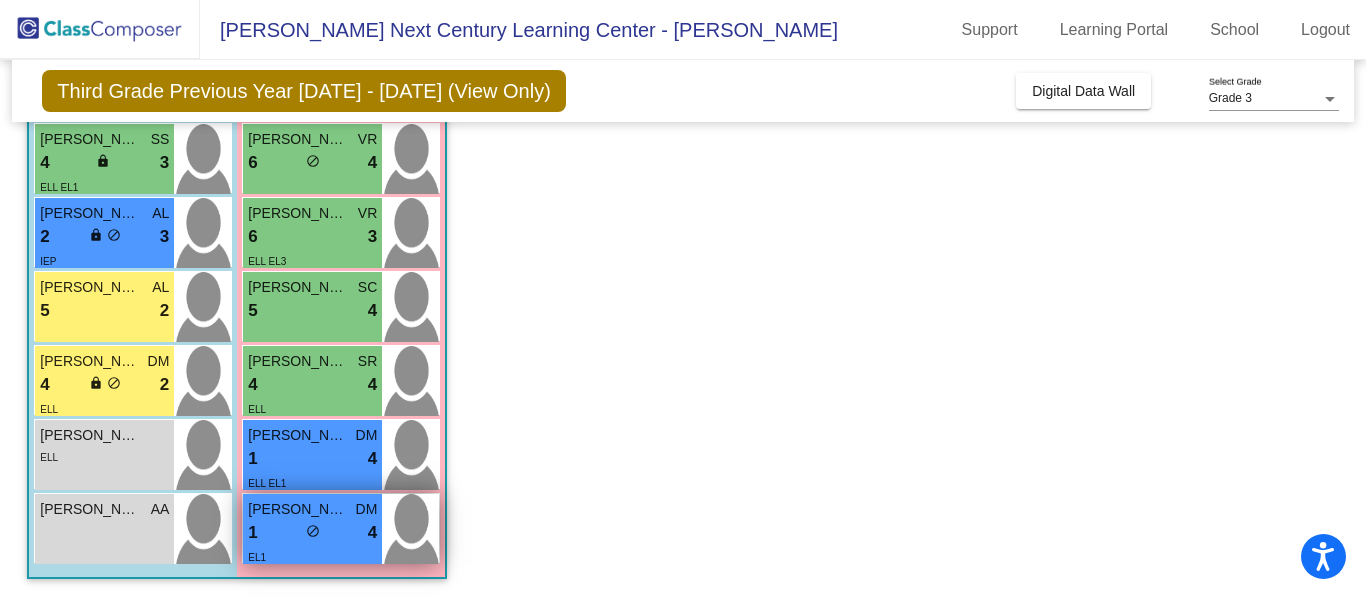 click on "EL1" at bounding box center [312, 556] 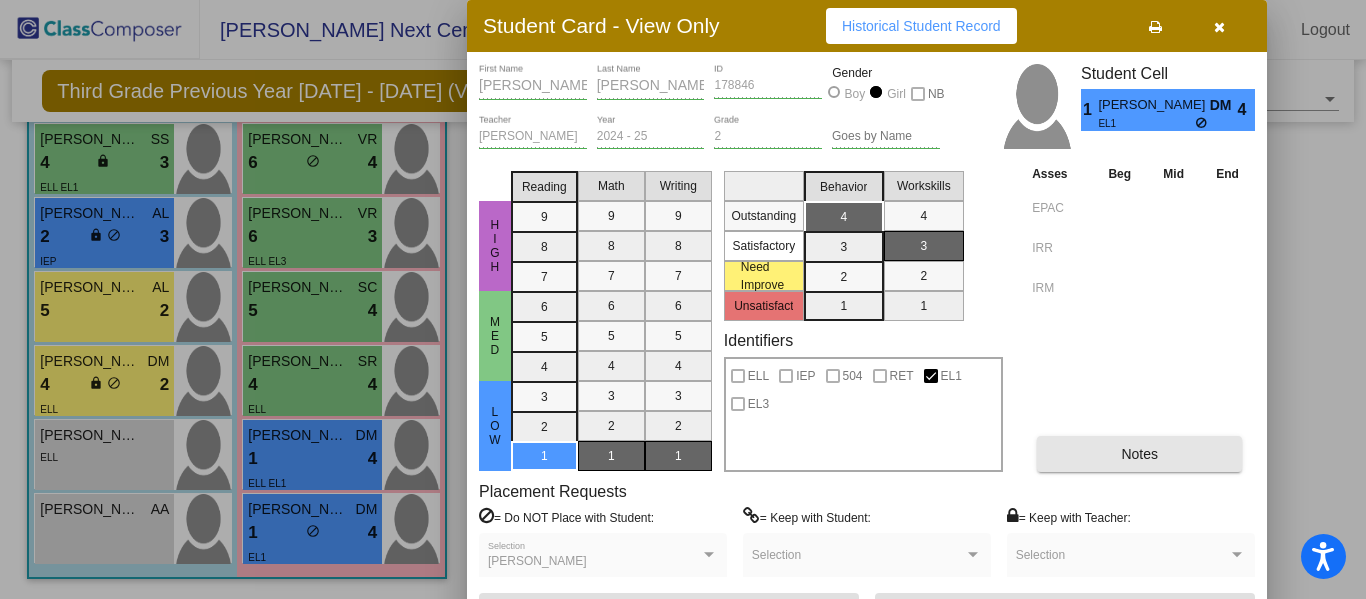 click on "Notes" at bounding box center [1139, 454] 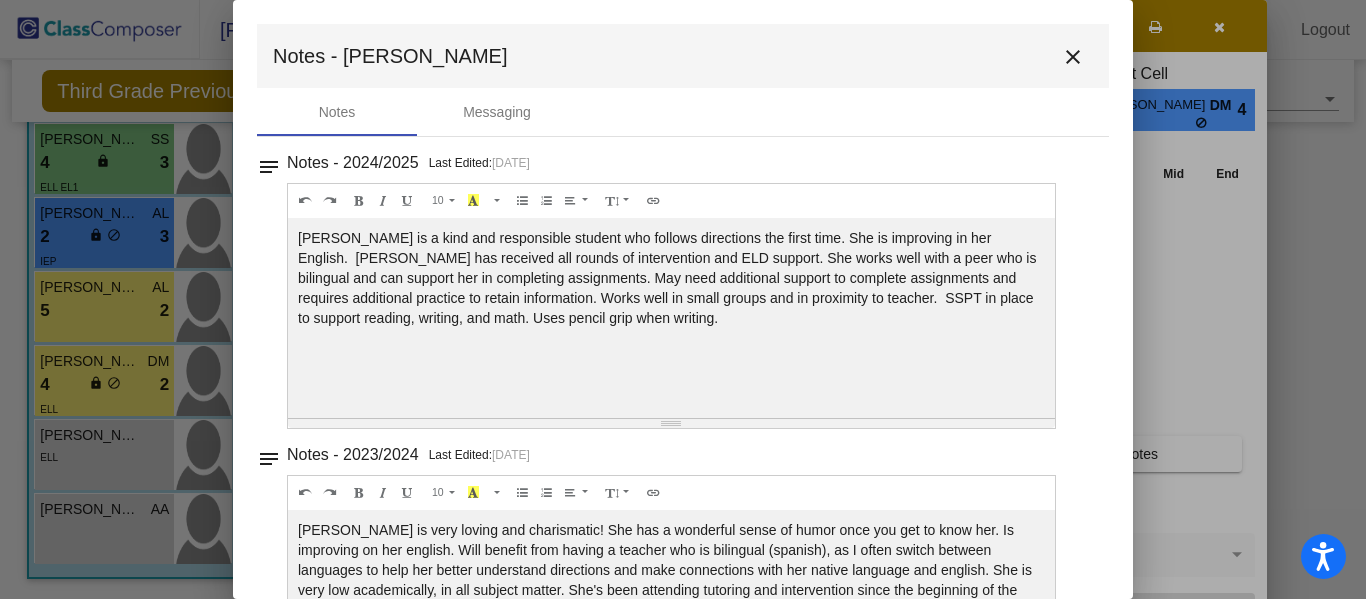 click on "close" at bounding box center (1073, 57) 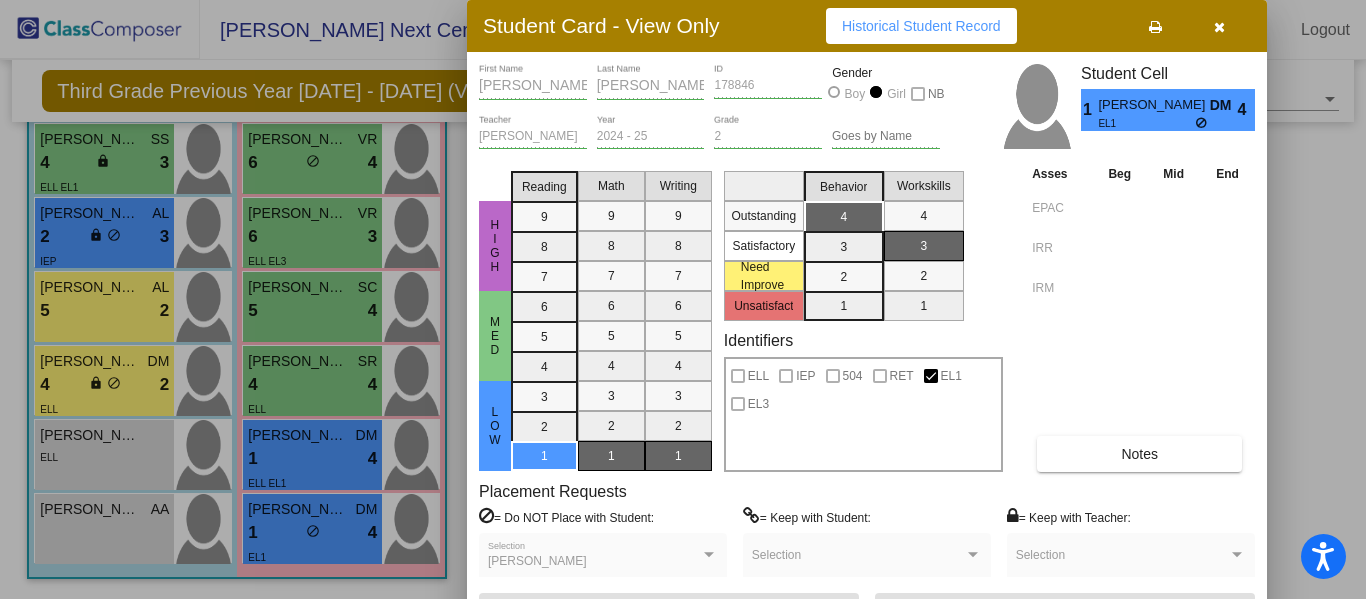 click at bounding box center (1219, 26) 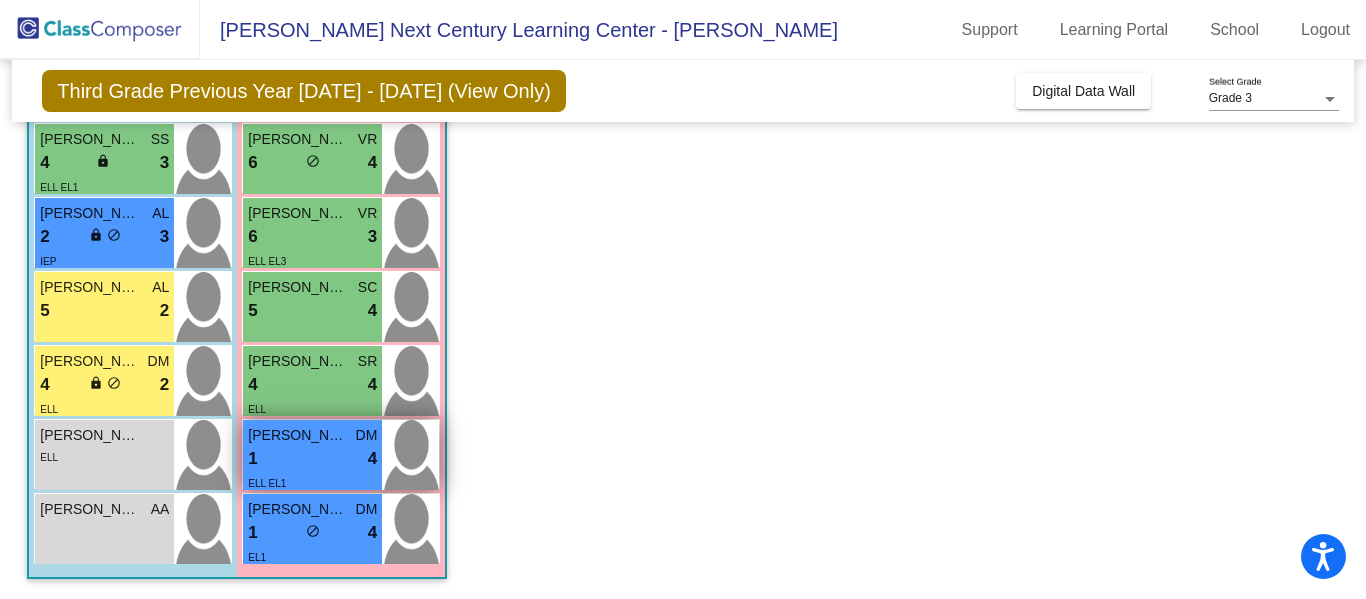 click on "1 lock do_not_disturb_alt 4" at bounding box center (312, 459) 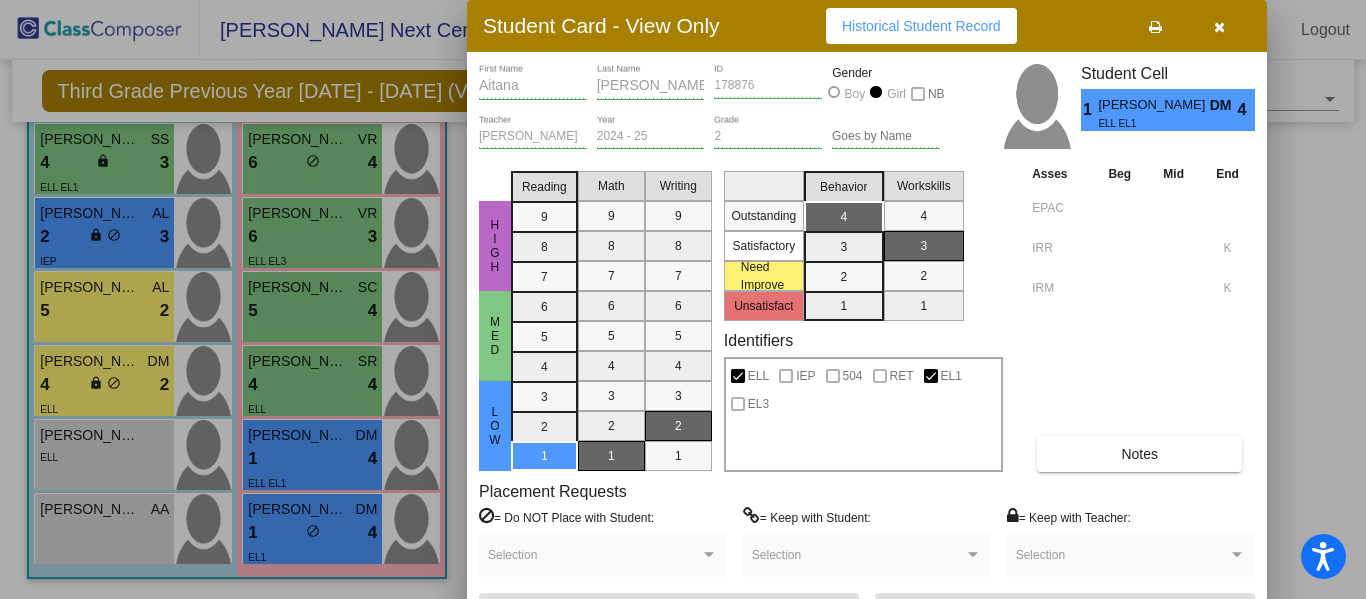 click on "Notes" at bounding box center (1139, 454) 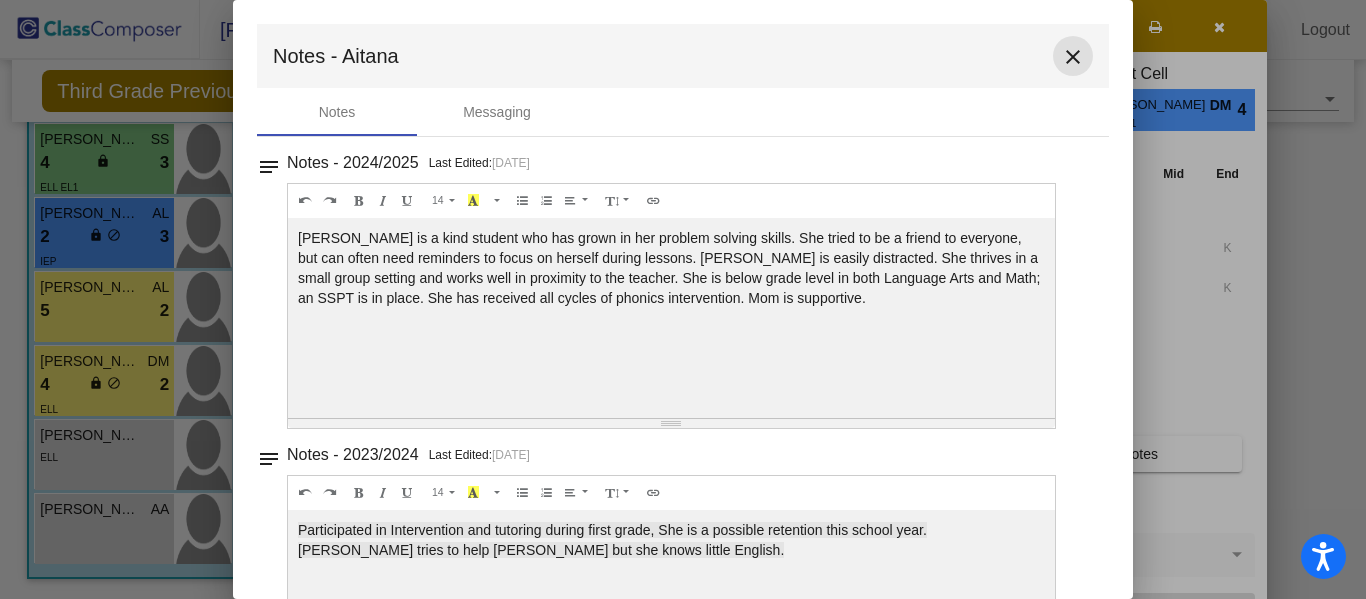click on "close" at bounding box center (1073, 57) 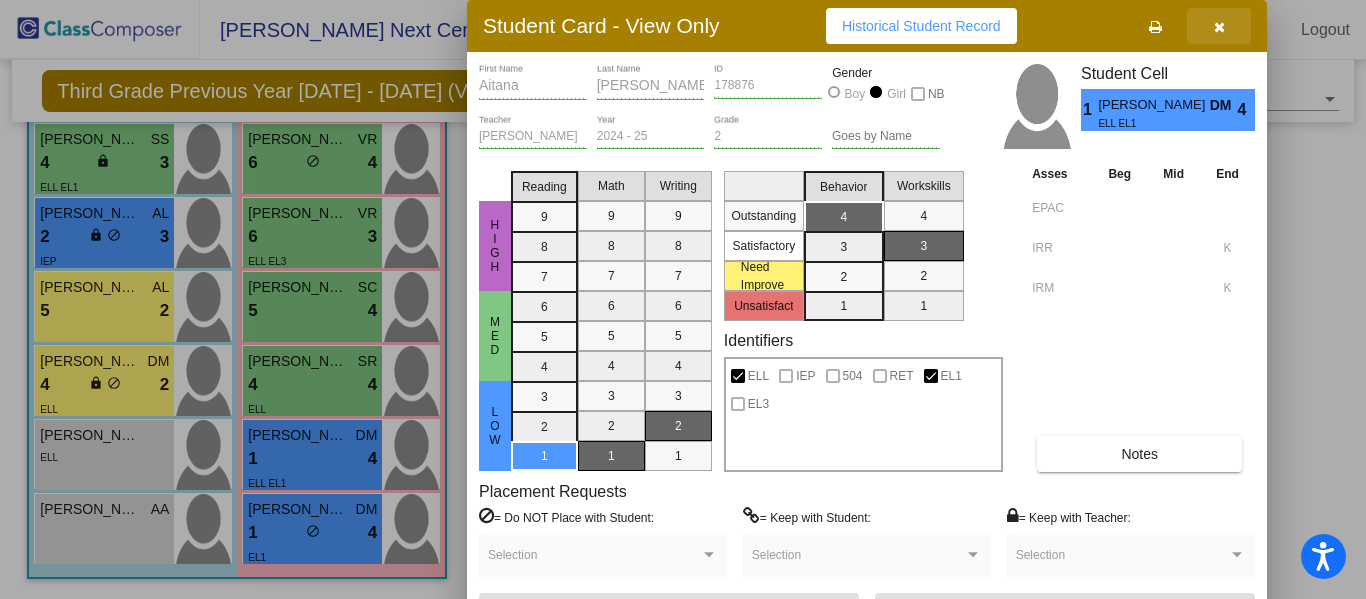 click at bounding box center [1219, 26] 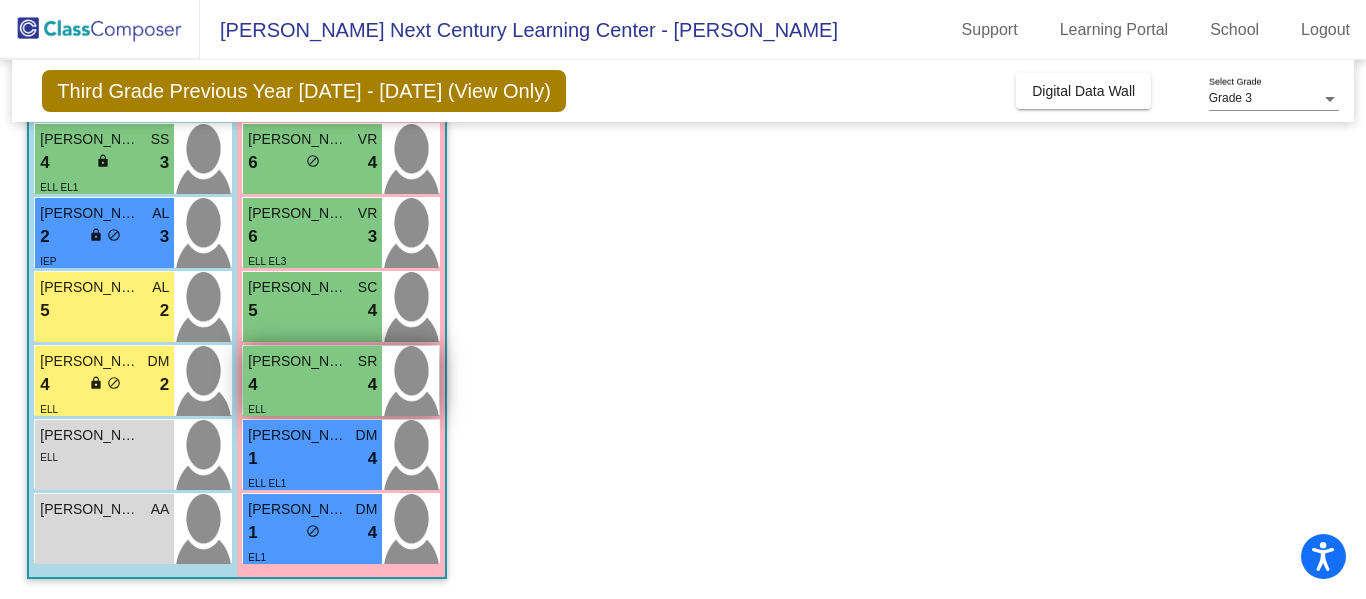 click on "4 lock do_not_disturb_alt 4" at bounding box center (312, 385) 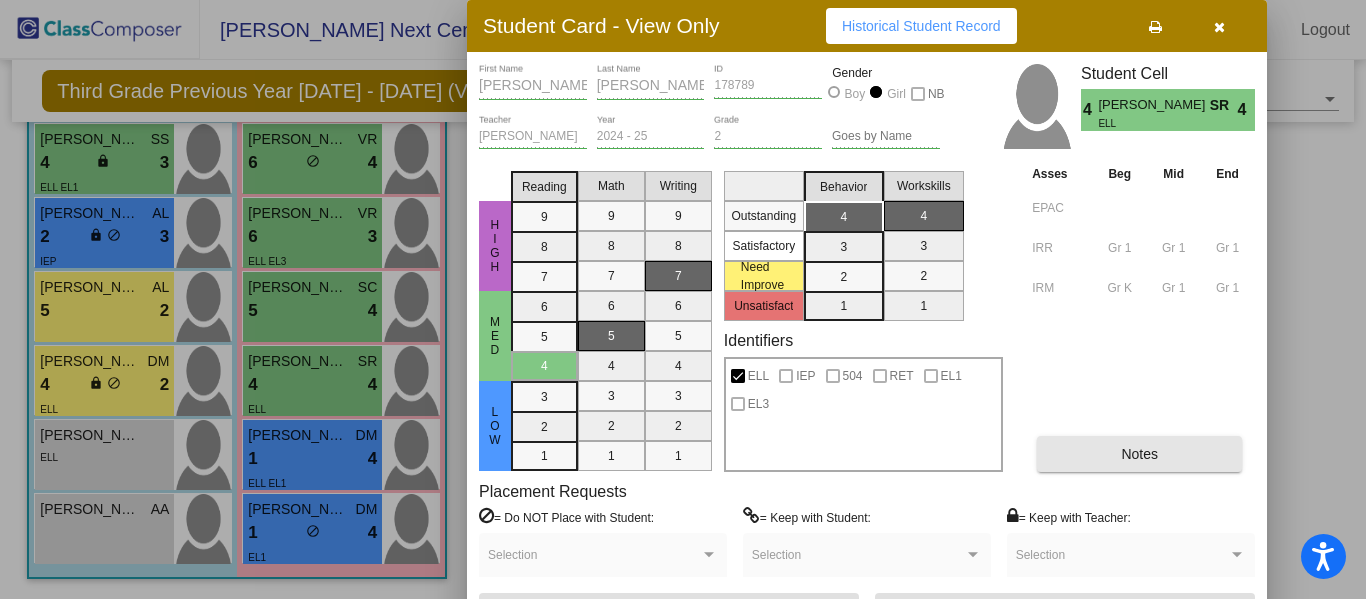 click on "Notes" at bounding box center (1139, 454) 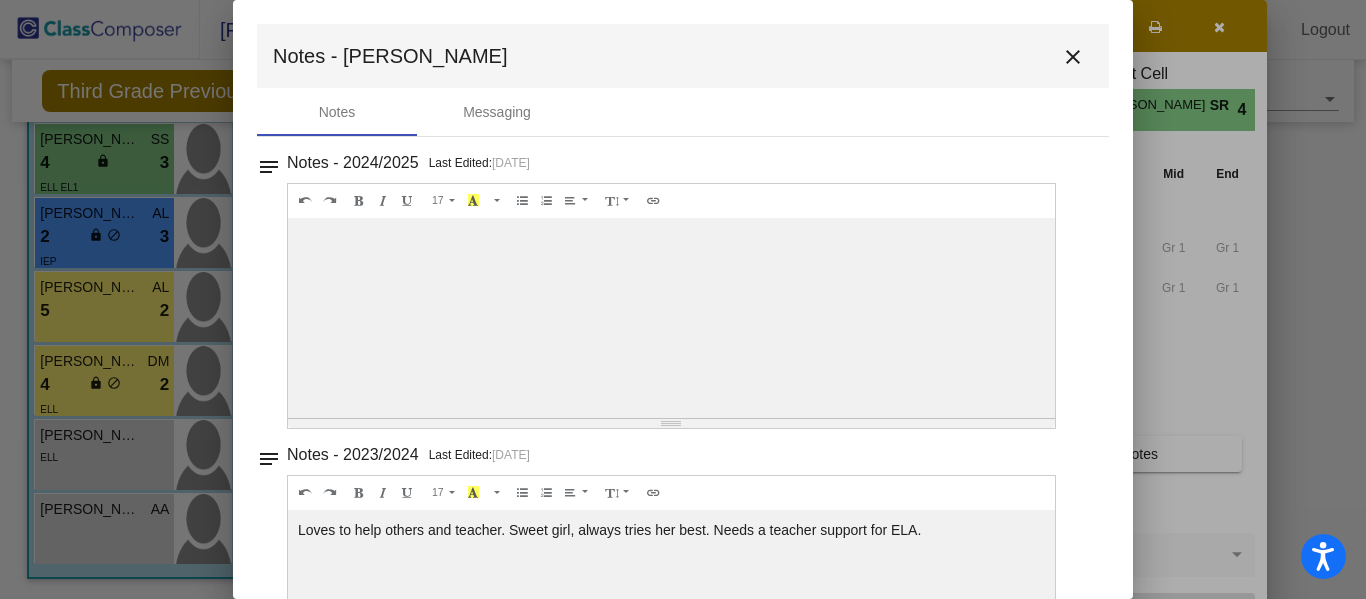 click on "close" at bounding box center [1073, 57] 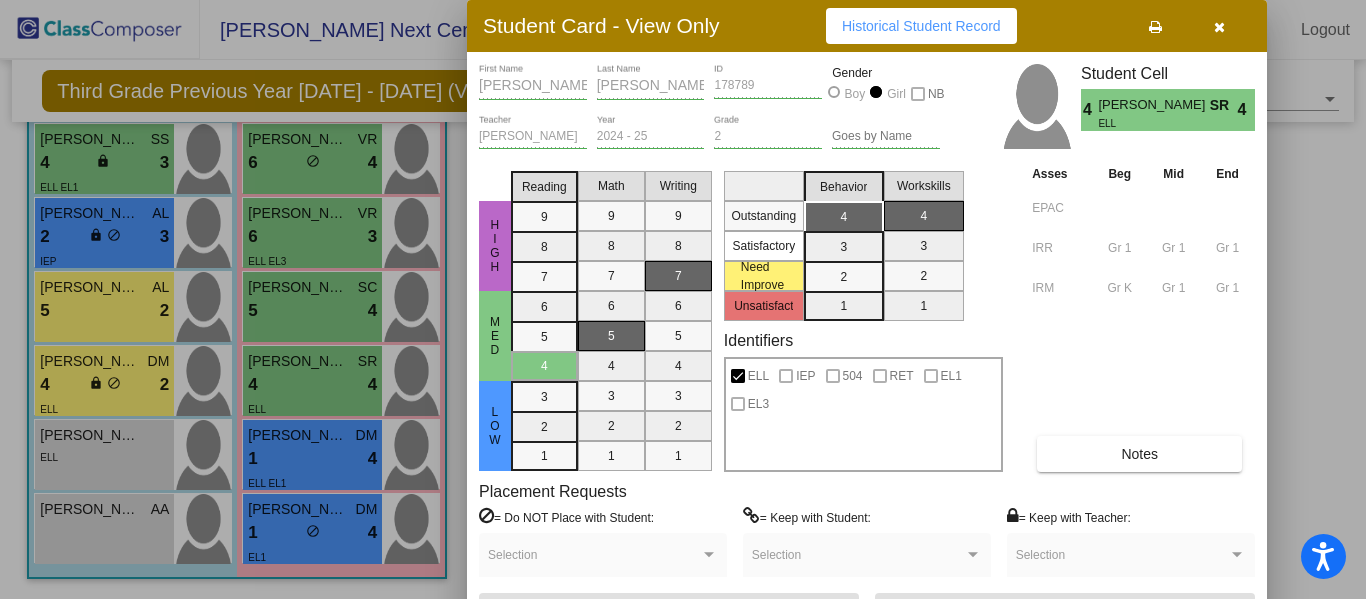click at bounding box center [1219, 27] 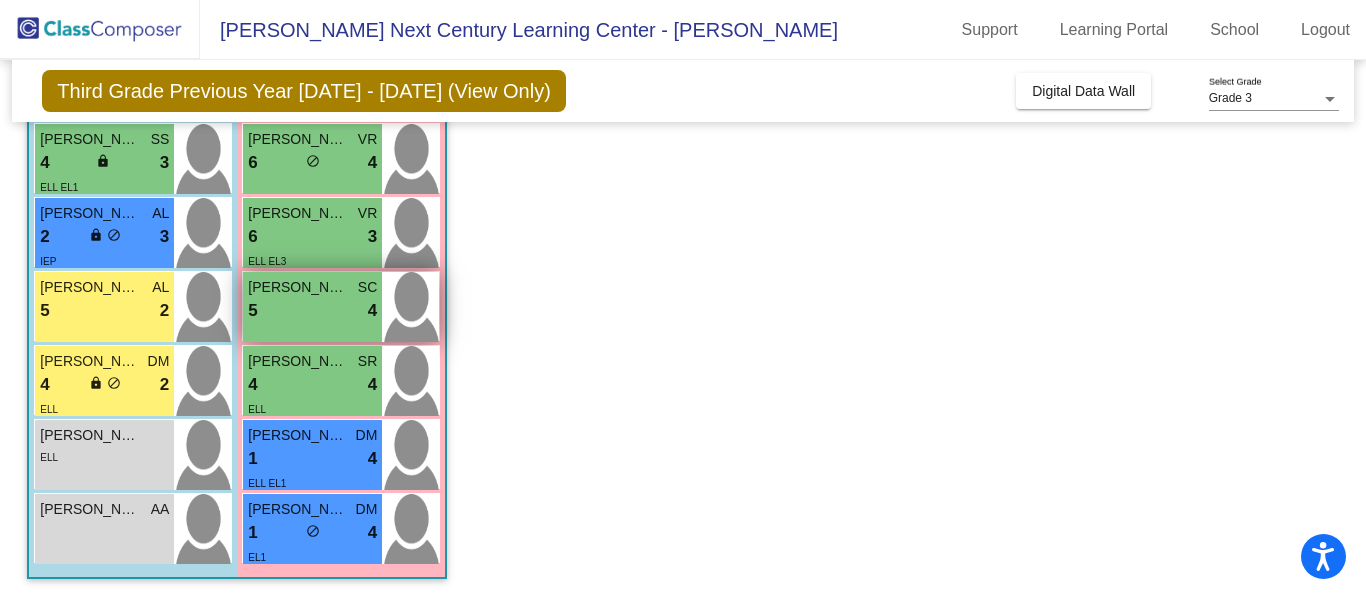click on "5 lock do_not_disturb_alt 4" at bounding box center (312, 311) 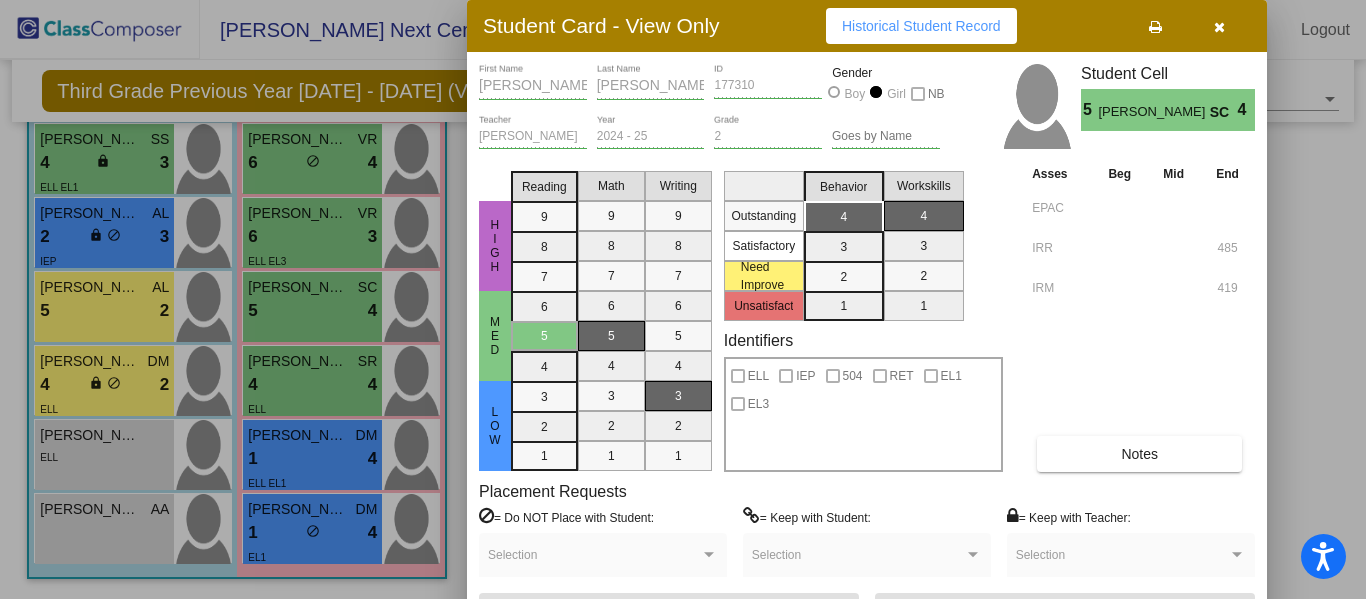 click on "Notes" at bounding box center (1139, 454) 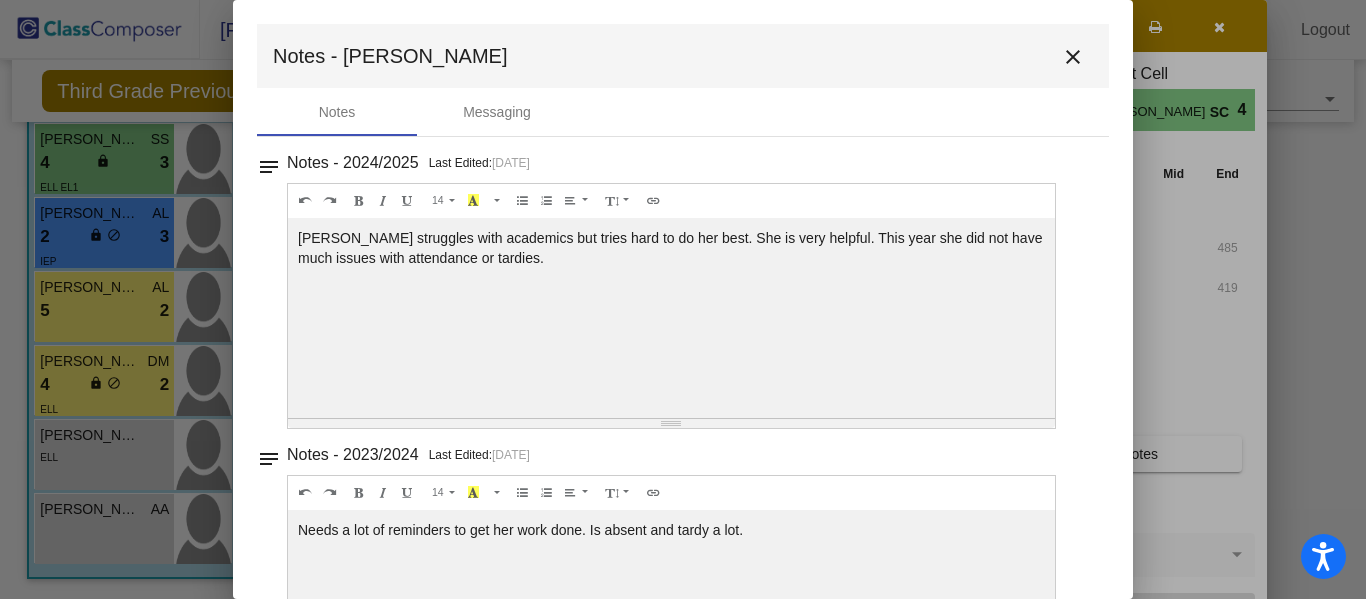 click on "close" at bounding box center (1073, 57) 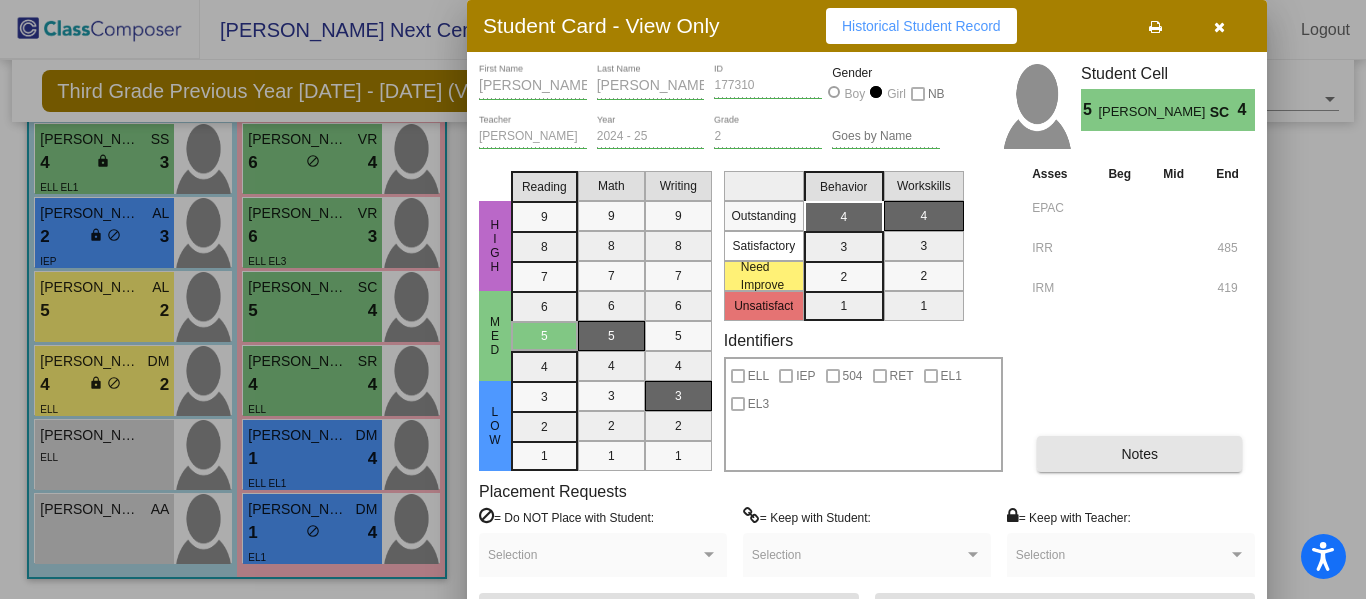 click on "Notes" at bounding box center [1139, 454] 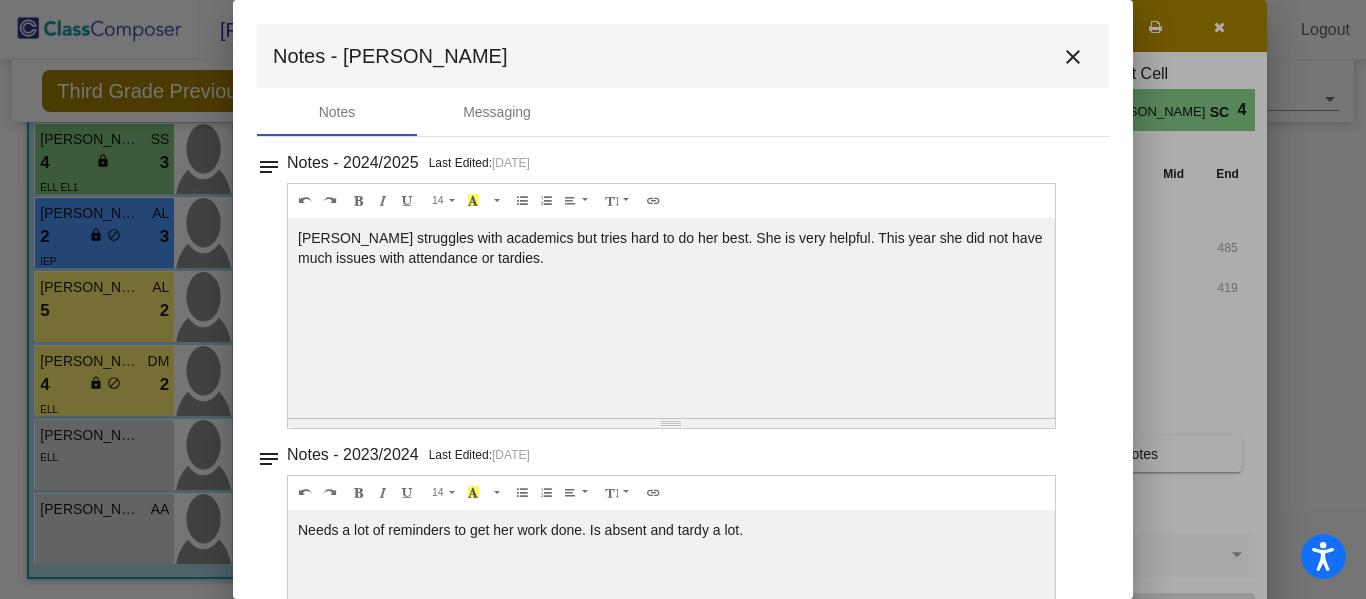 click on "close" at bounding box center (1073, 57) 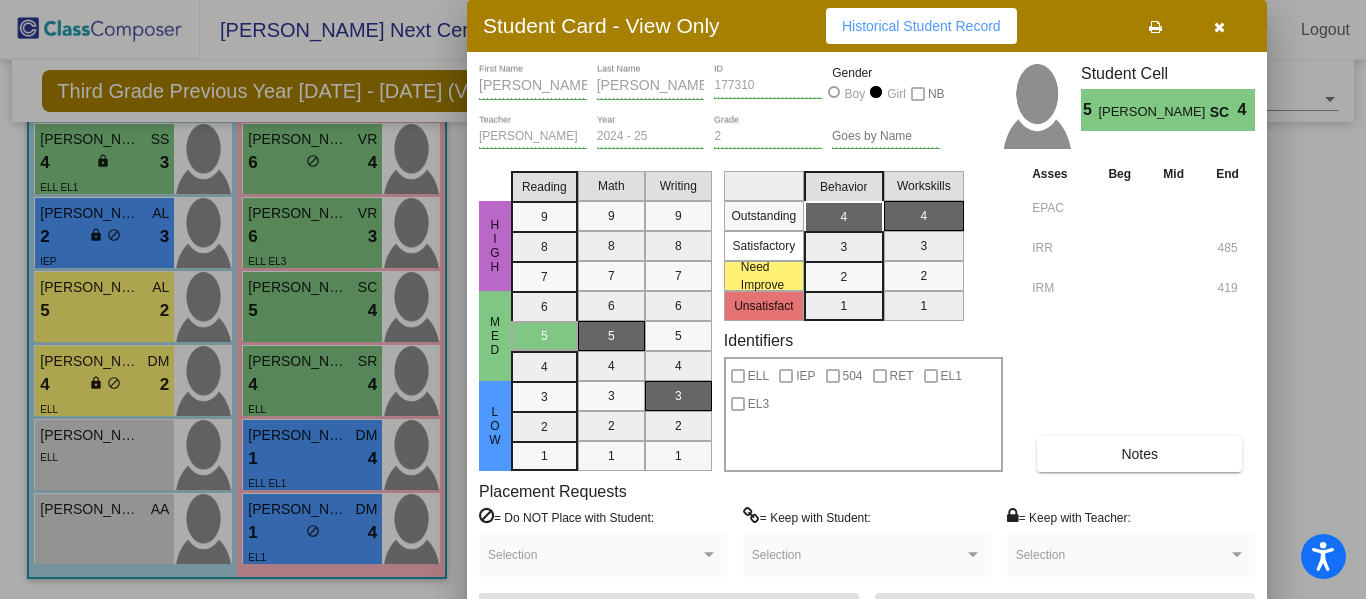 click at bounding box center [1219, 27] 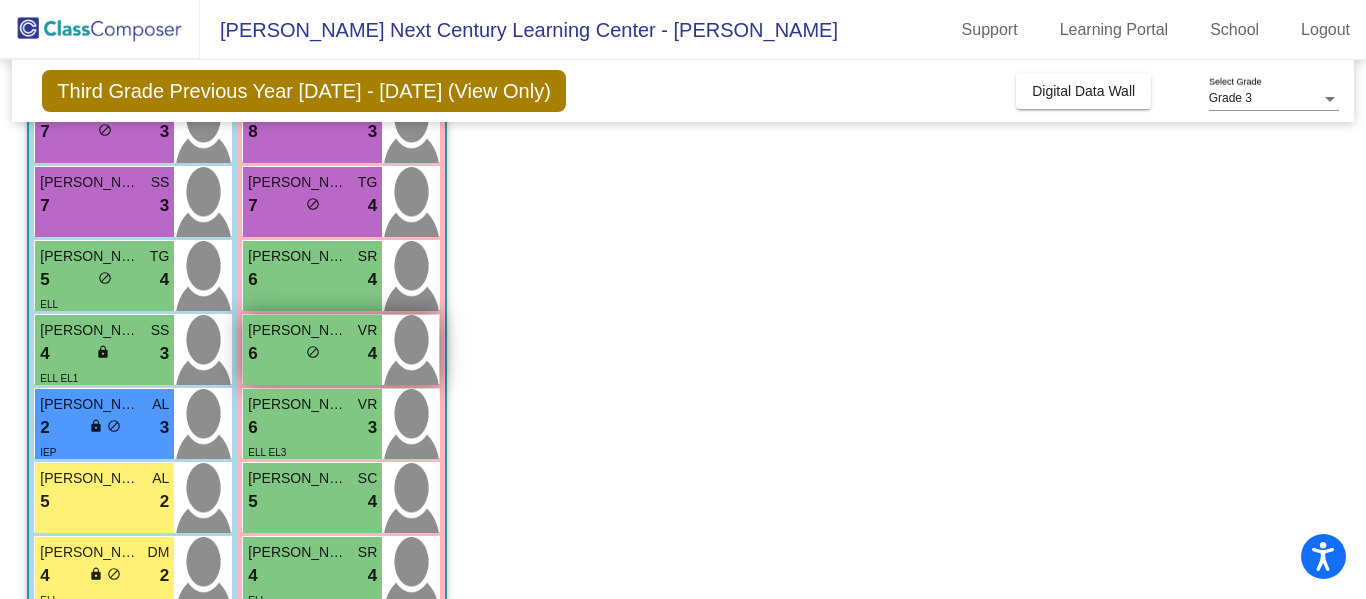 scroll, scrollTop: 367, scrollLeft: 0, axis: vertical 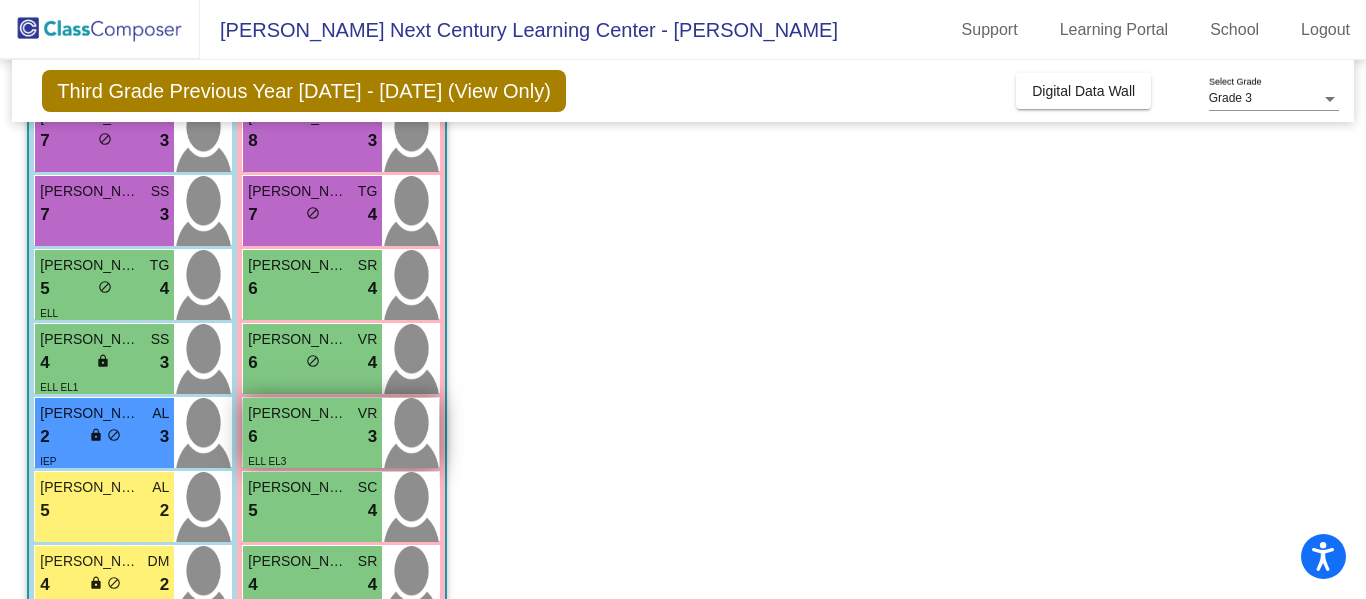 click on "6 lock do_not_disturb_alt 3" at bounding box center (312, 437) 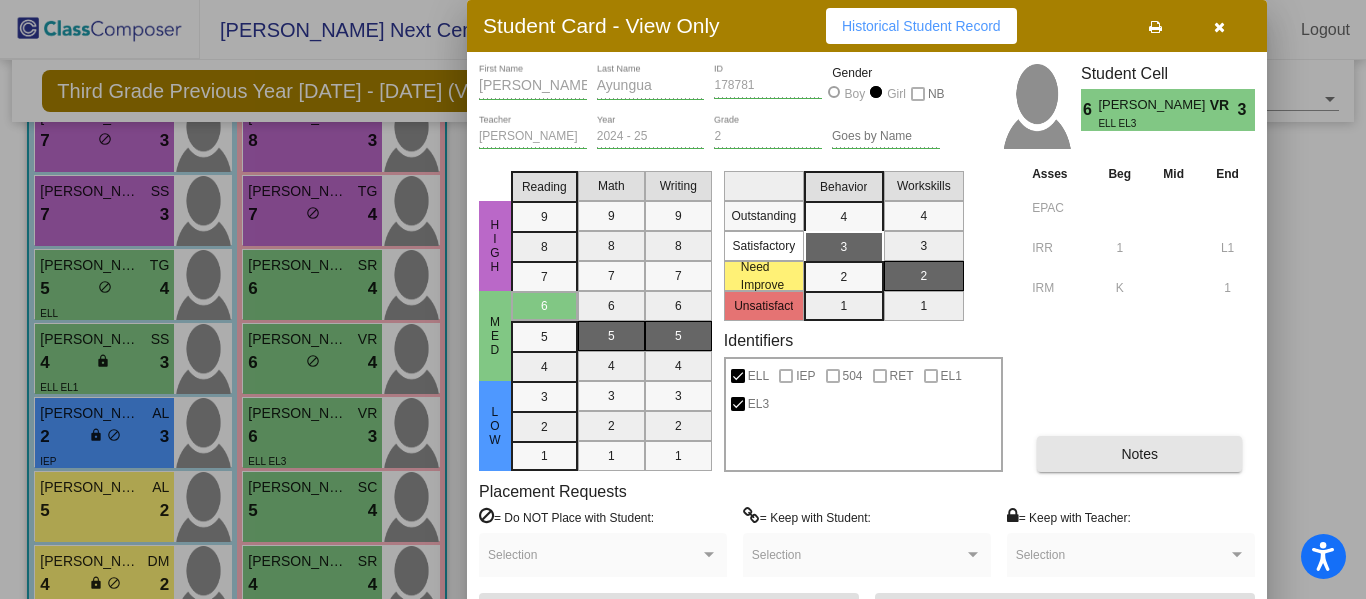 click on "Notes" at bounding box center (1139, 454) 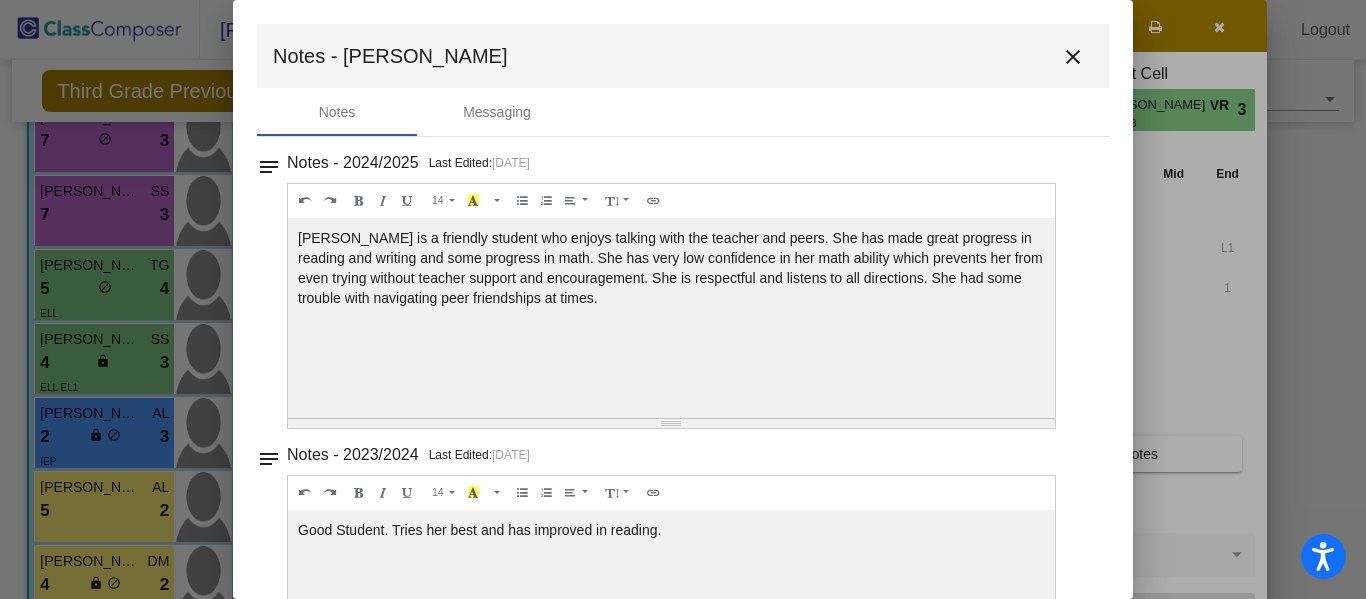 click on "close" at bounding box center (1073, 57) 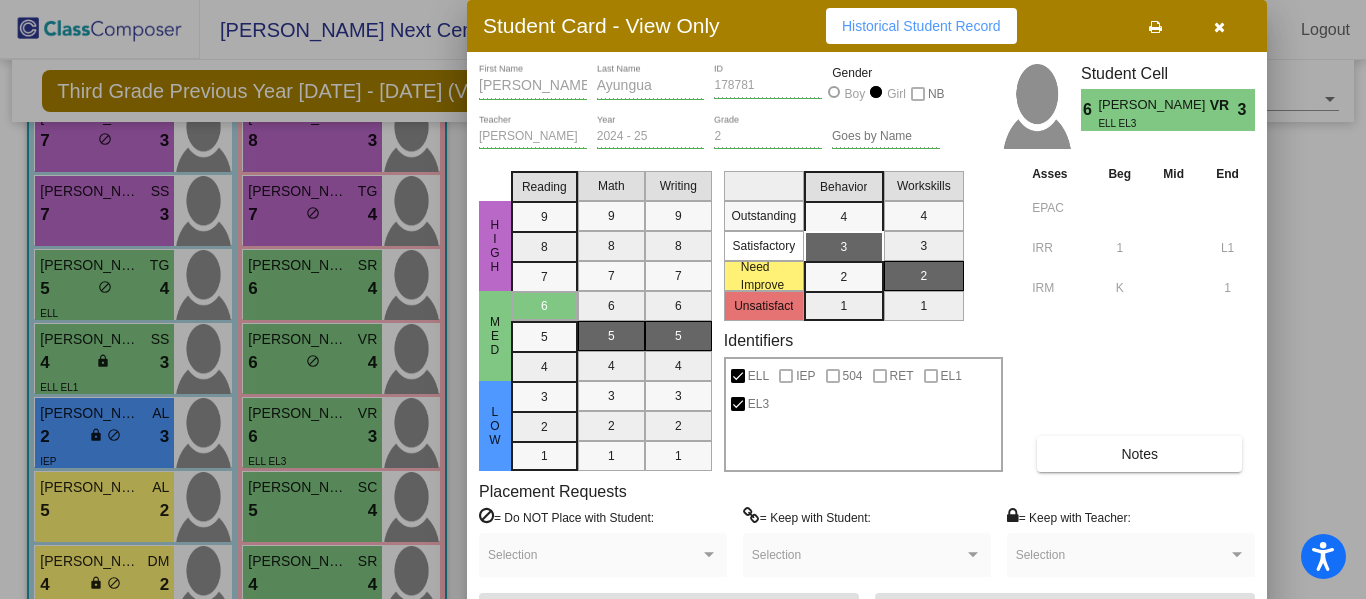 click on "Student Card - View Only   Historical Student Record" at bounding box center (867, 26) 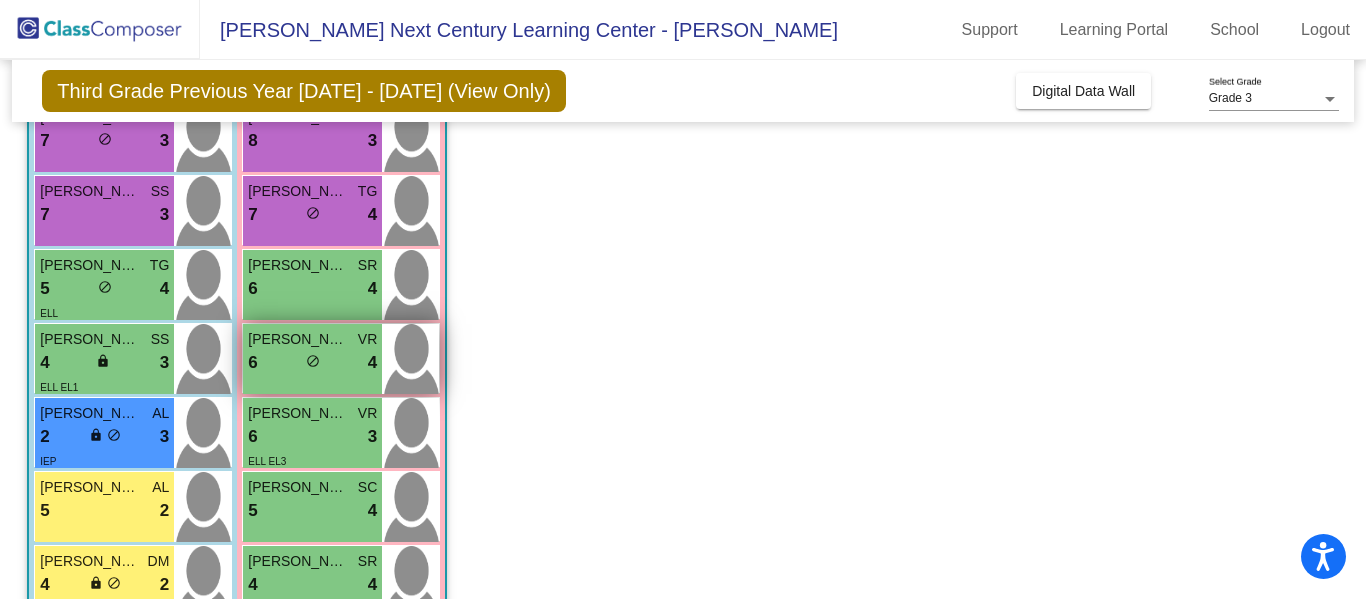 click on "do_not_disturb_alt" at bounding box center (313, 361) 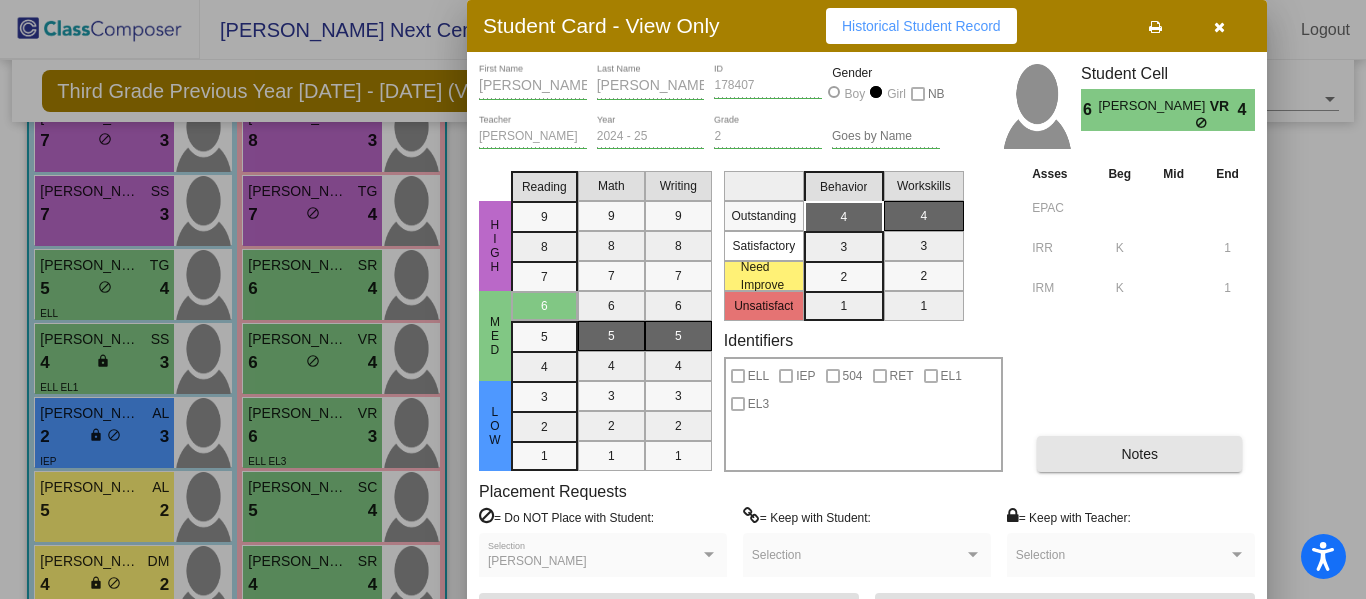 click on "Notes" at bounding box center (1139, 454) 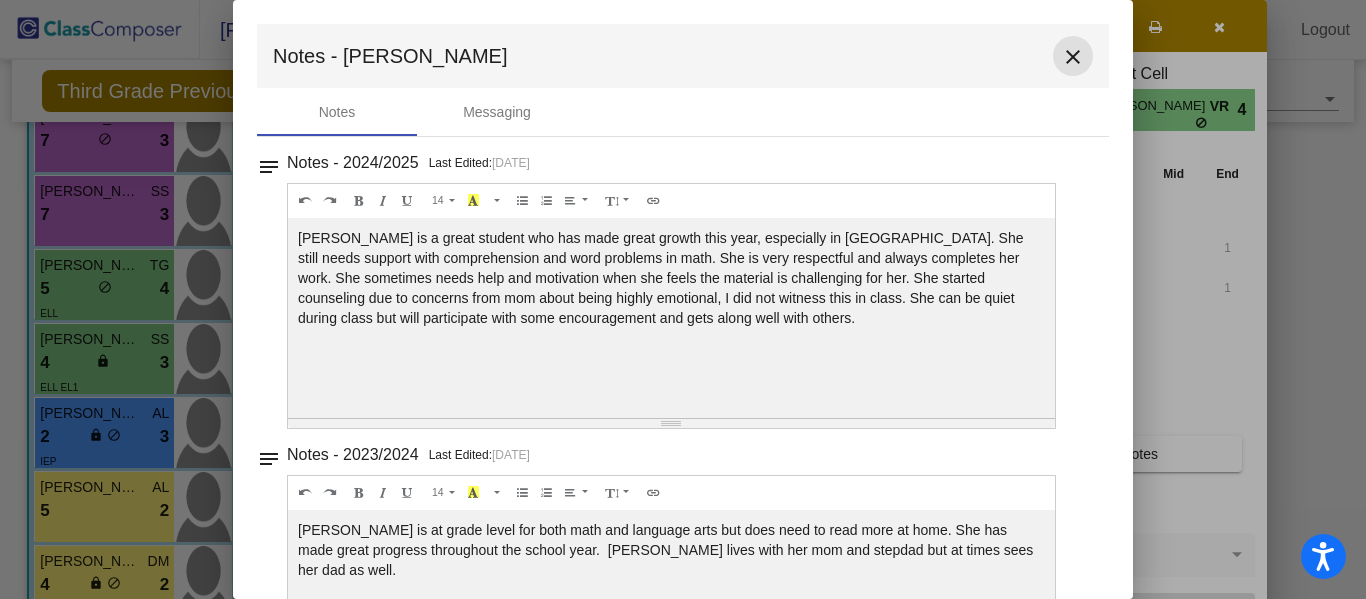 click on "close" at bounding box center [1073, 57] 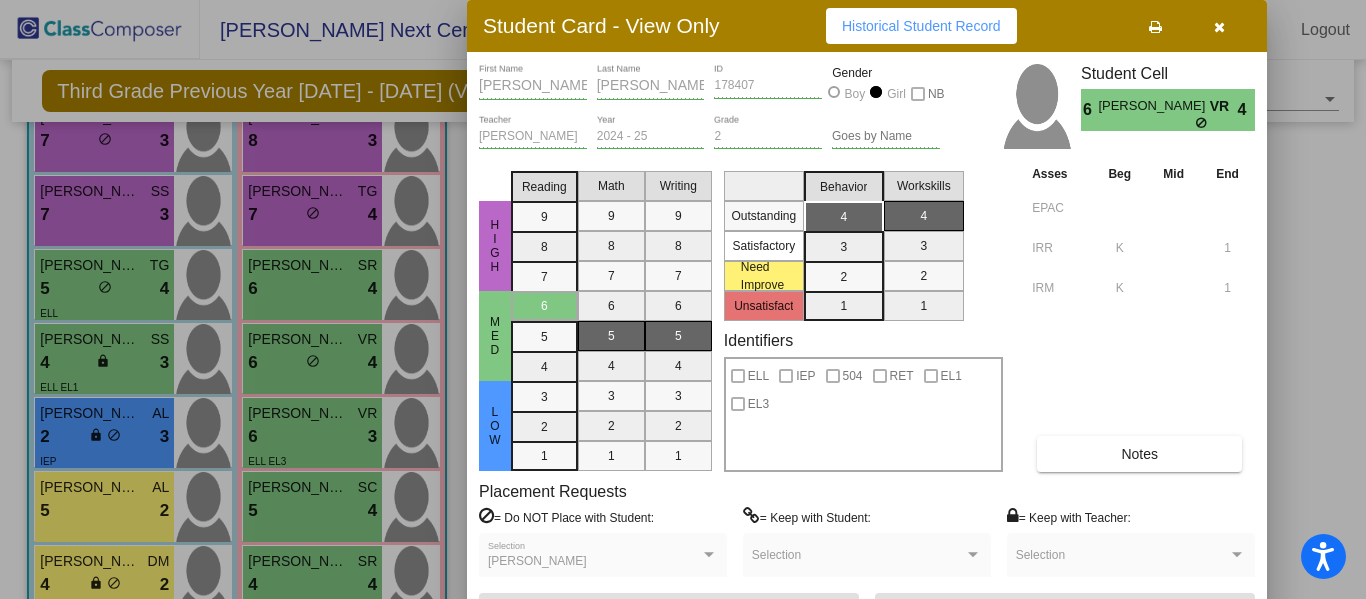click at bounding box center [1219, 26] 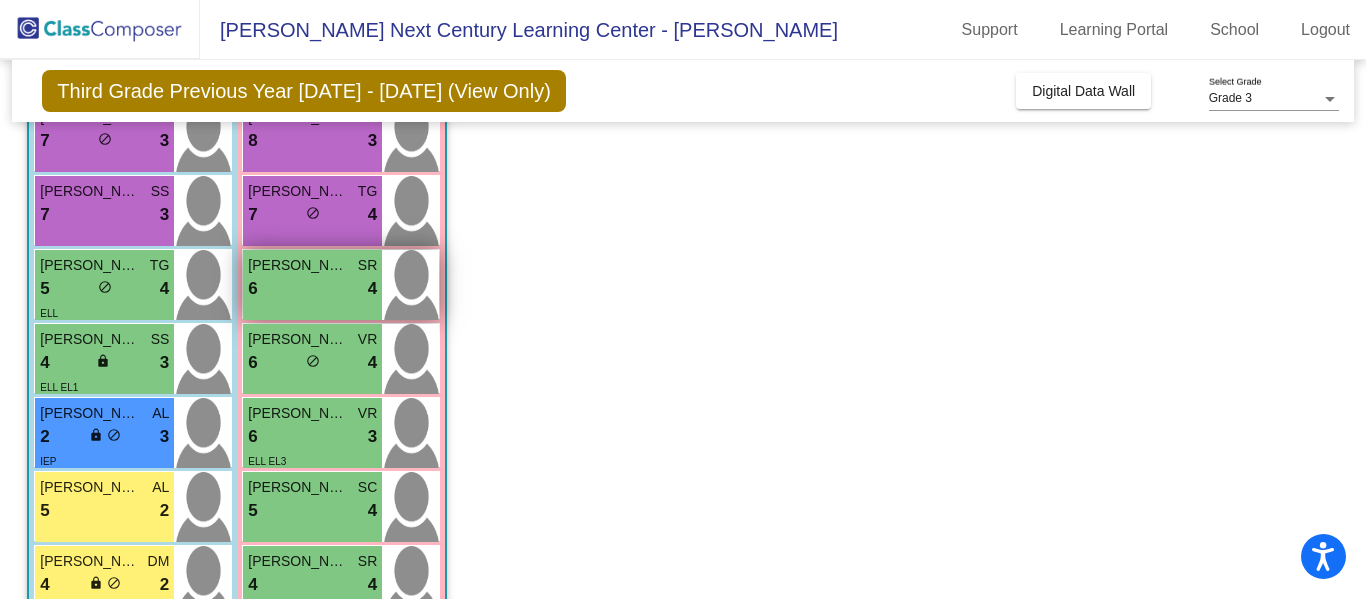 click on "6 lock do_not_disturb_alt 4" at bounding box center (312, 289) 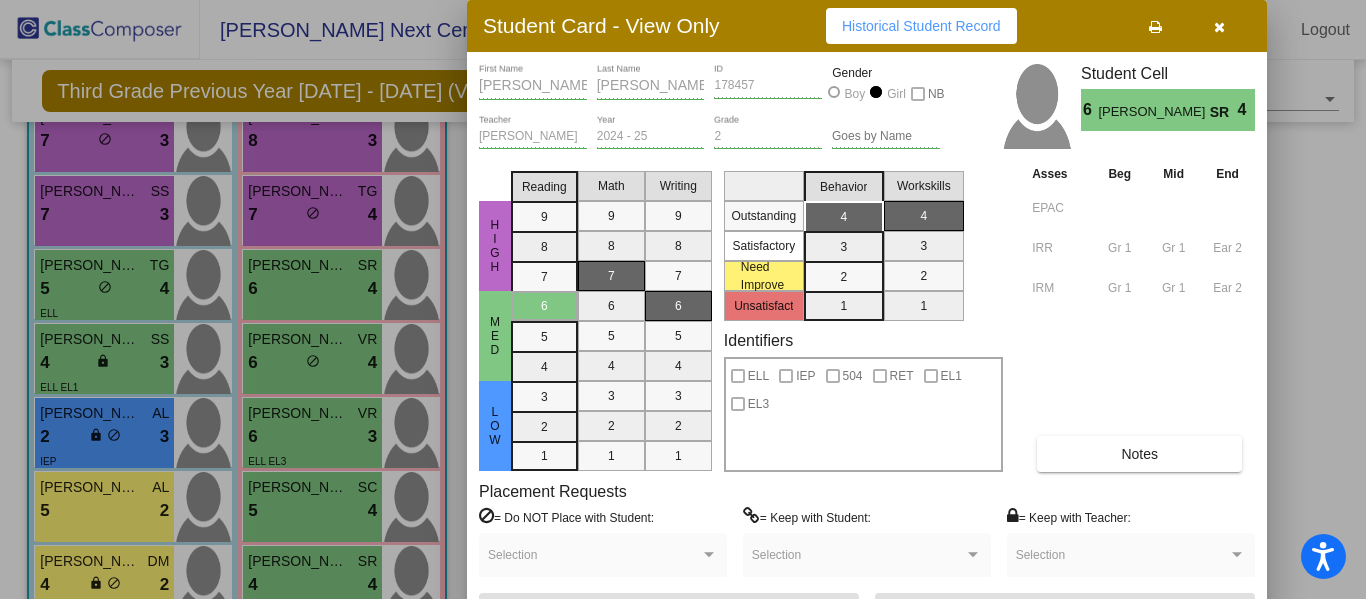 click on "Notes" at bounding box center [1139, 454] 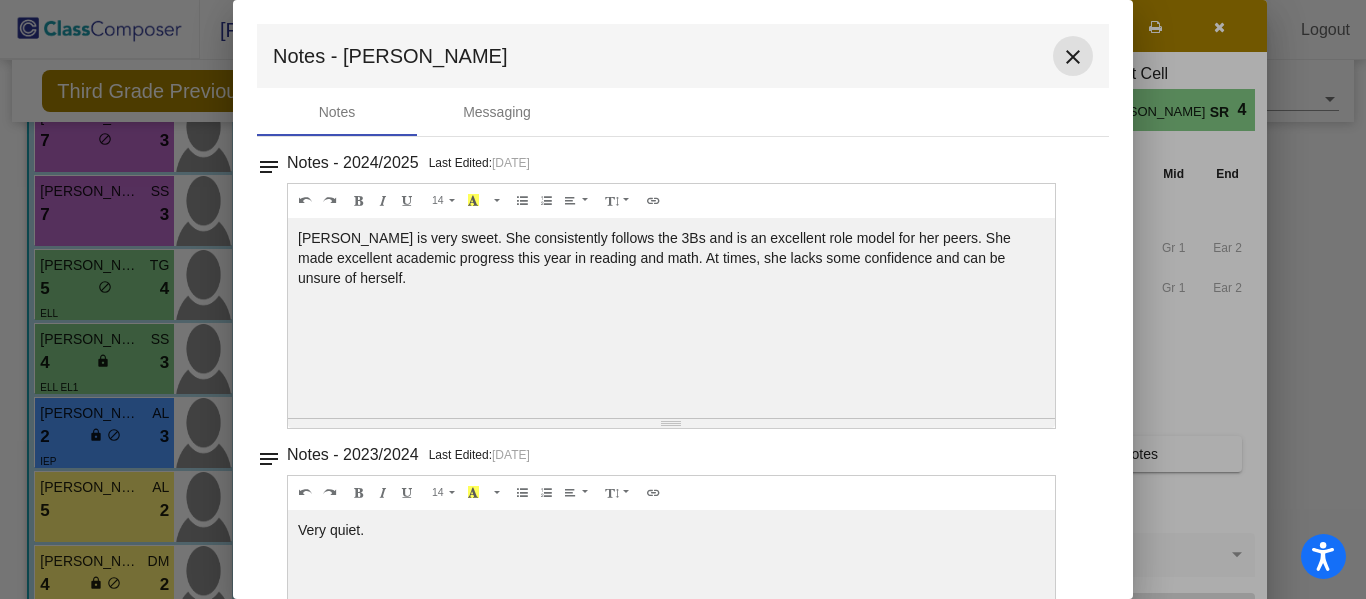 click on "close" at bounding box center [1073, 57] 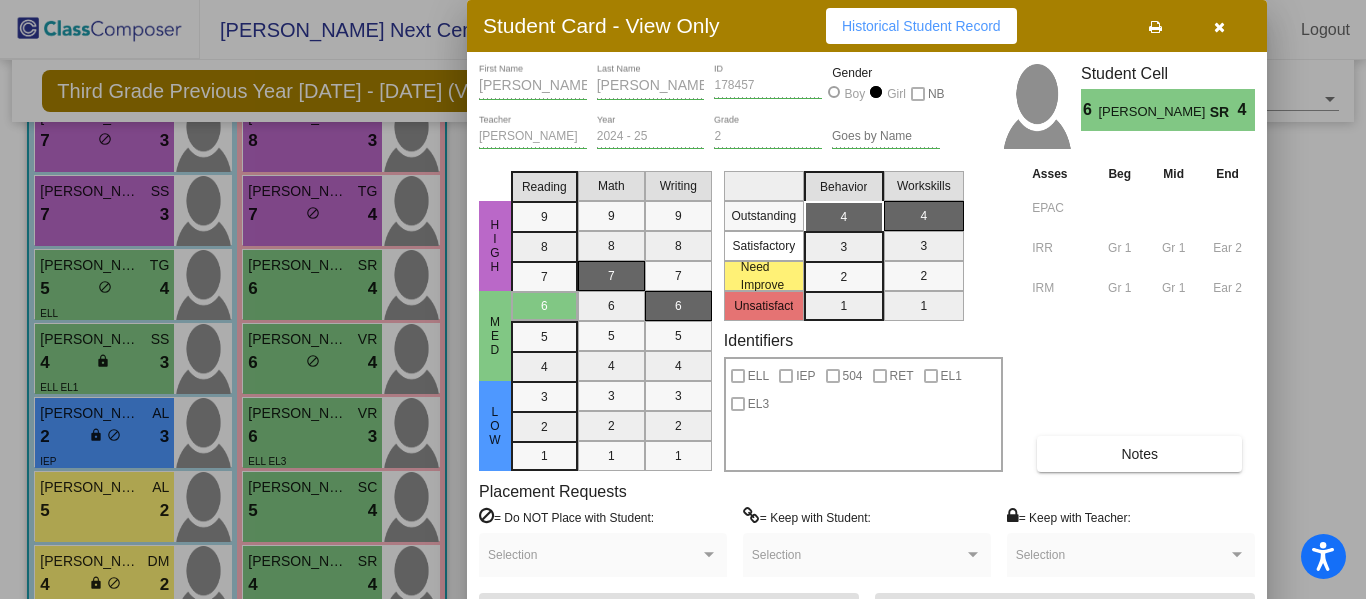 click at bounding box center (1219, 26) 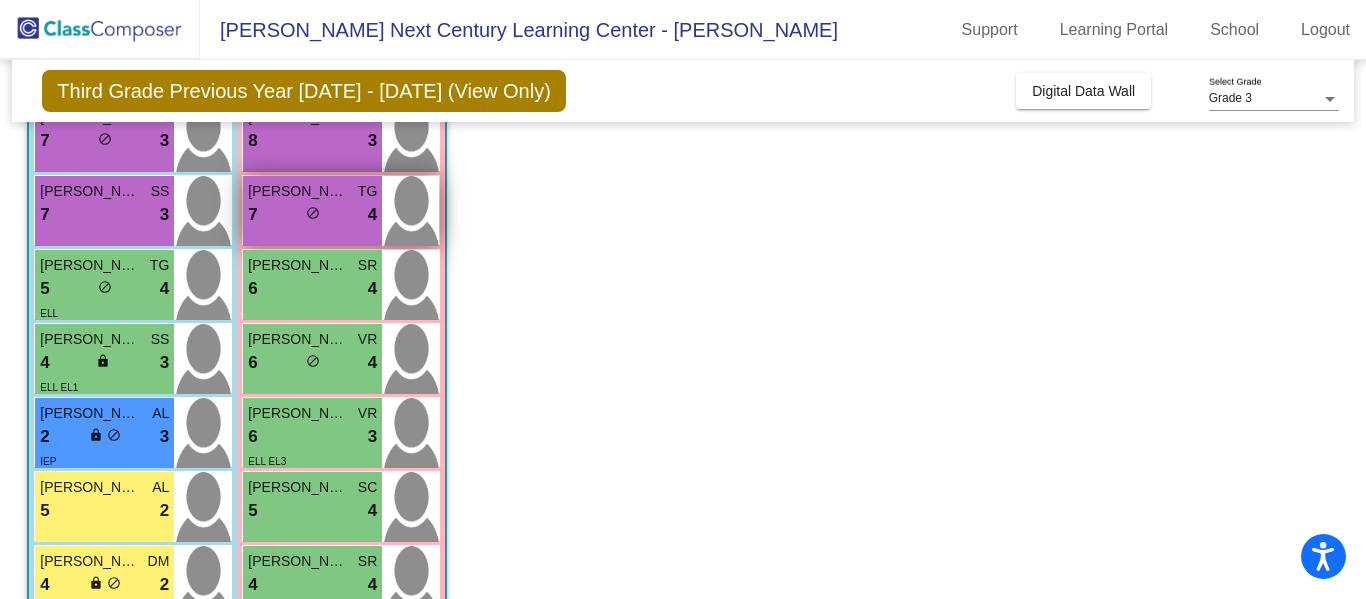 click on "7 lock do_not_disturb_alt 4" at bounding box center (312, 215) 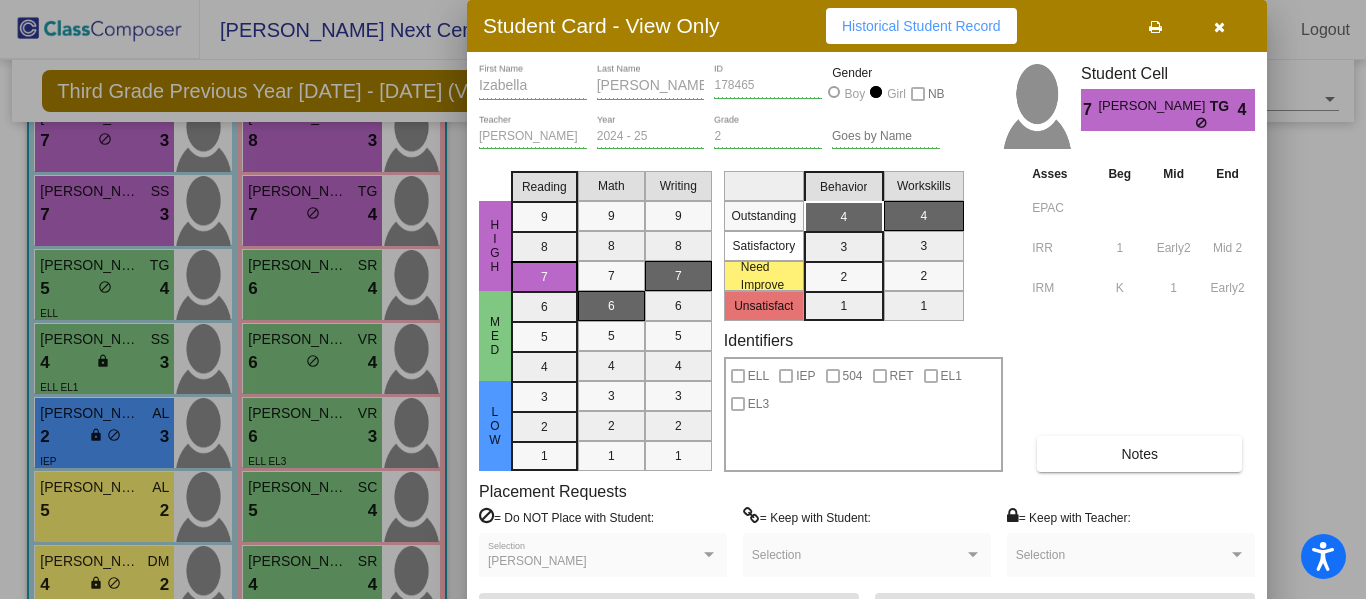 click on "Notes" at bounding box center (1139, 454) 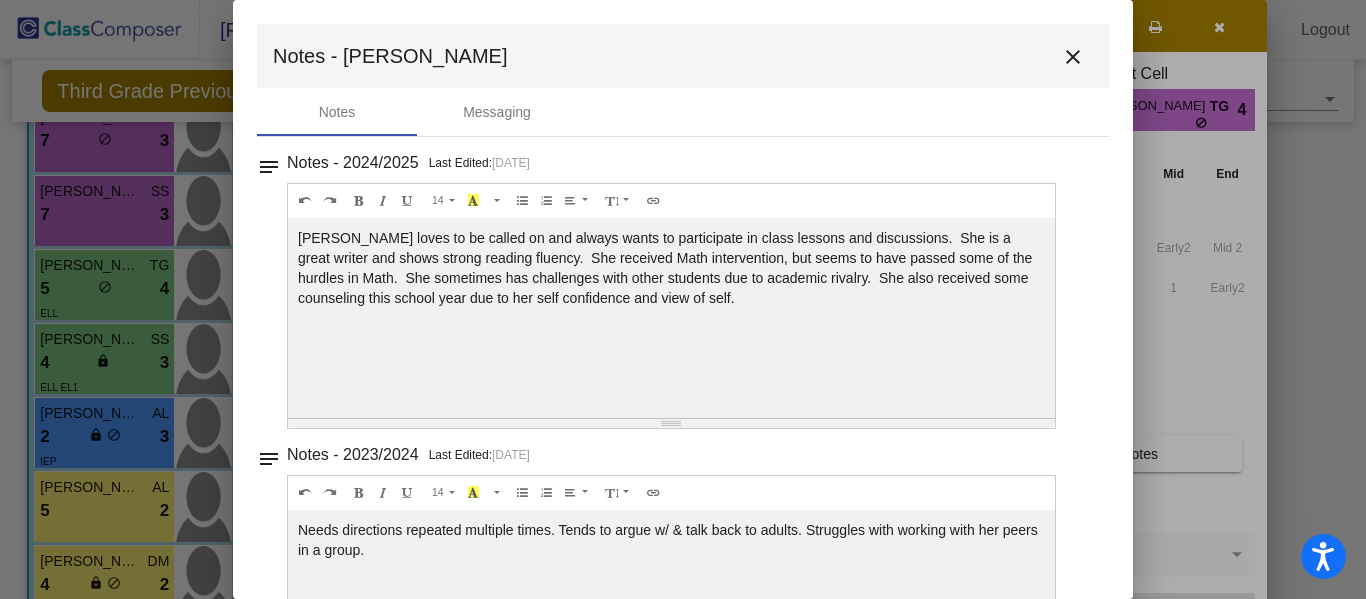 click on "close" at bounding box center (1073, 57) 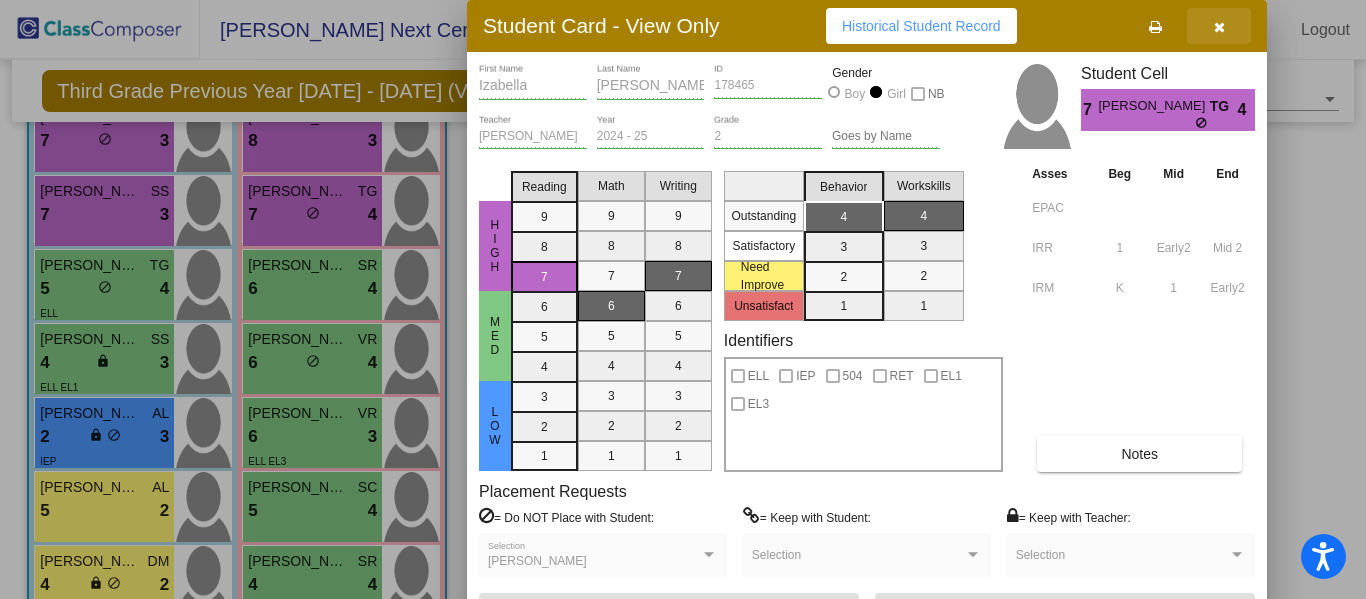 click at bounding box center [1219, 26] 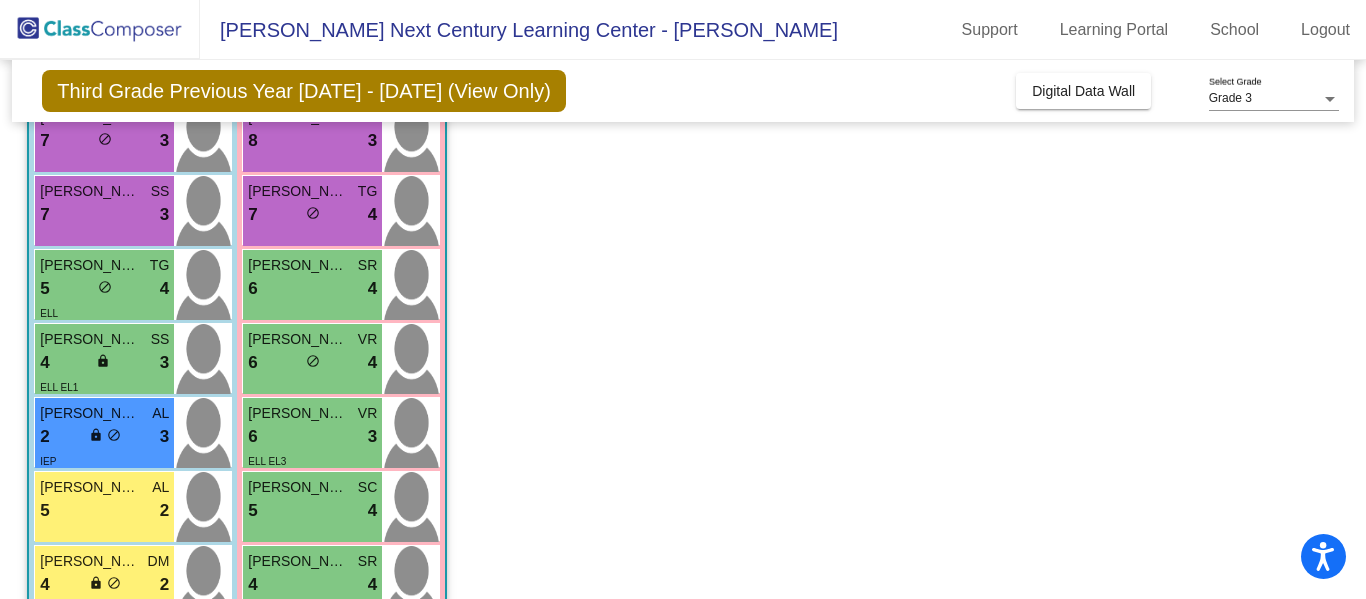 scroll, scrollTop: 267, scrollLeft: 0, axis: vertical 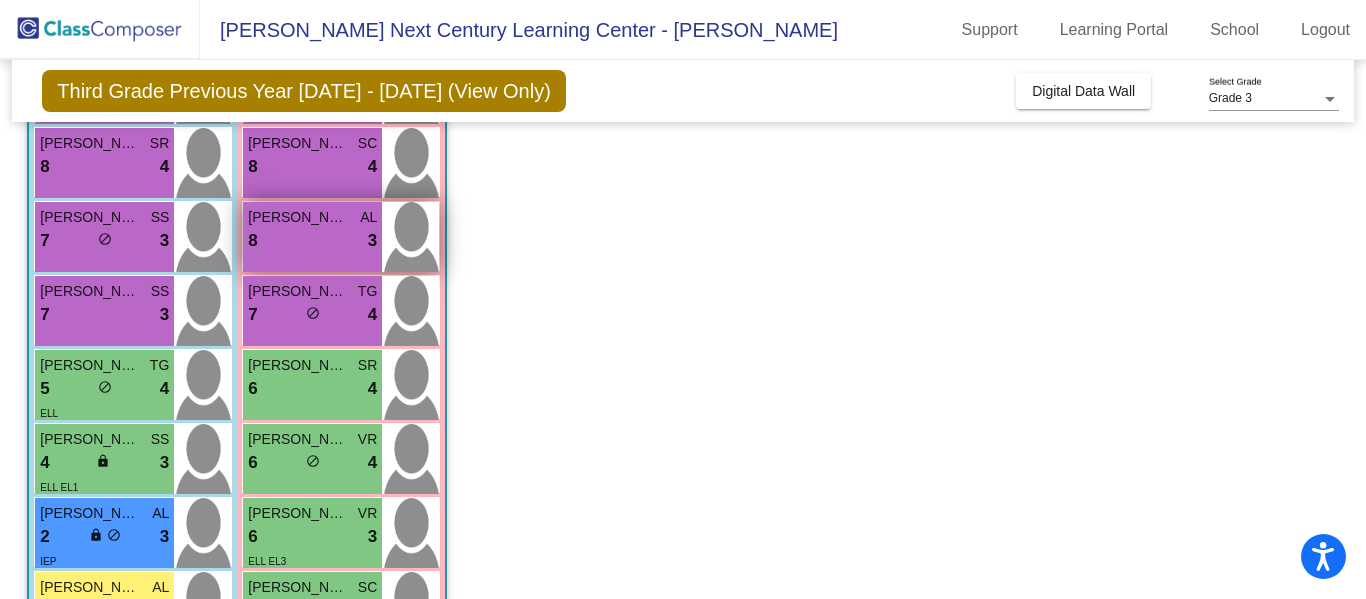 click on "Amanda Magdaleno" at bounding box center (298, 217) 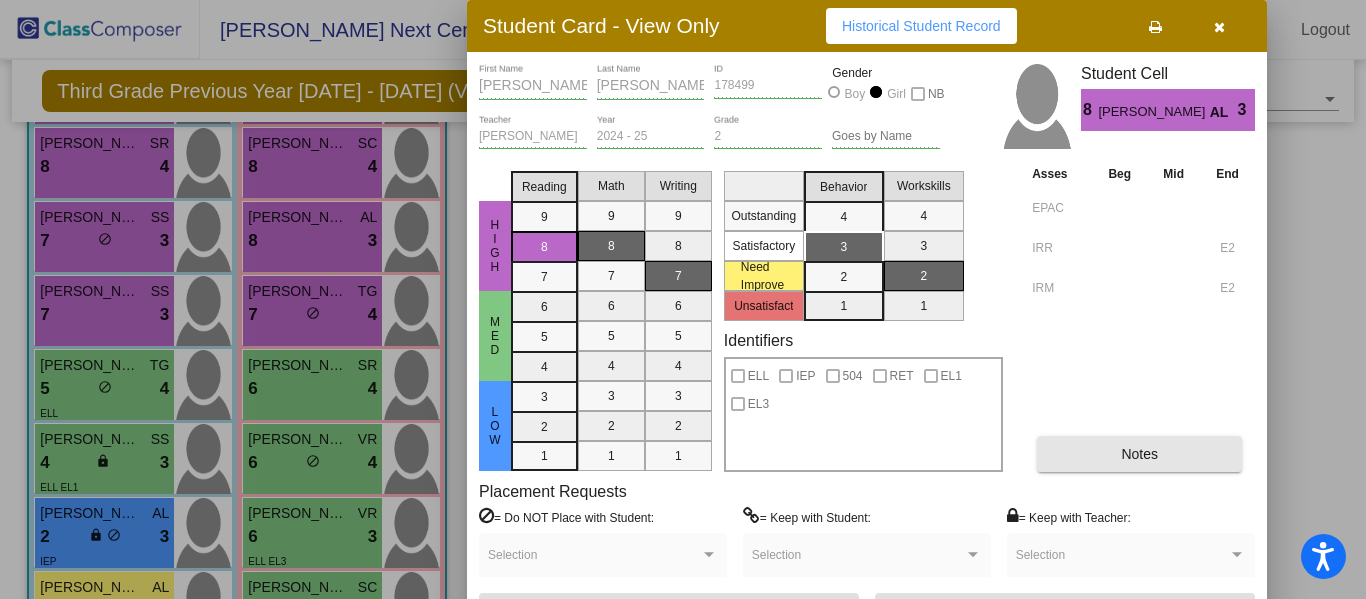 click on "Notes" at bounding box center [1139, 454] 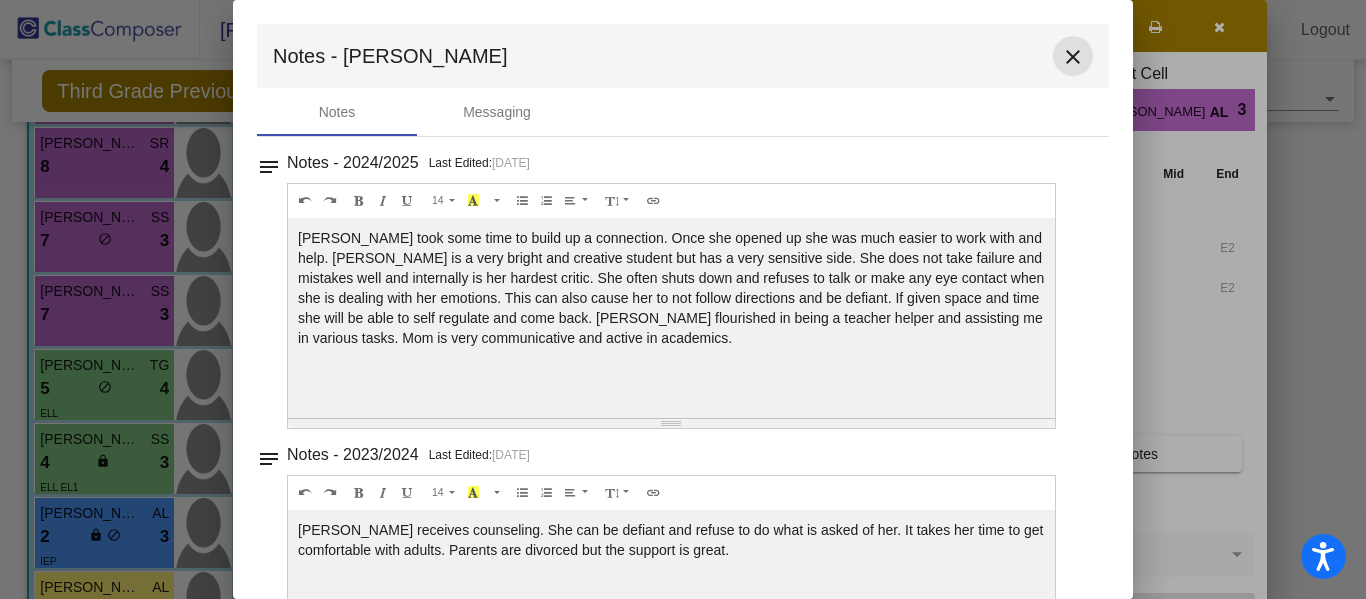 click on "close" at bounding box center (1073, 57) 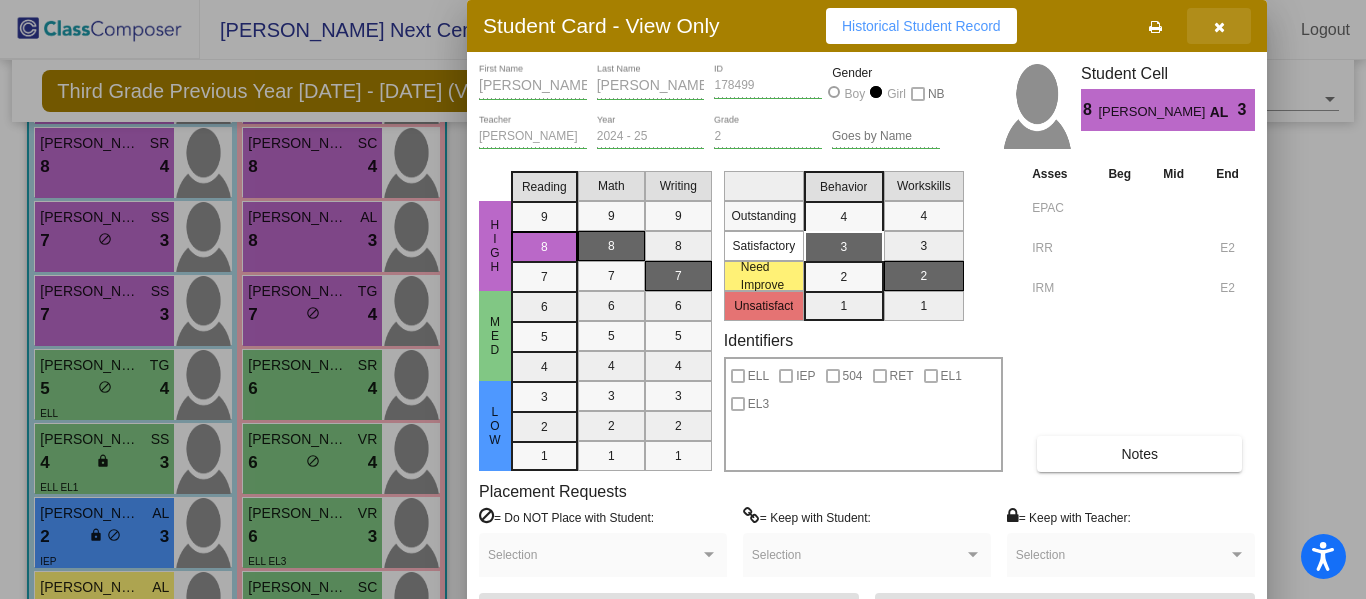 click at bounding box center (1219, 27) 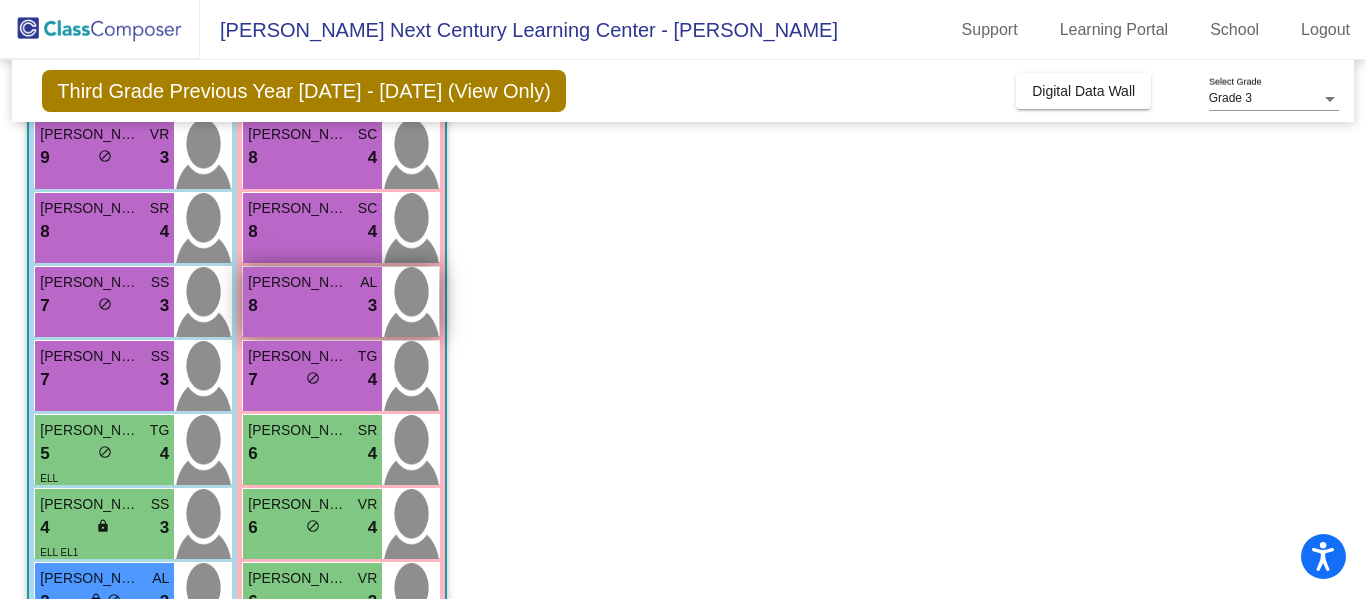 scroll, scrollTop: 167, scrollLeft: 0, axis: vertical 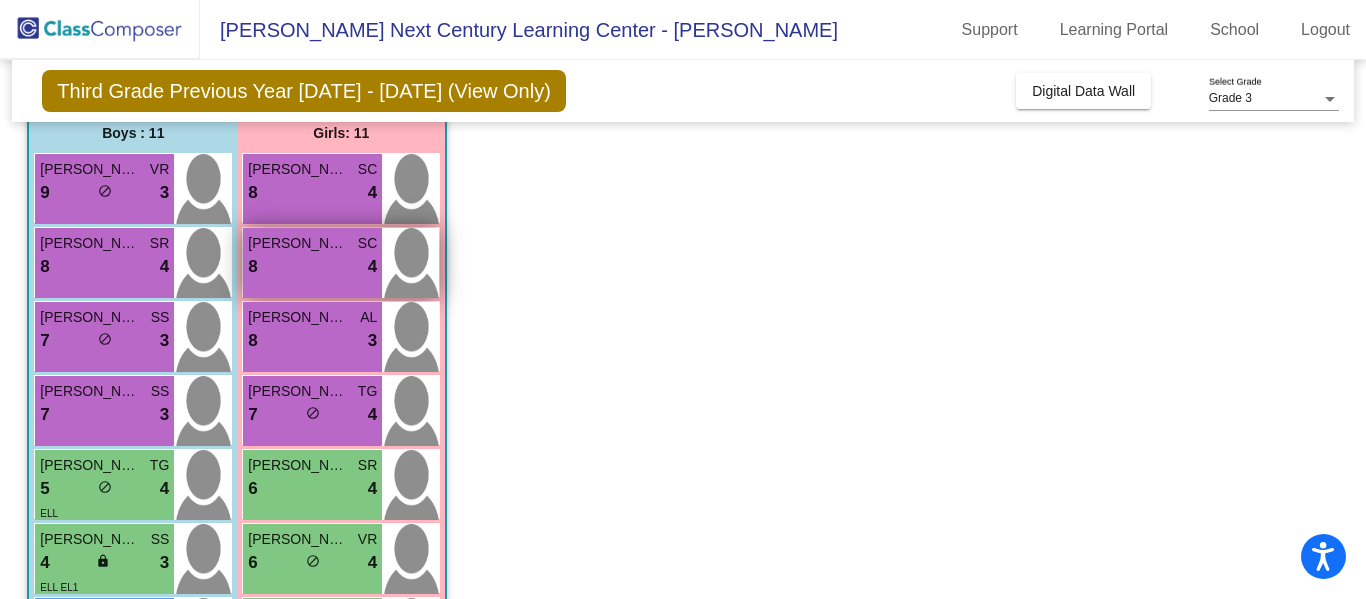 click on "8 lock do_not_disturb_alt 4" at bounding box center [312, 267] 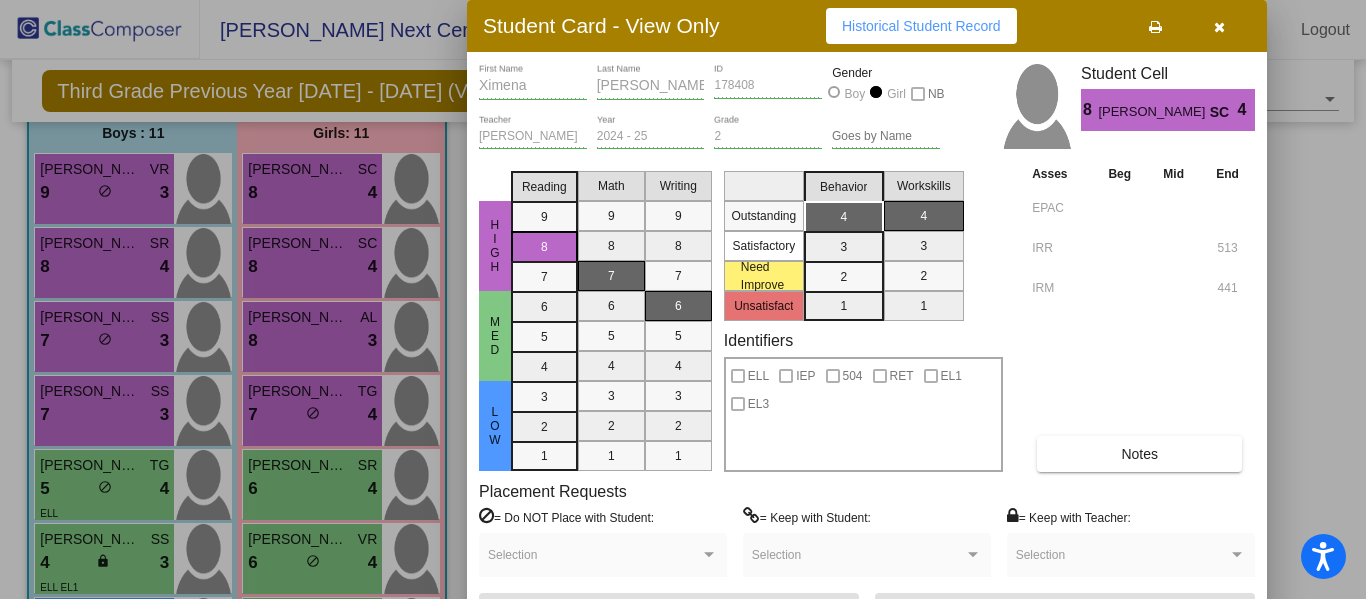 click on "Notes" at bounding box center (1139, 454) 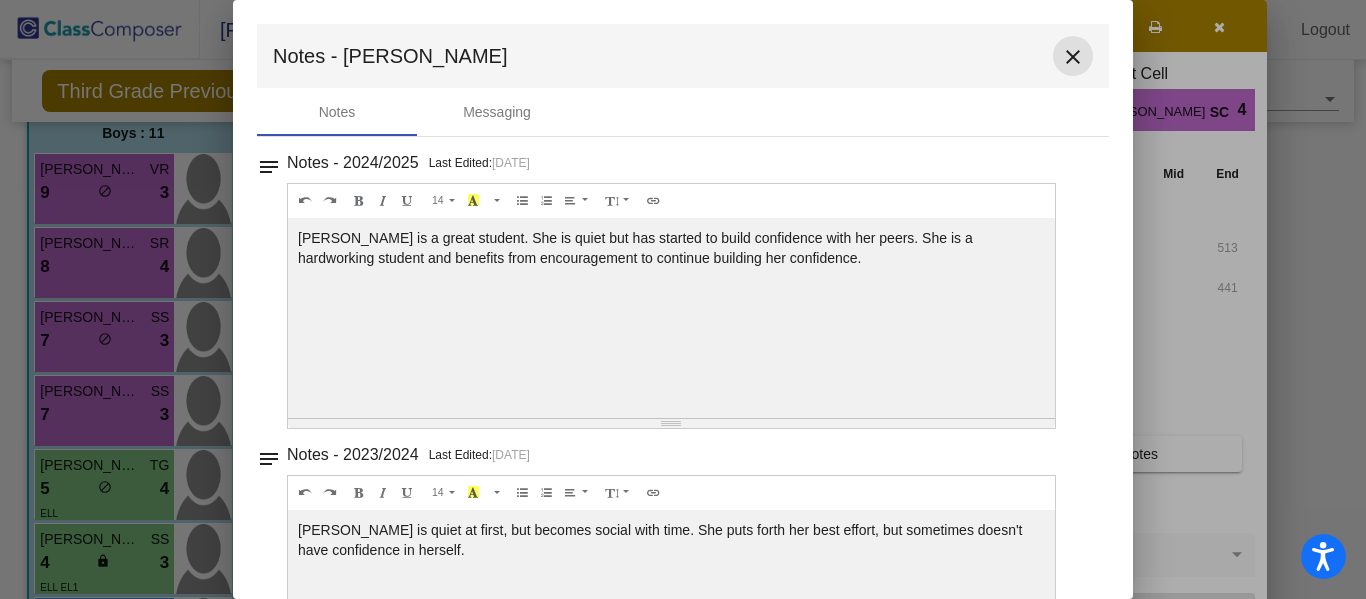 click on "close" at bounding box center (1073, 56) 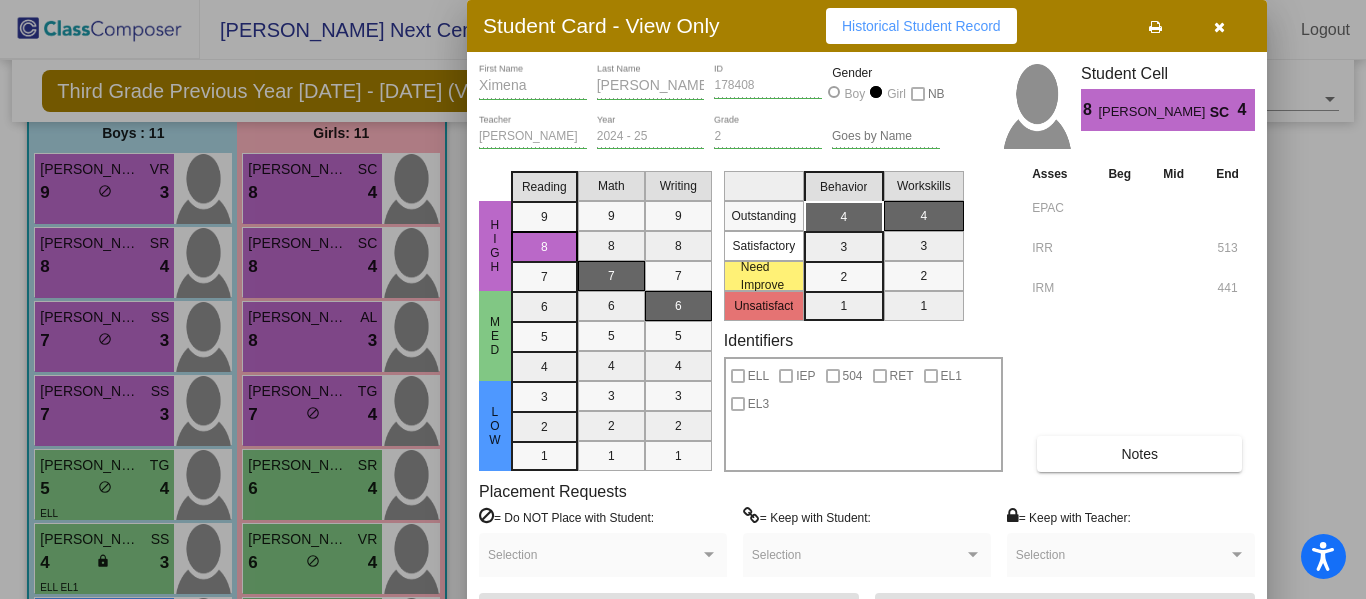 click at bounding box center (1219, 26) 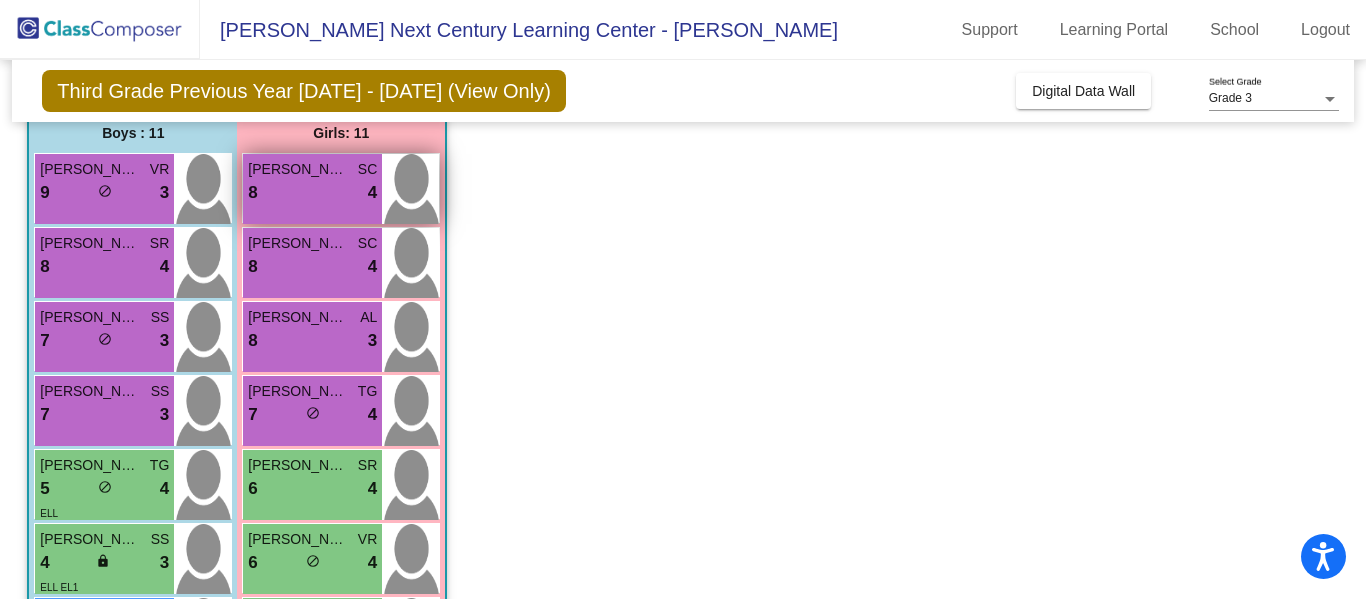 click on "8 lock do_not_disturb_alt 4" at bounding box center [312, 193] 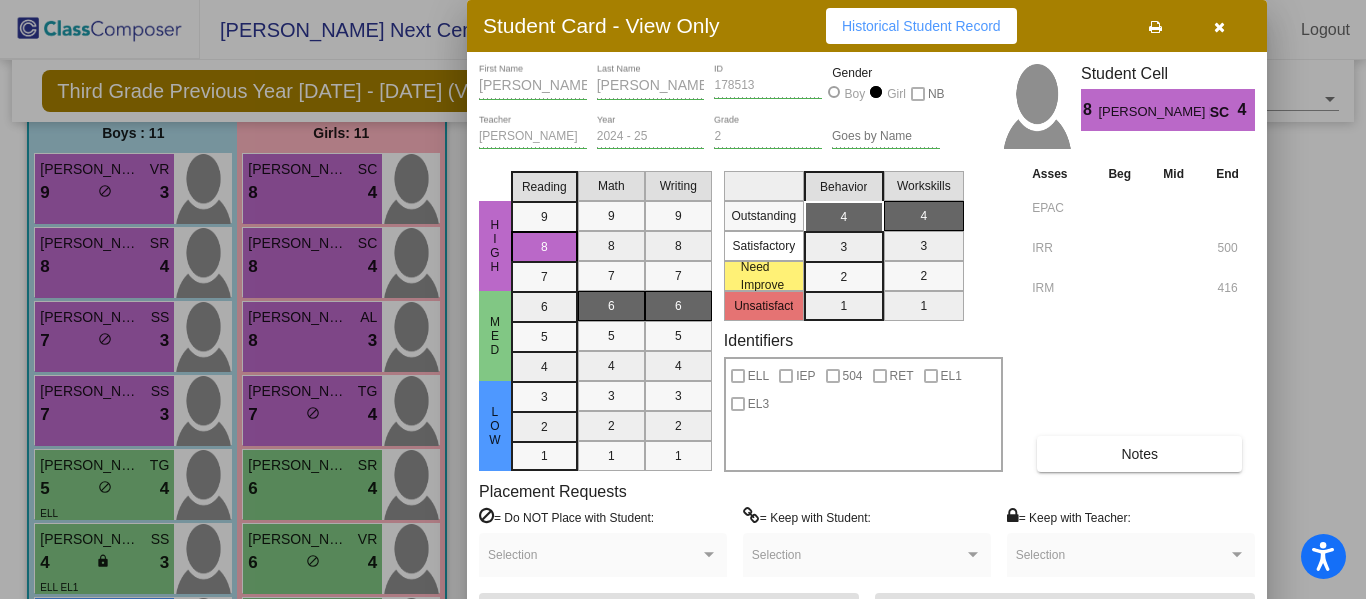 click on "Notes" at bounding box center (1139, 454) 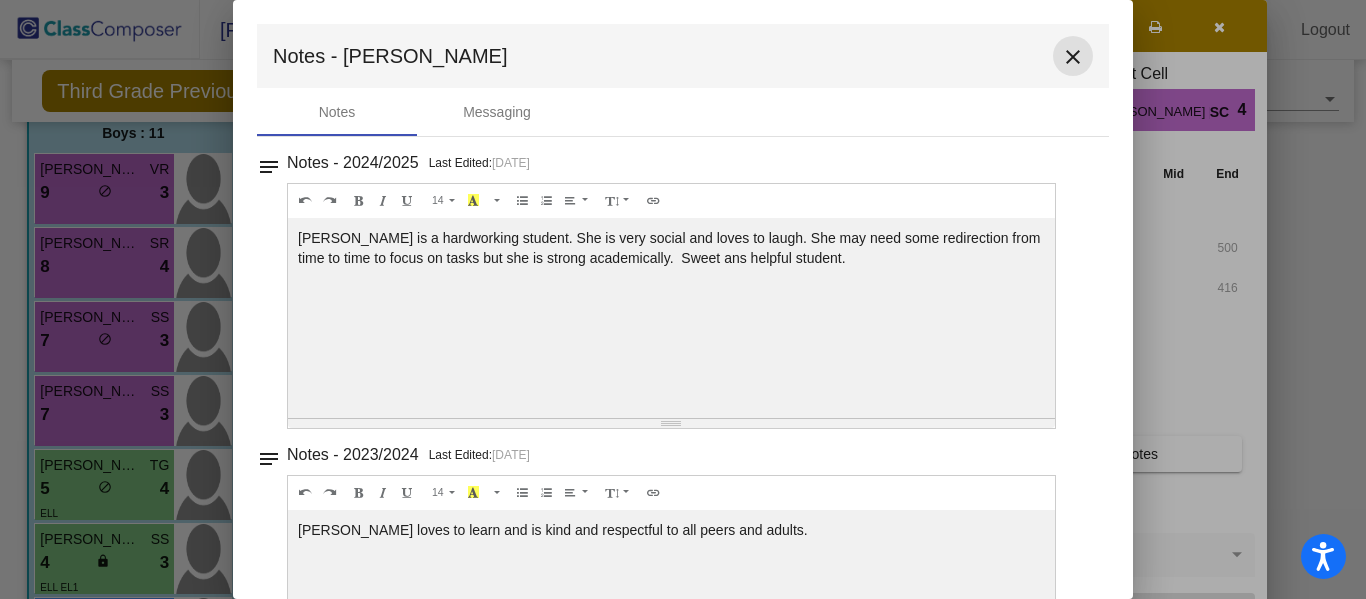 click on "close" at bounding box center (1073, 57) 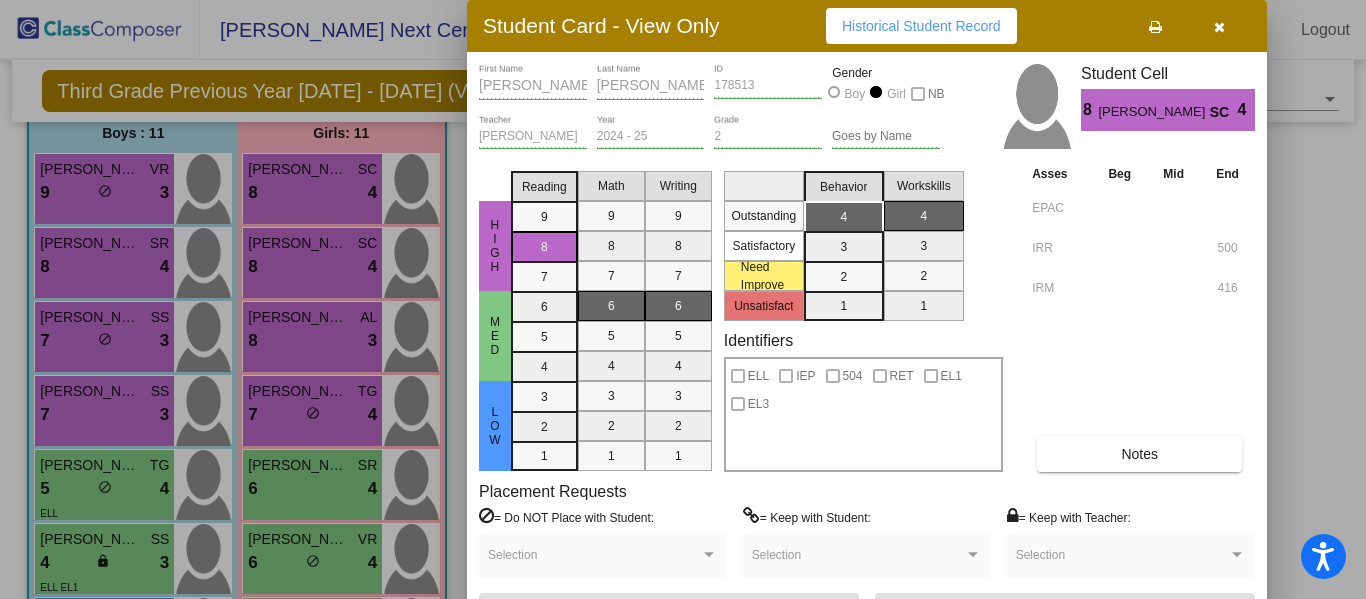 click at bounding box center [1219, 26] 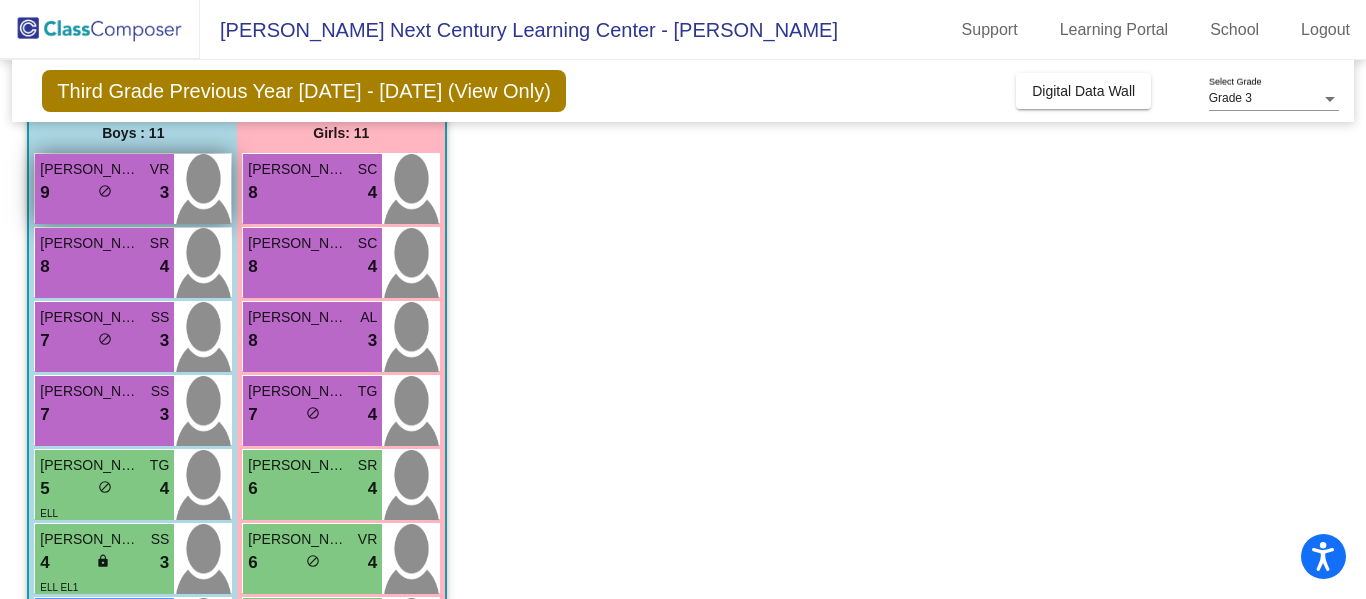click on "9" at bounding box center (44, 193) 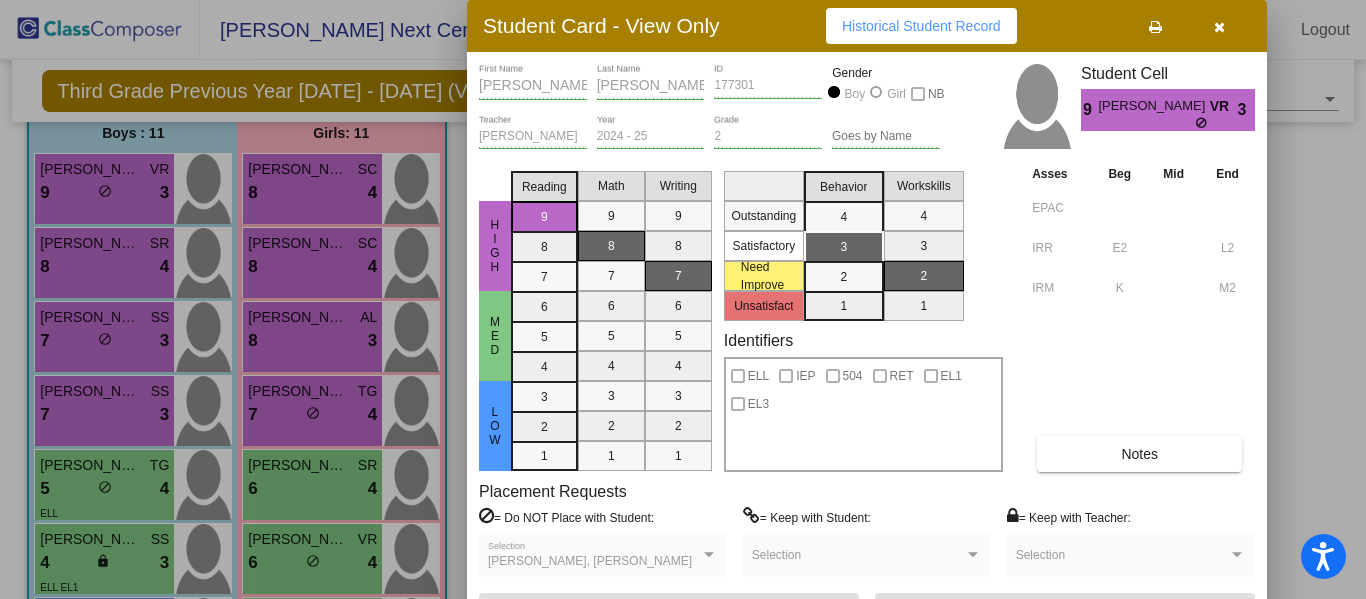 click on "Notes" at bounding box center (1139, 454) 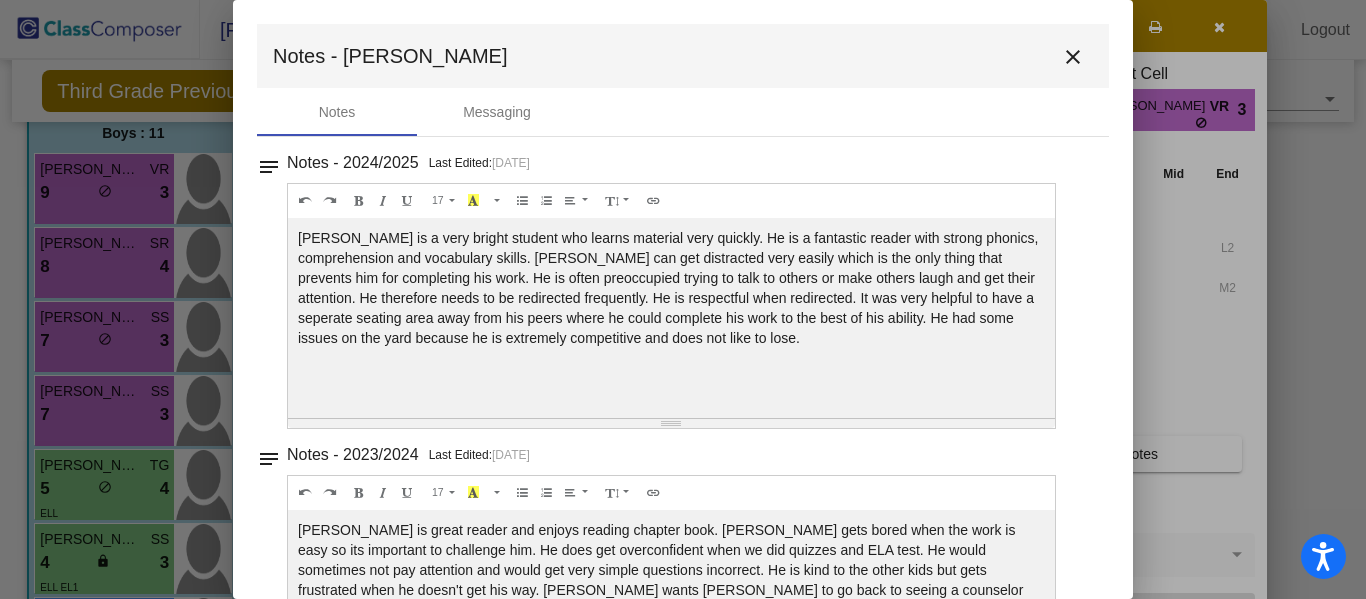 click on "close" at bounding box center [1073, 57] 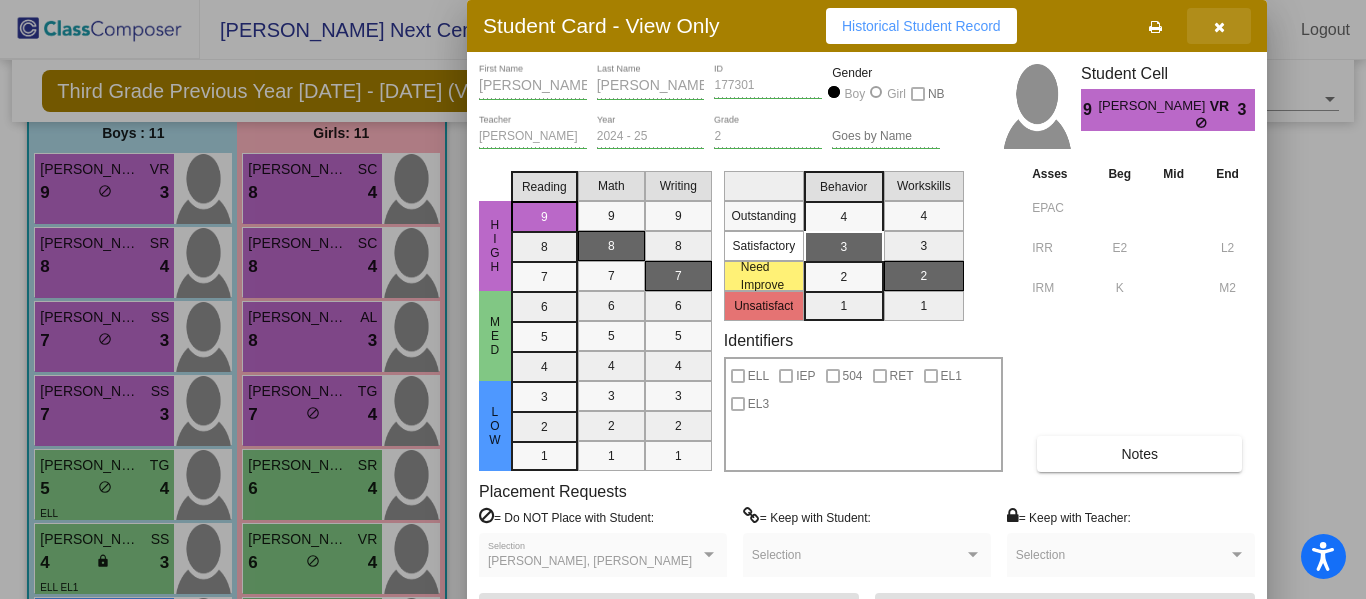 click at bounding box center (1219, 26) 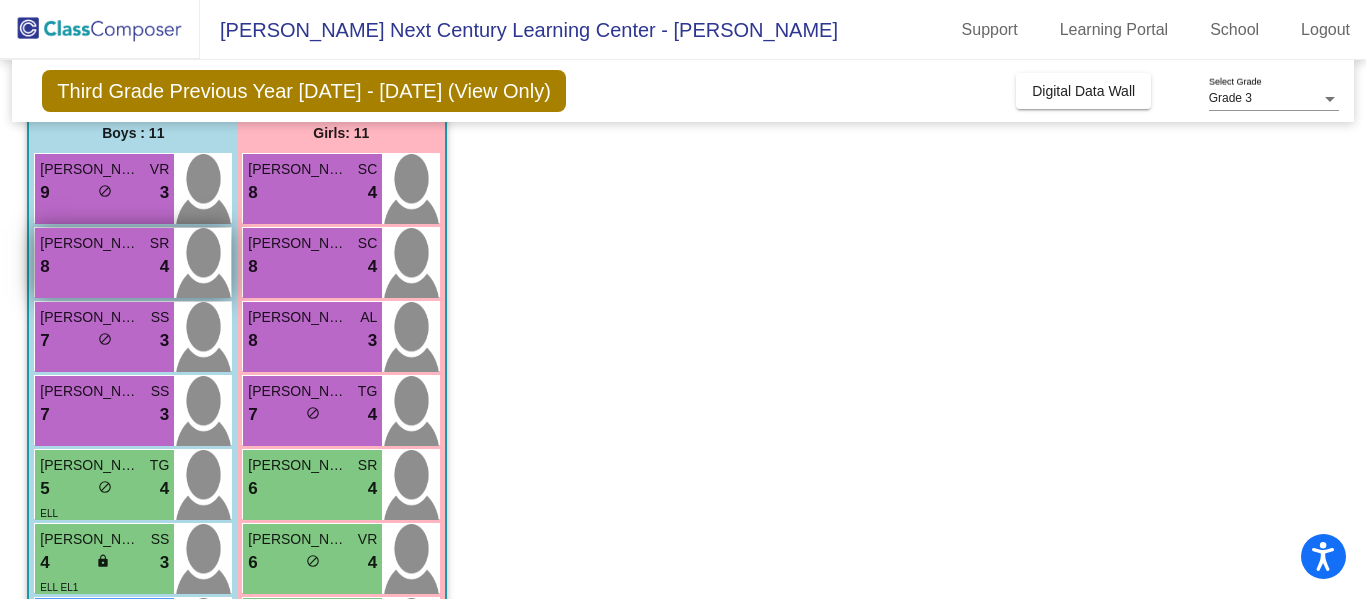 click on "Jose Jimenez SR 8 lock do_not_disturb_alt 4" at bounding box center (104, 263) 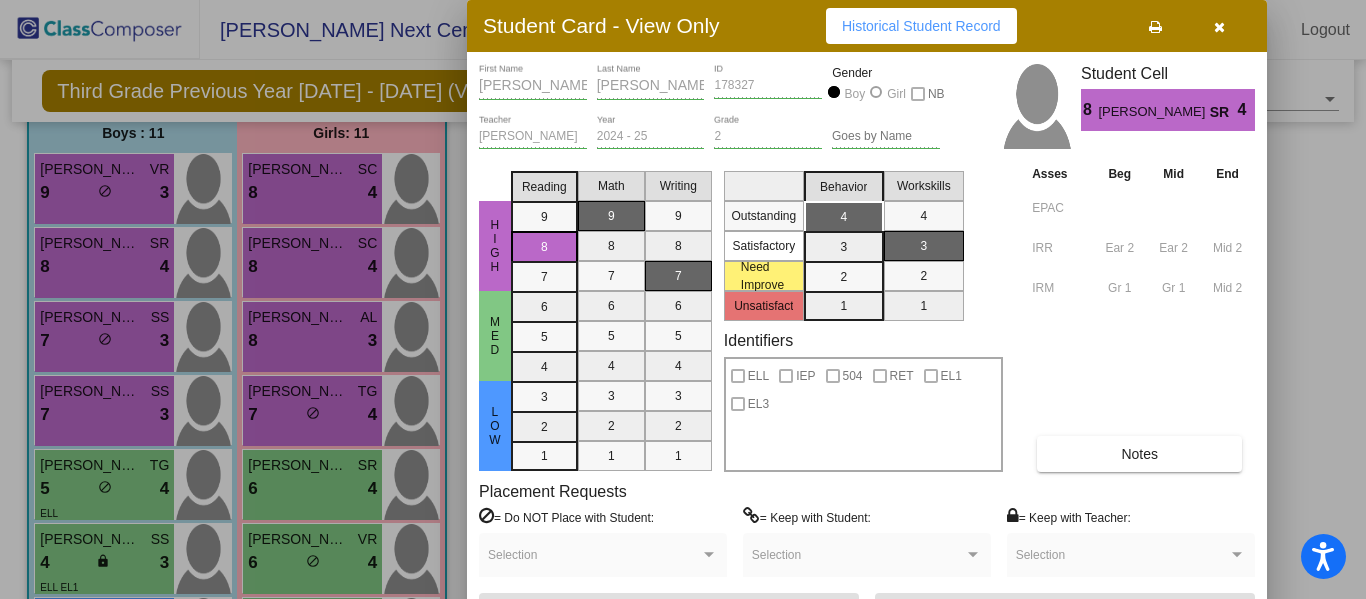 click on "Notes" at bounding box center (1139, 454) 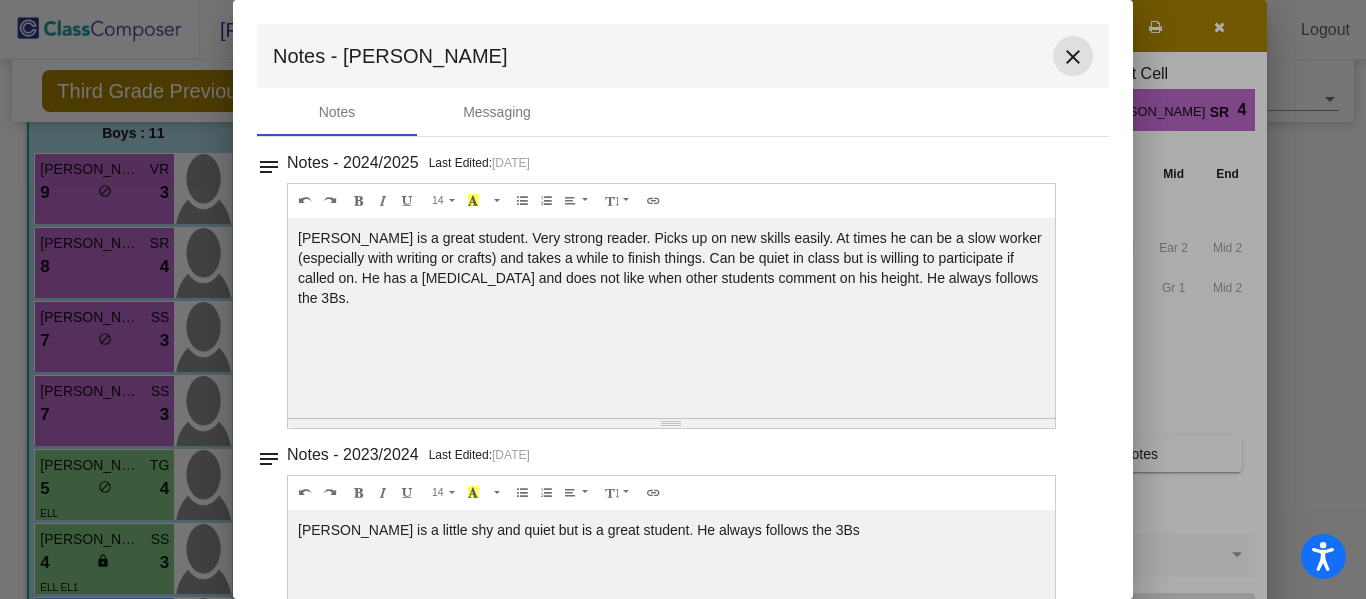 click on "close" at bounding box center (1073, 57) 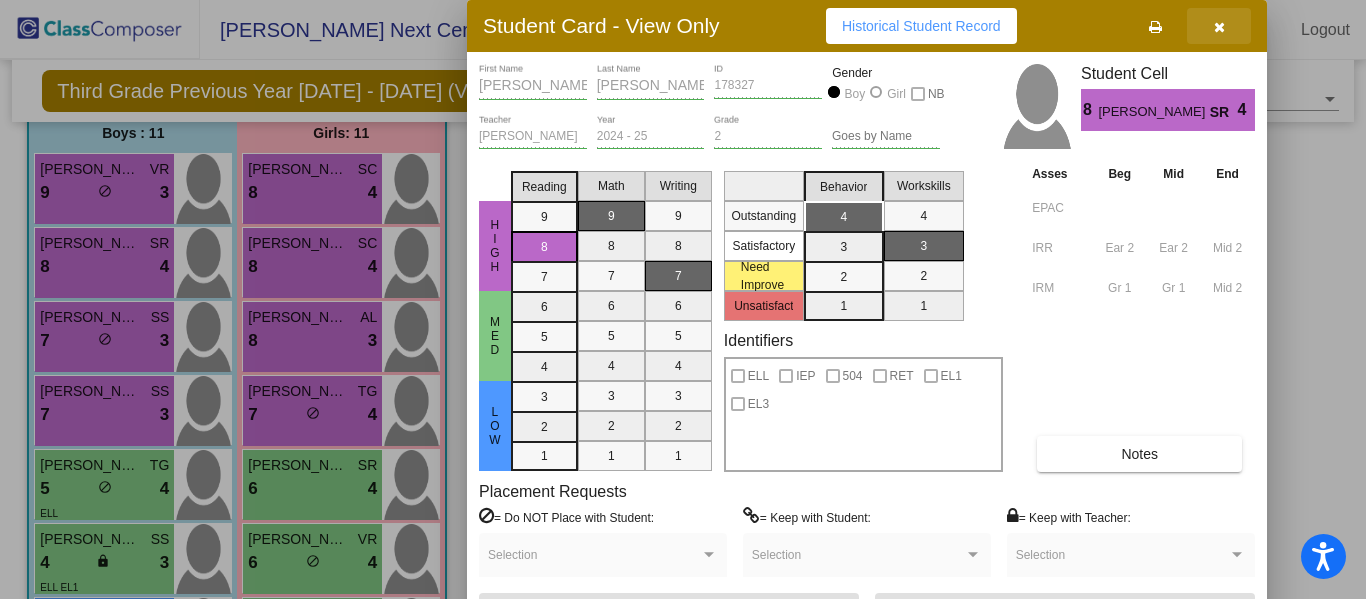 click at bounding box center (1219, 26) 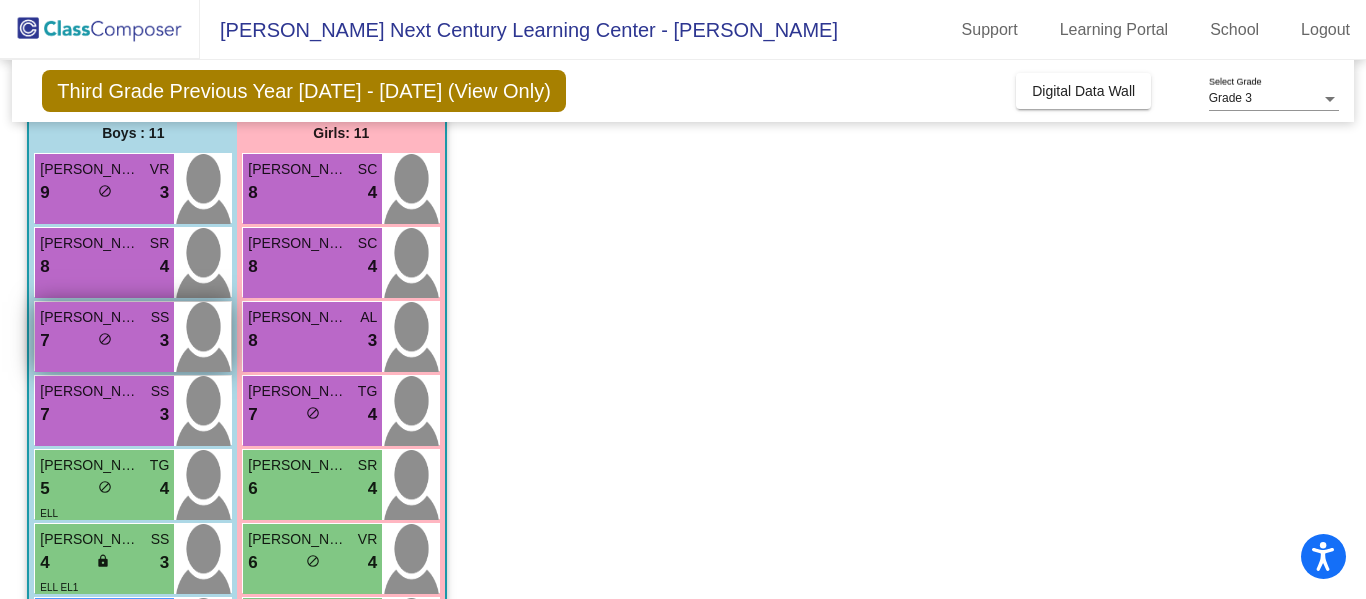 click on "do_not_disturb_alt" at bounding box center [105, 339] 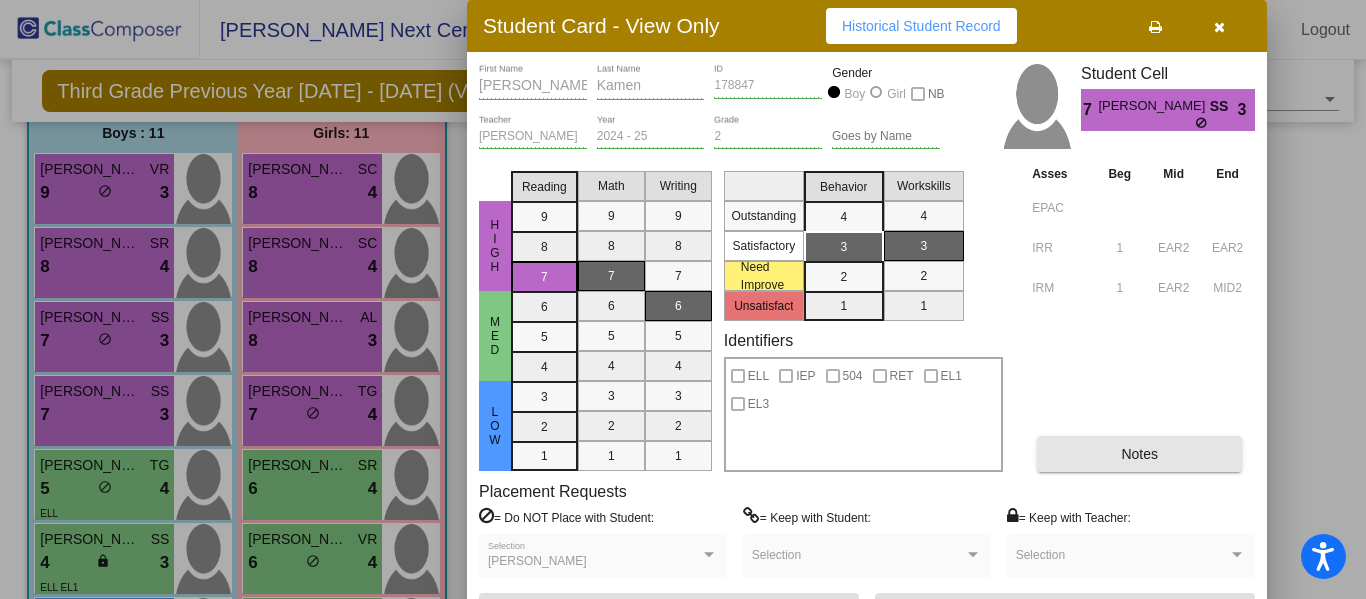 click on "Notes" at bounding box center (1139, 454) 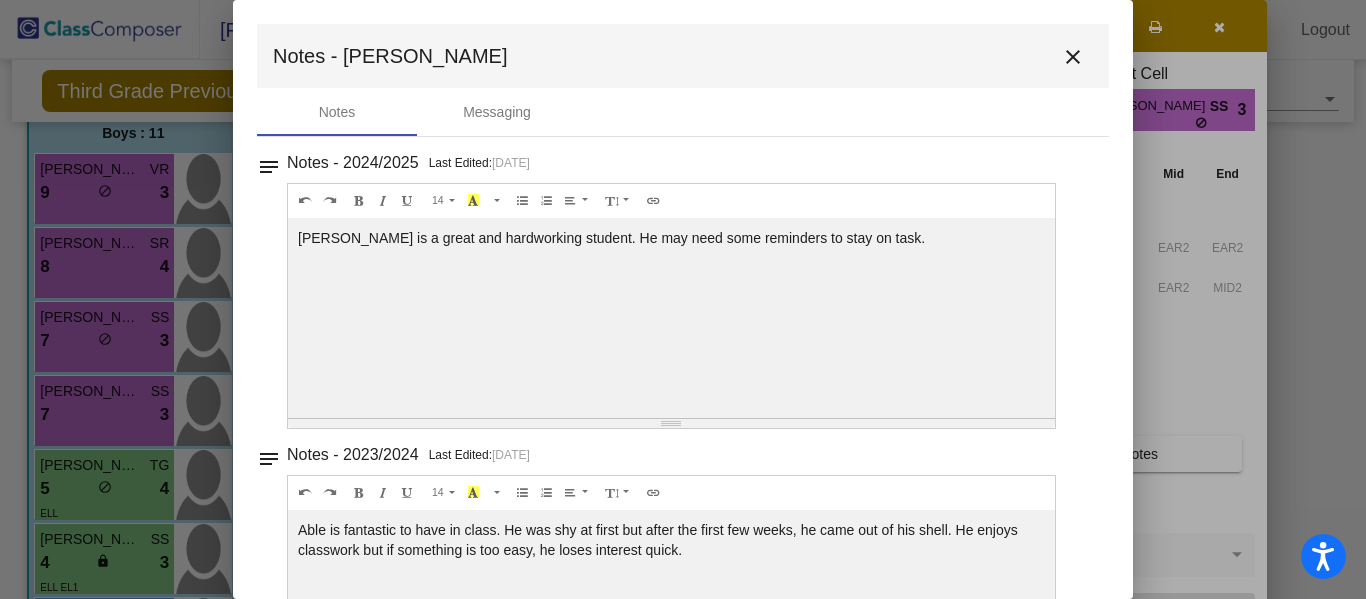 click on "close" at bounding box center (1073, 57) 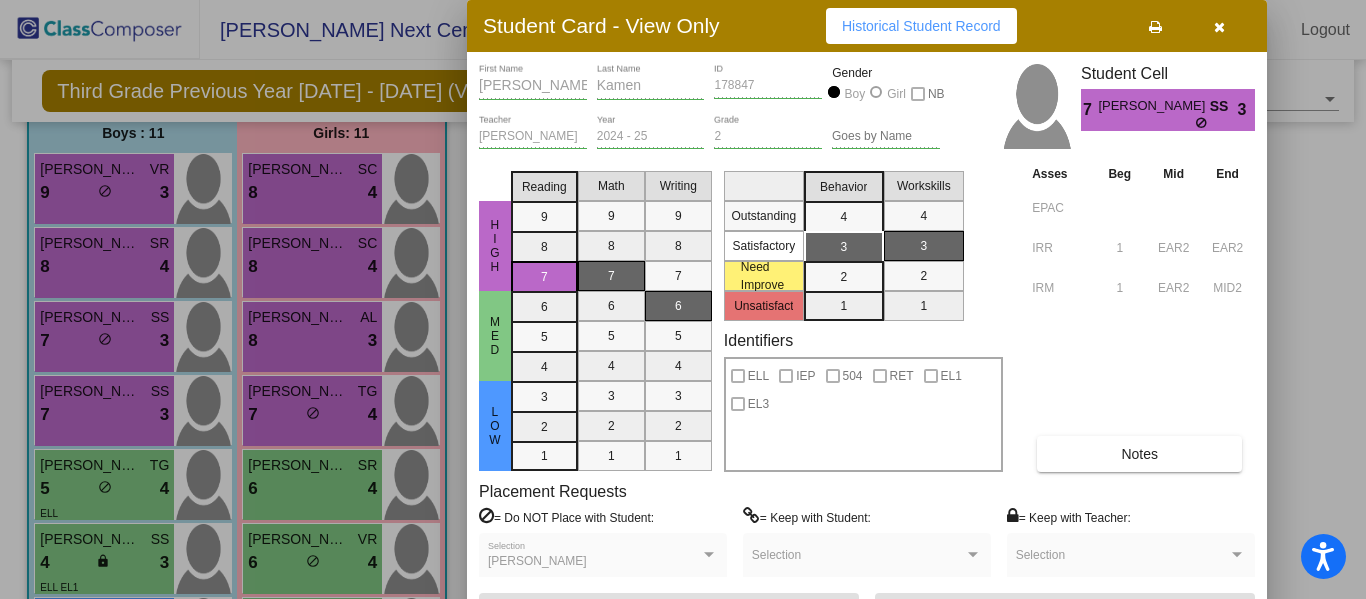 click at bounding box center [1219, 26] 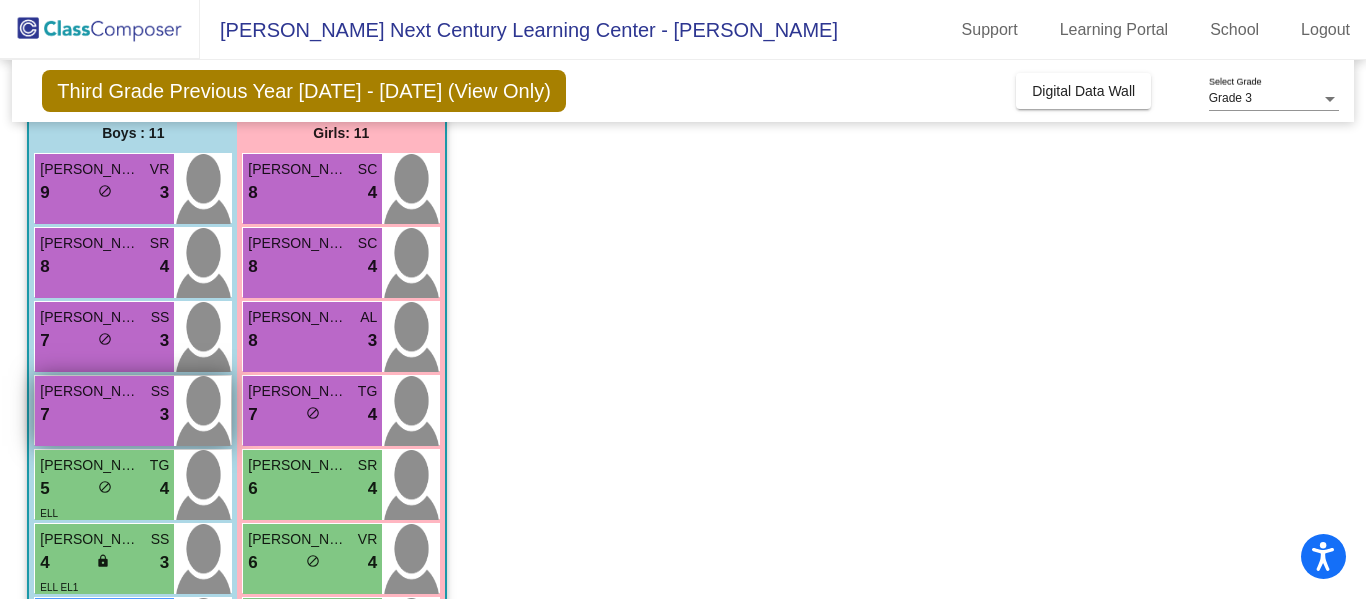 click on "7 lock do_not_disturb_alt 3" at bounding box center [104, 415] 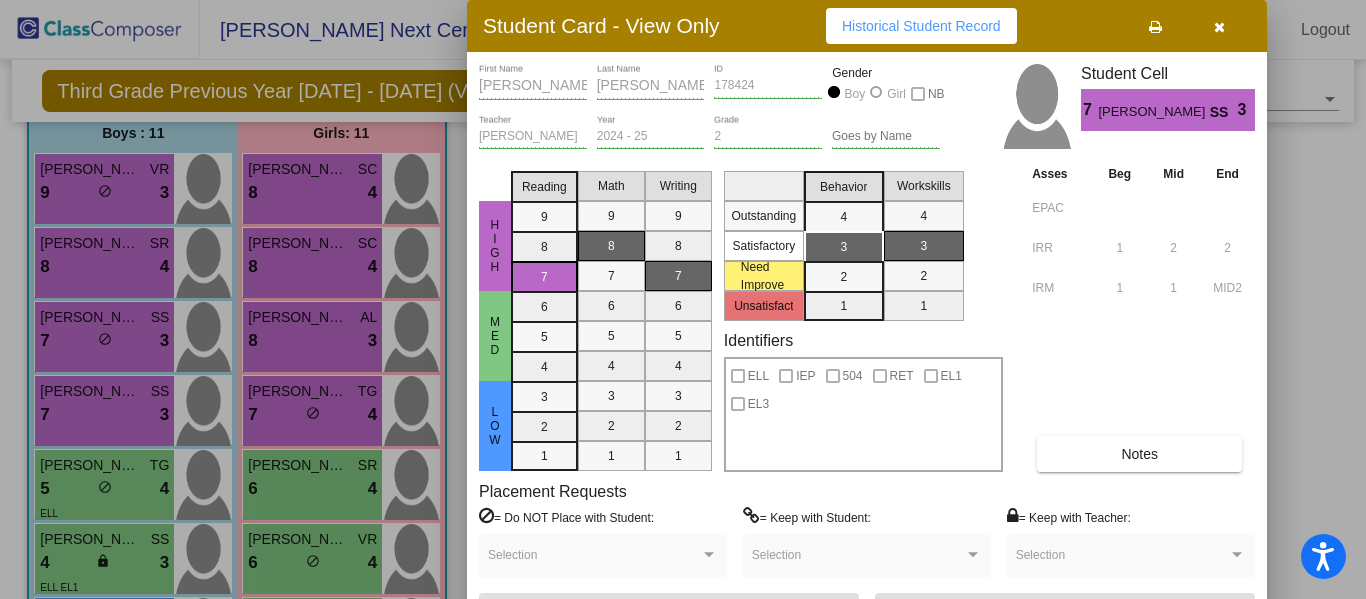 click on "Notes" at bounding box center [1139, 454] 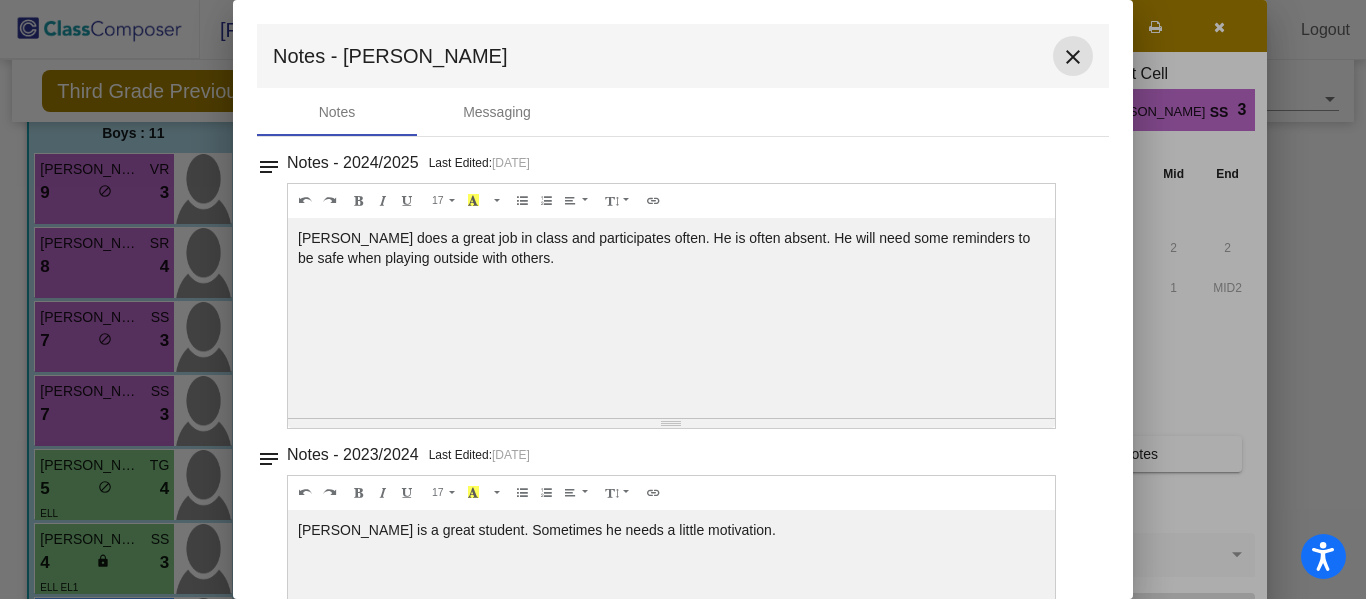click on "close" at bounding box center (1073, 57) 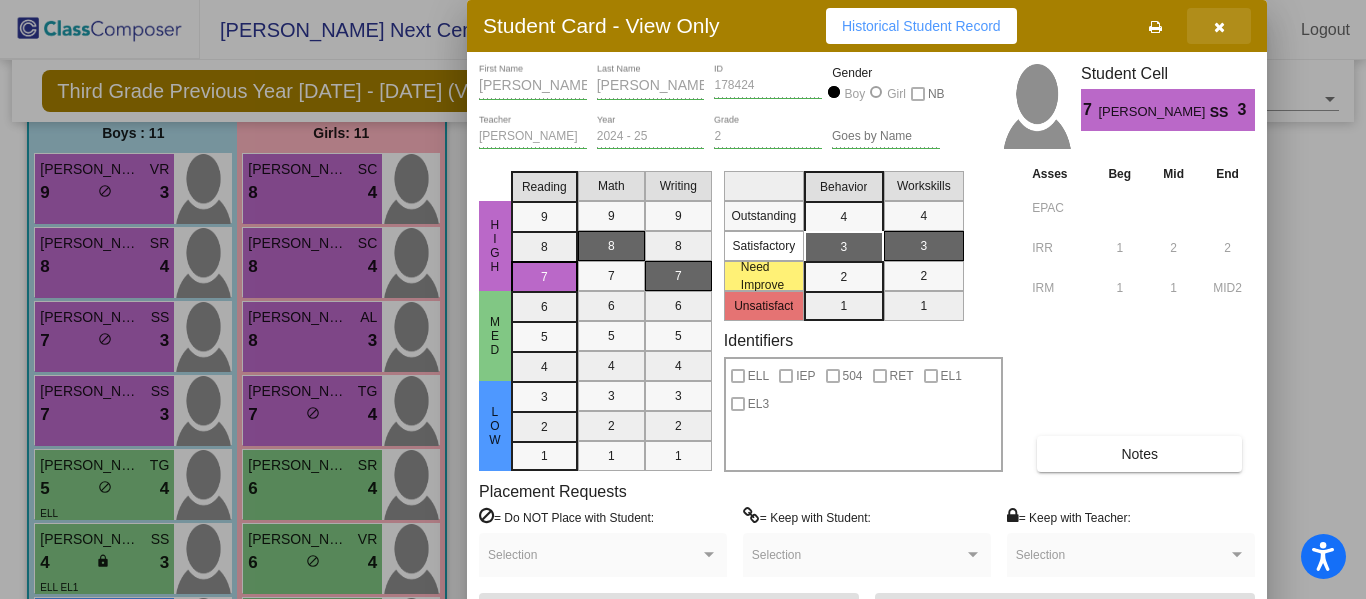 click at bounding box center (1219, 27) 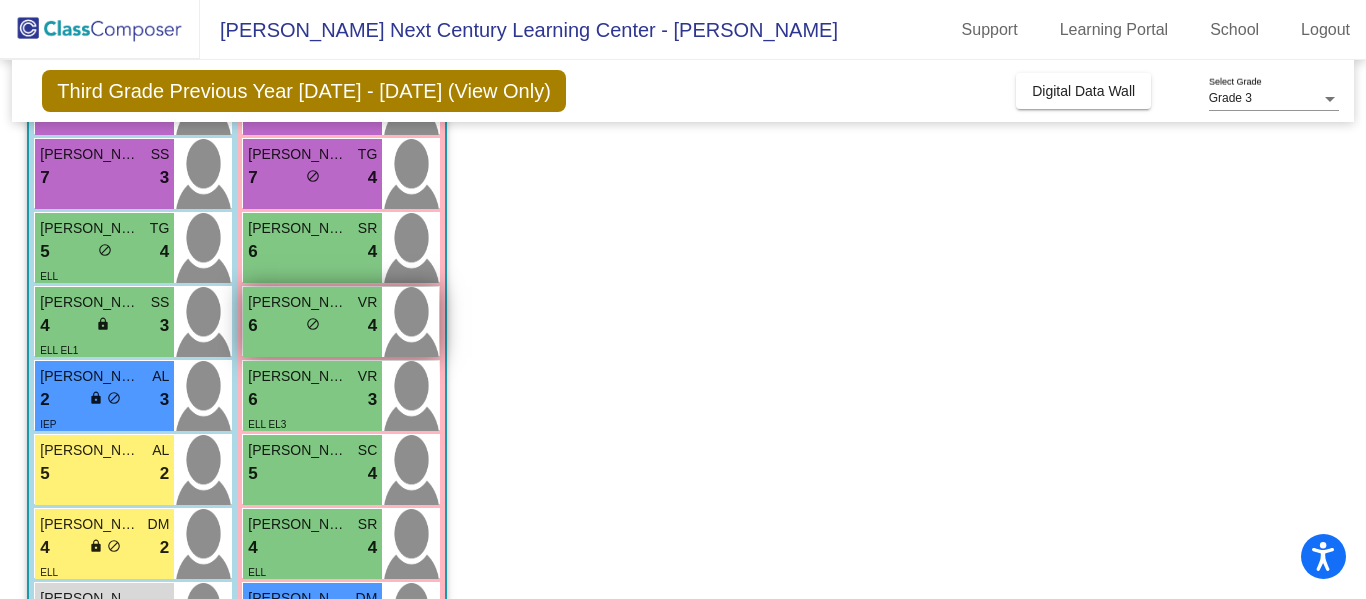 scroll, scrollTop: 467, scrollLeft: 0, axis: vertical 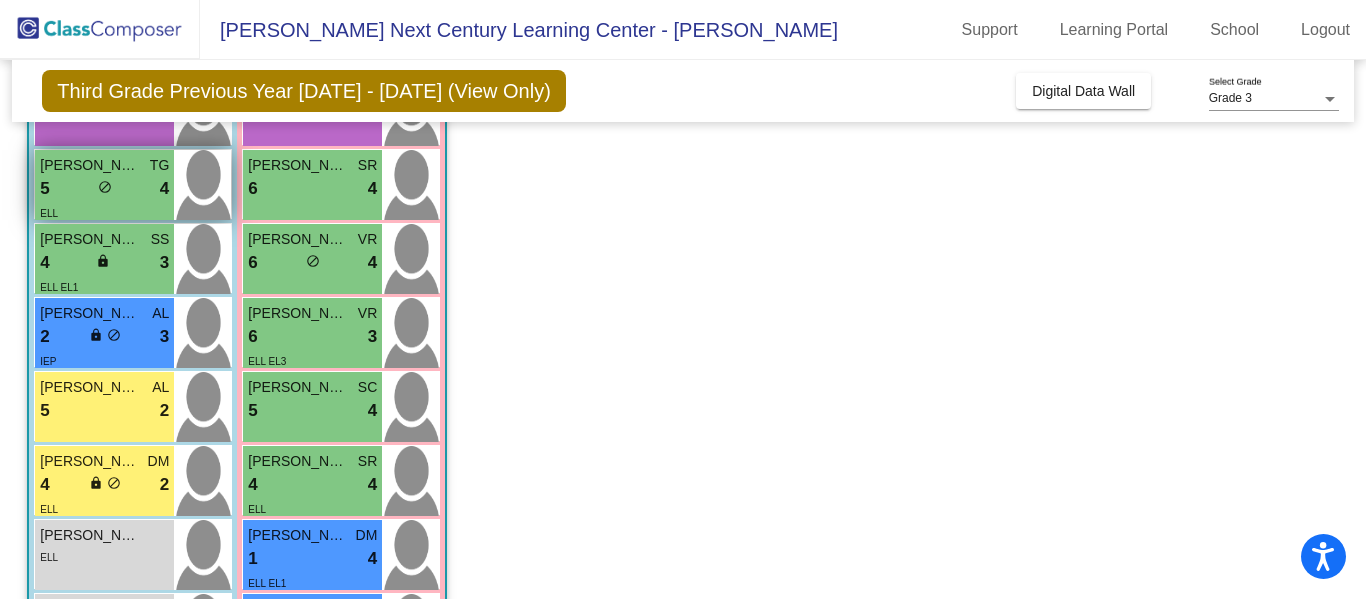 click on "Braulio Melendrez" at bounding box center (90, 165) 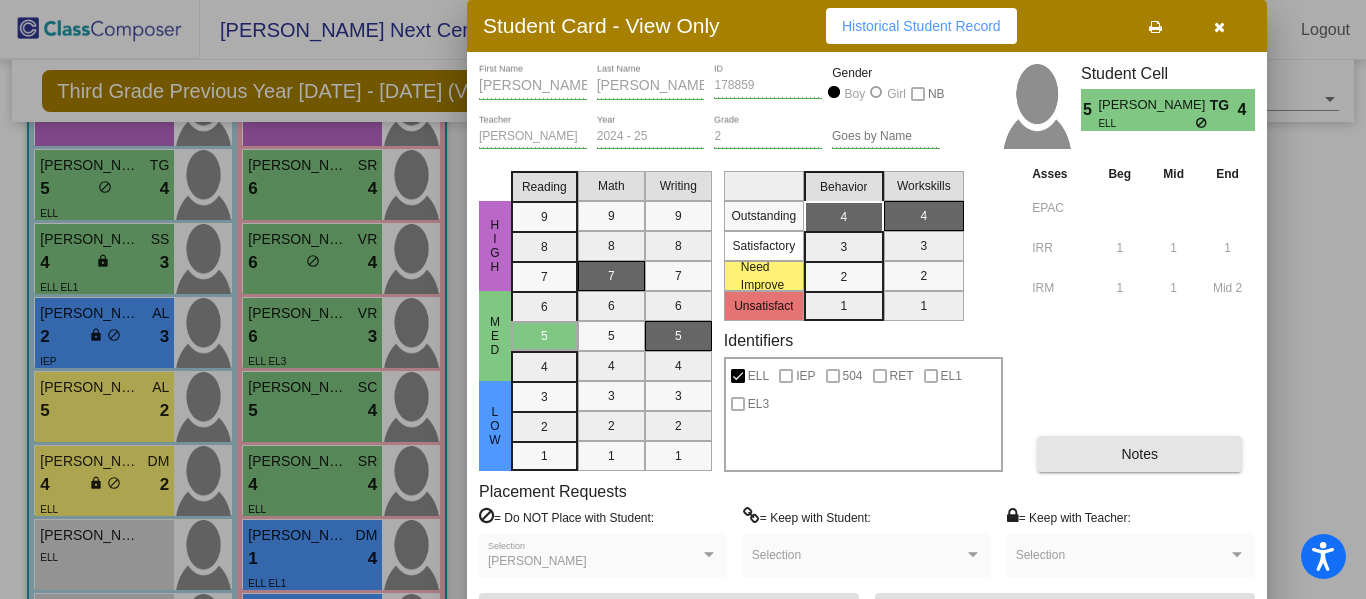 click on "Notes" at bounding box center (1139, 454) 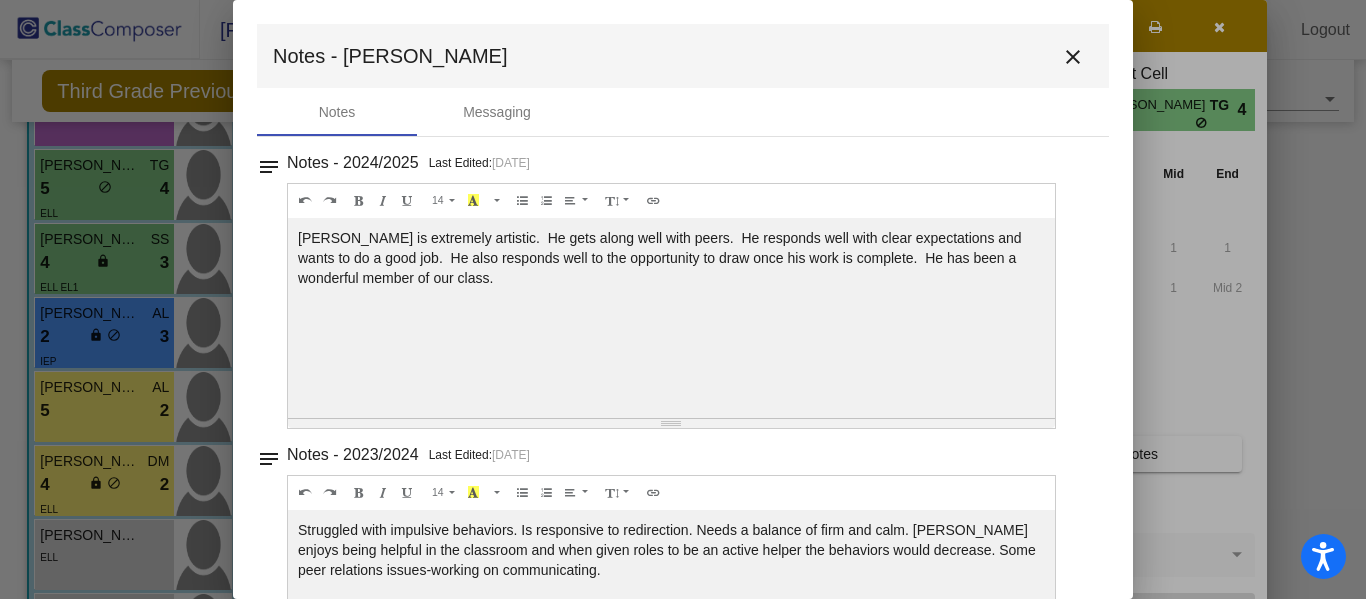 click on "close" at bounding box center [1073, 57] 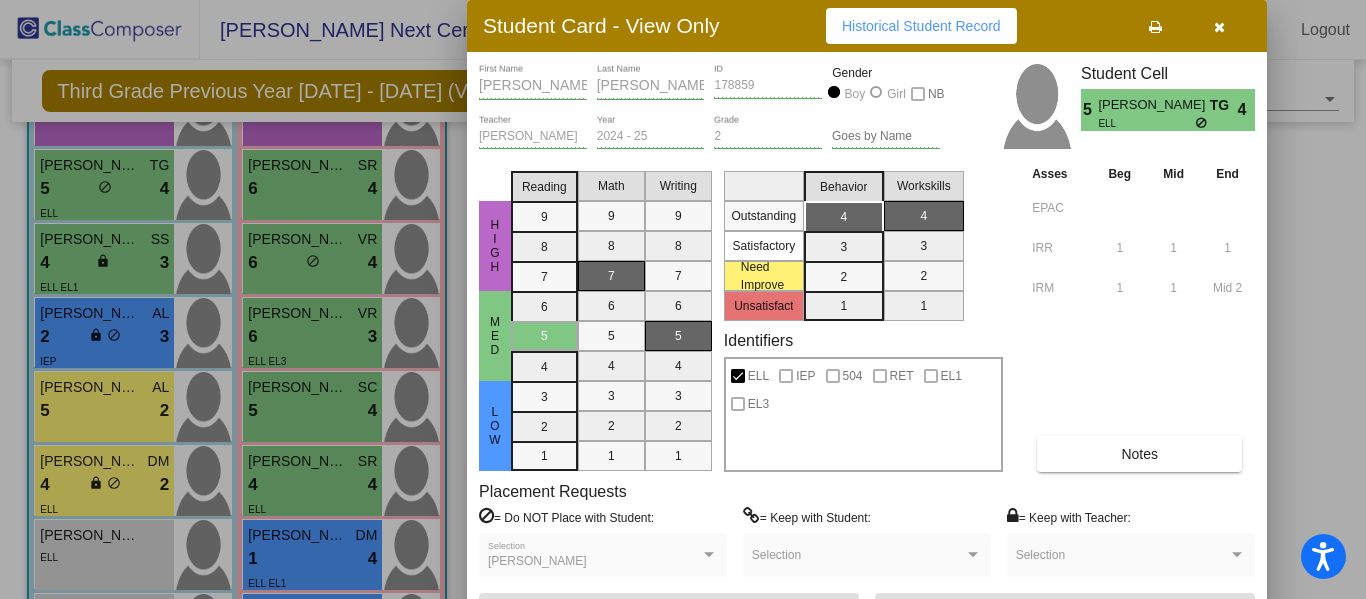 click at bounding box center [1219, 27] 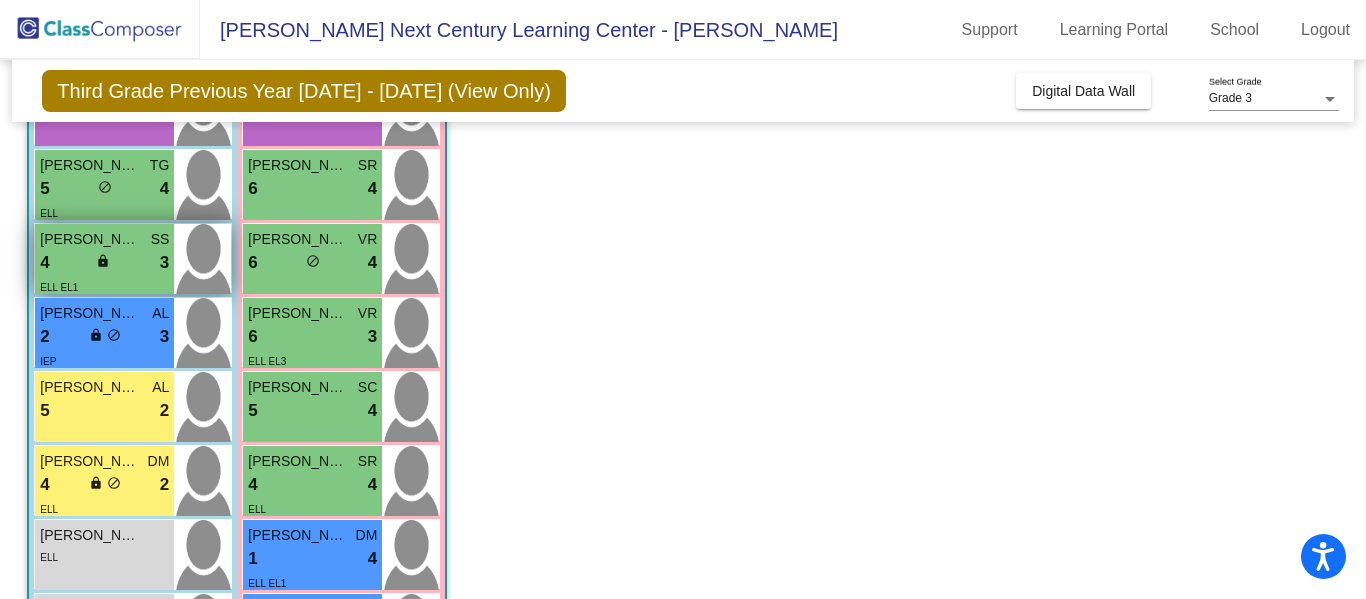 click on "Dylan Dominguez Pacheco" at bounding box center [90, 239] 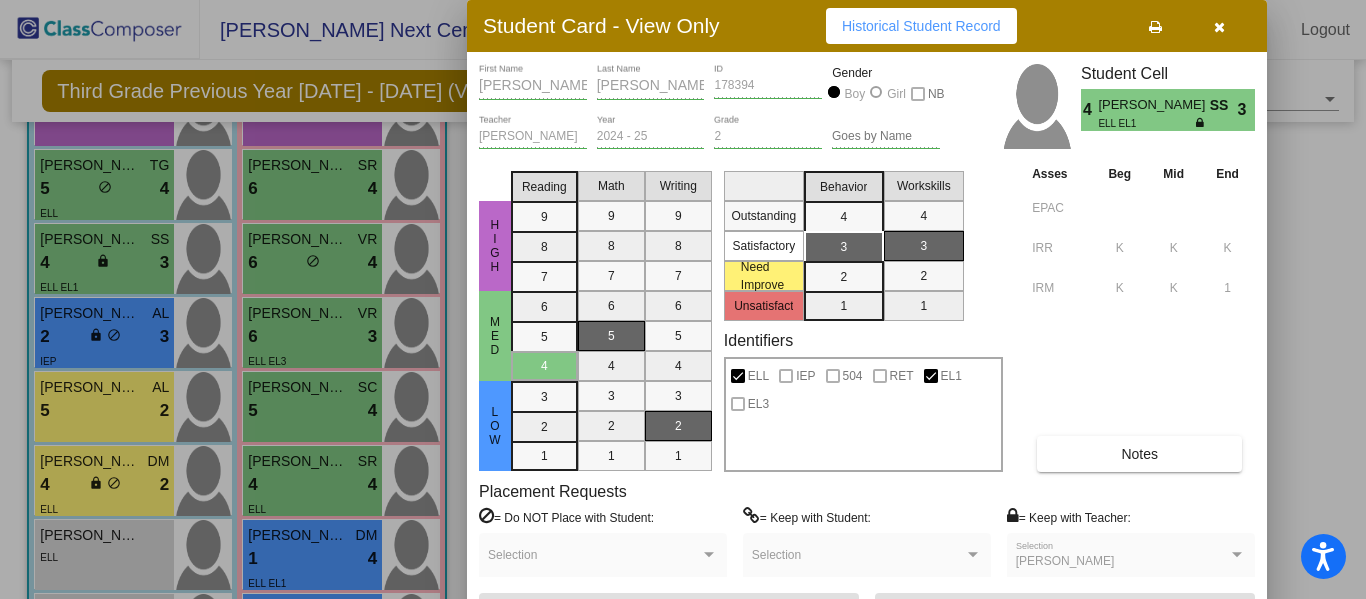 click on "Notes" at bounding box center (1139, 454) 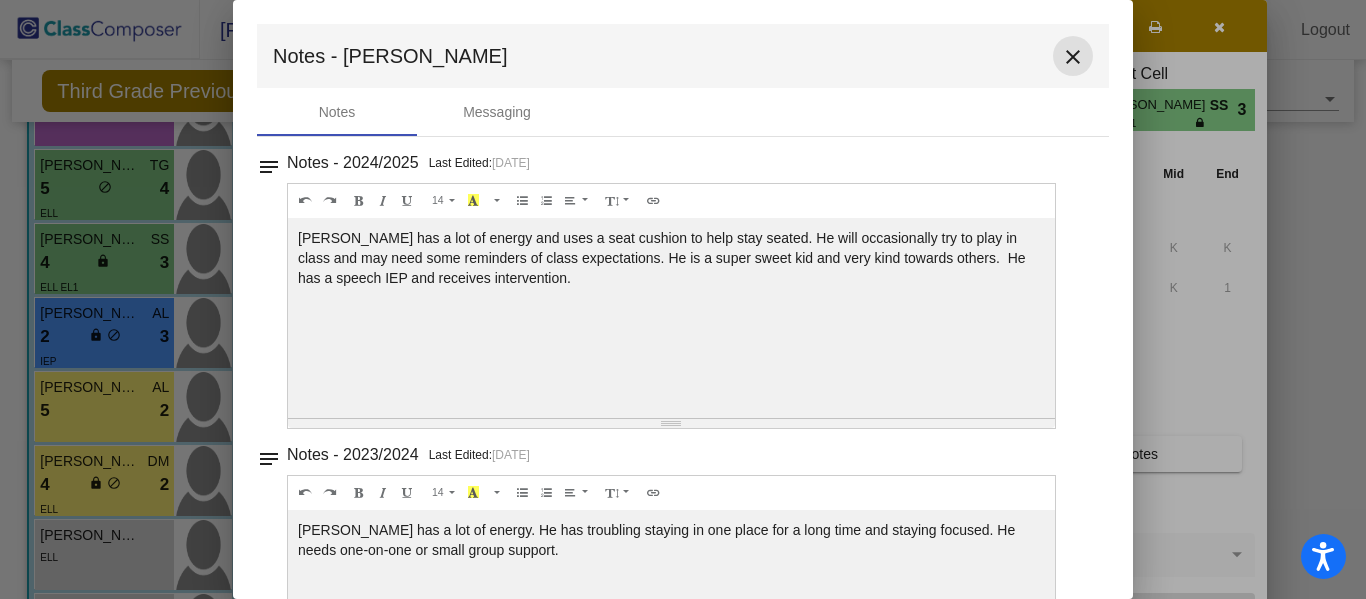 click on "close" at bounding box center [1073, 57] 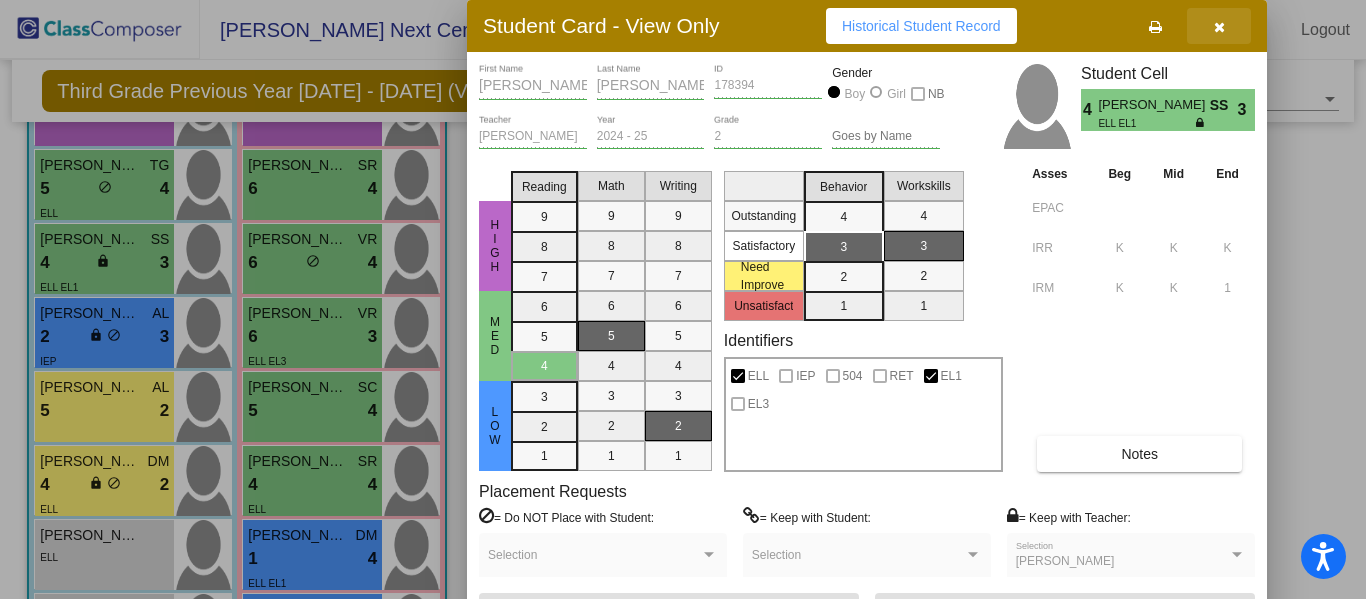click at bounding box center (1219, 26) 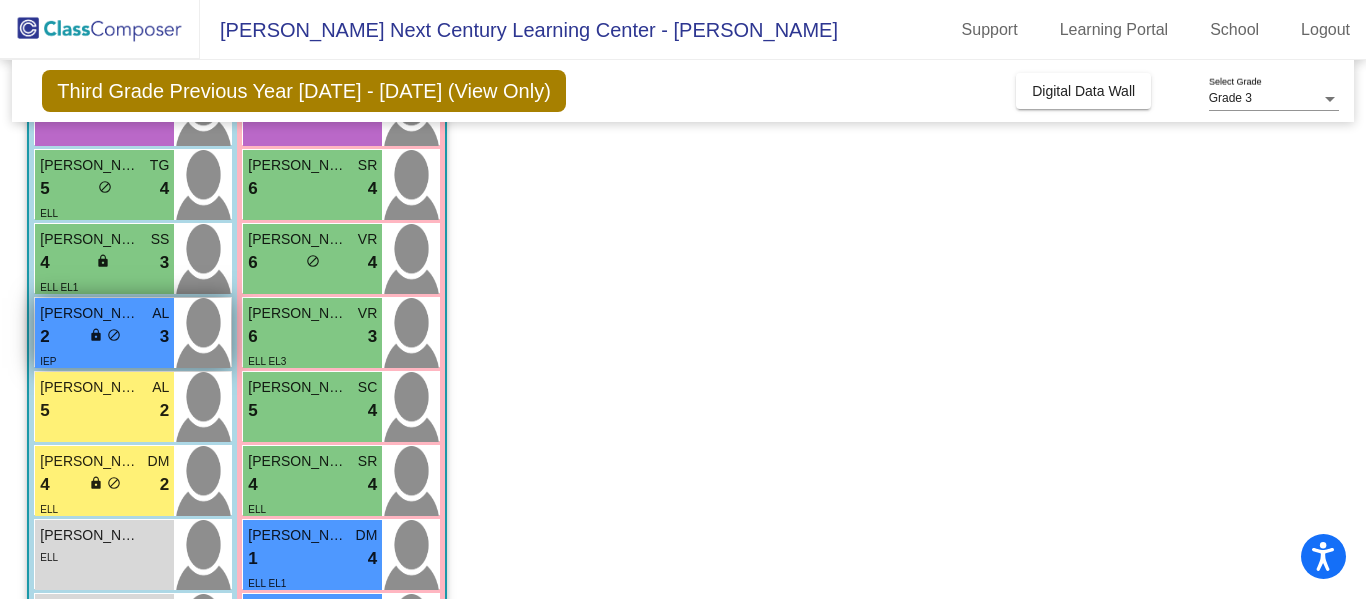click on "2 lock do_not_disturb_alt 3" at bounding box center (104, 337) 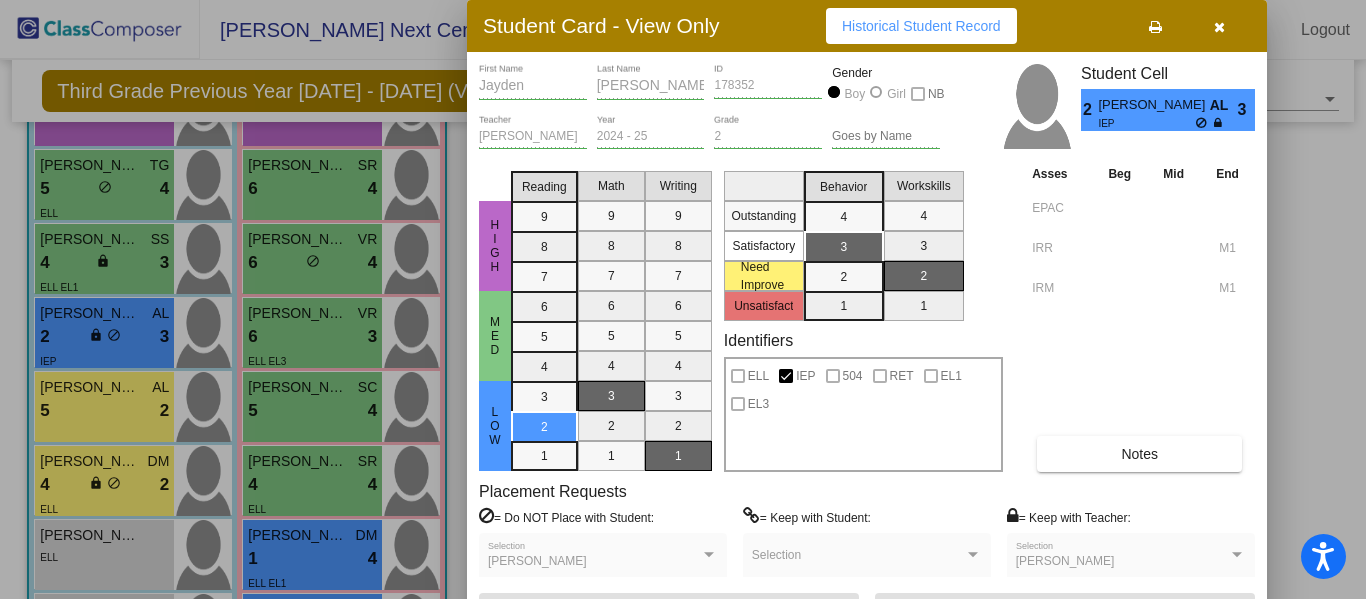 click on "Notes" at bounding box center (1139, 454) 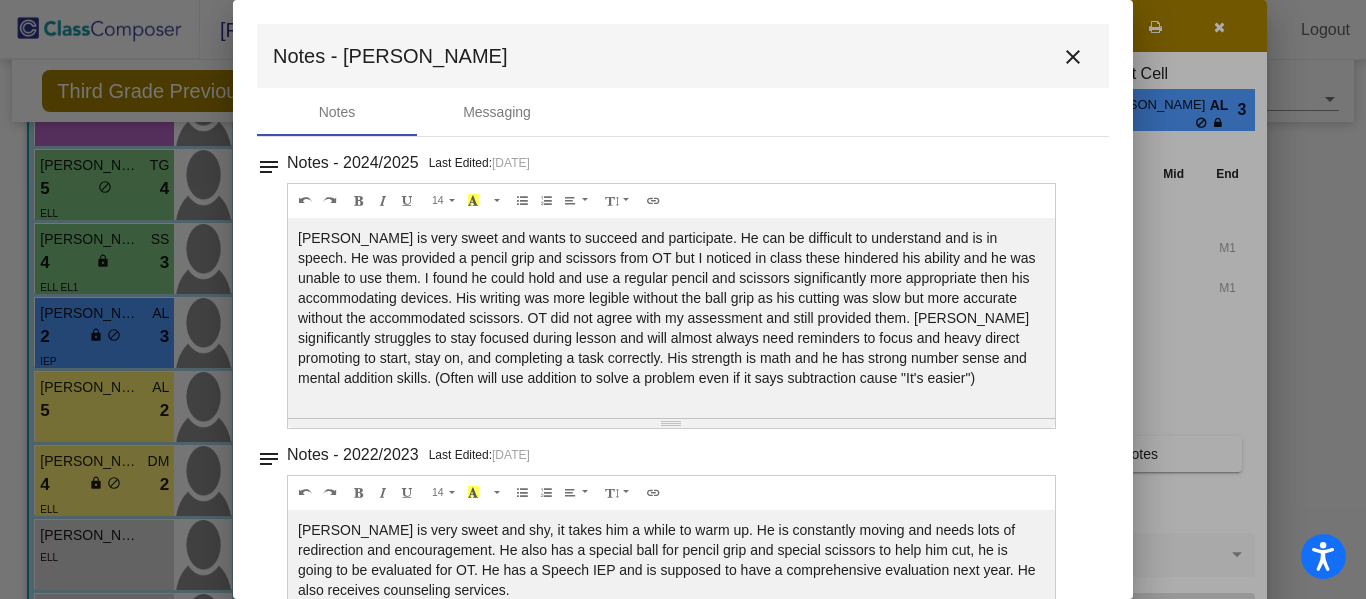 click on "close" at bounding box center (1073, 57) 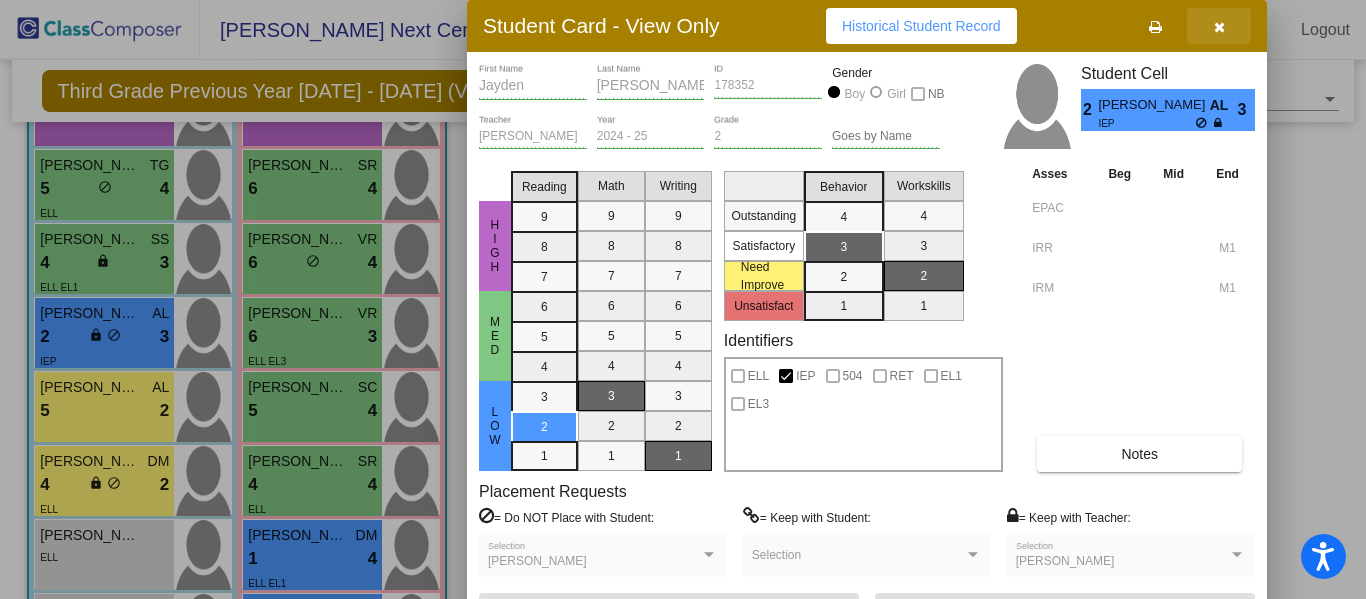 click at bounding box center (1219, 26) 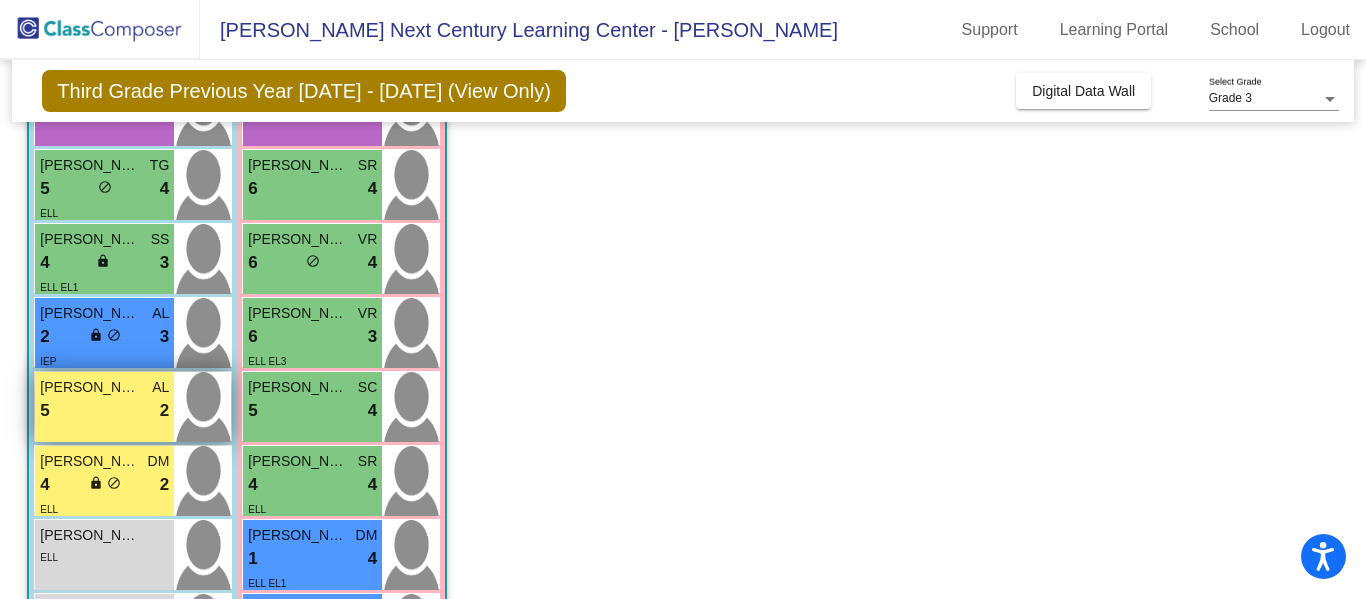click on "5 lock do_not_disturb_alt 2" at bounding box center (104, 411) 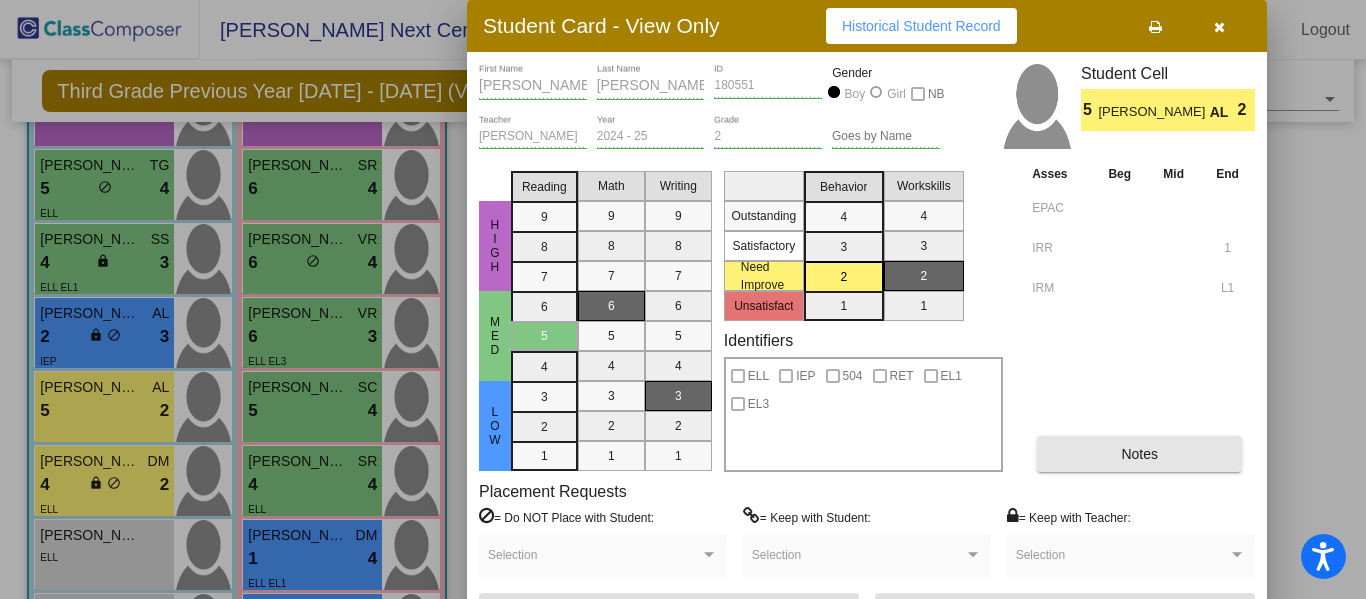 click on "Notes" at bounding box center (1139, 454) 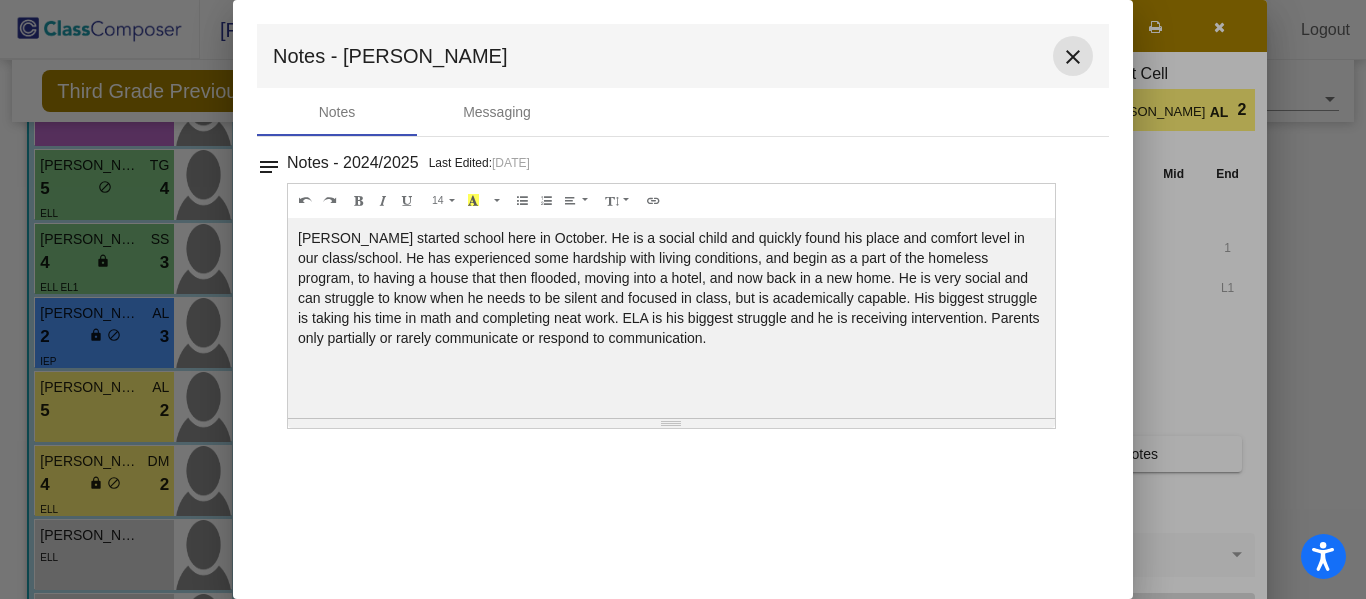 click on "close" at bounding box center (1073, 57) 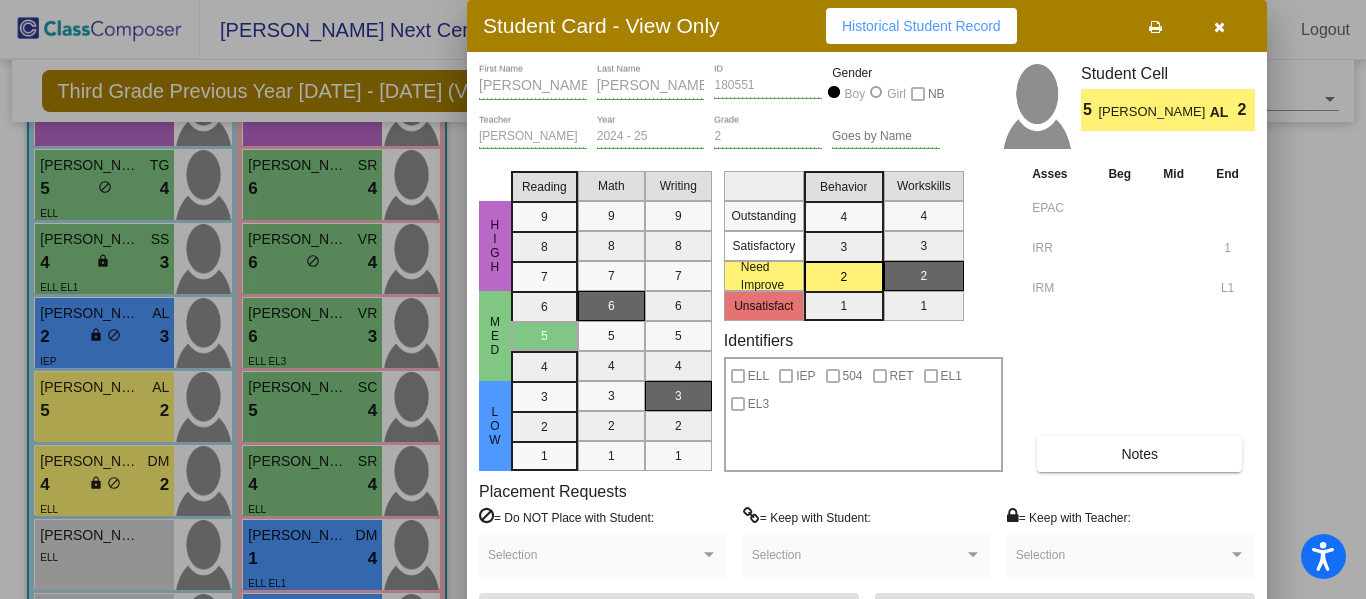 click at bounding box center [1219, 26] 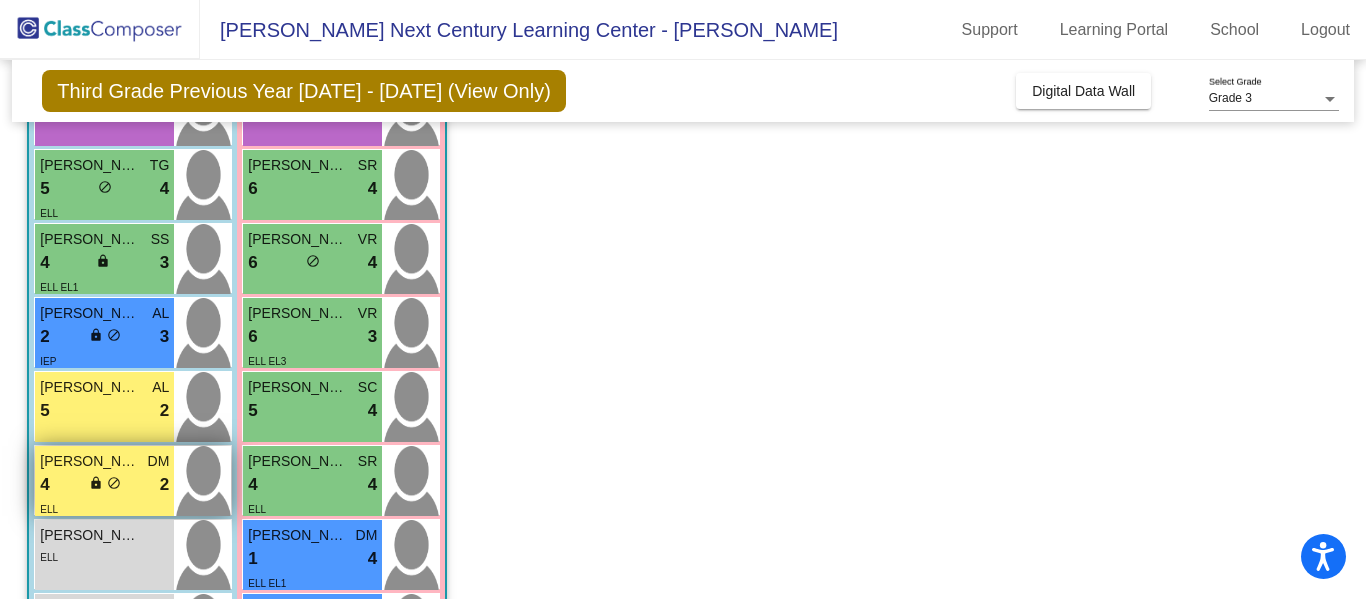 click on "ELL" at bounding box center (104, 508) 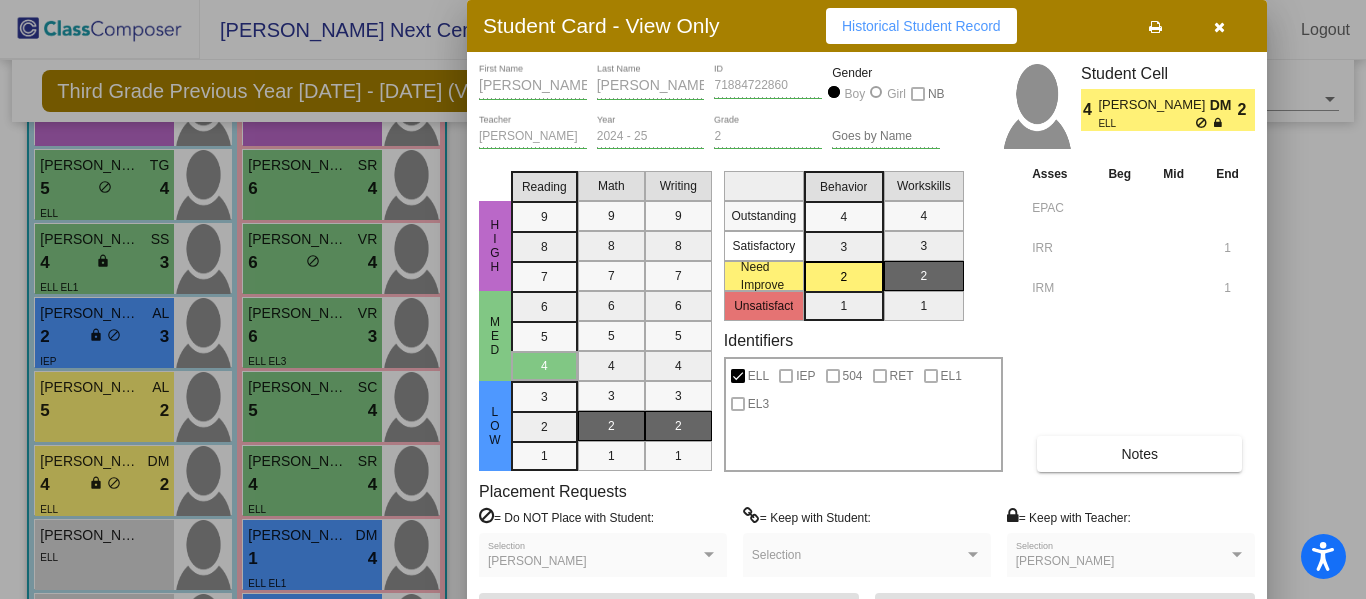 click on "Notes" at bounding box center (1139, 454) 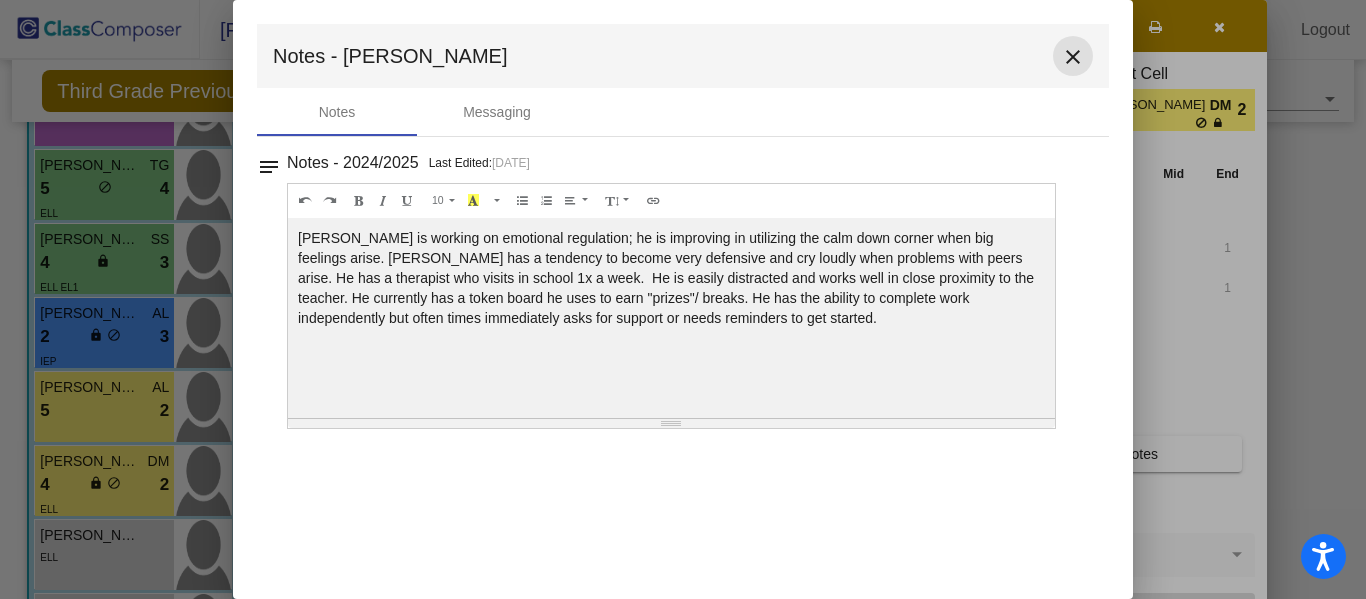 click on "close" at bounding box center [1073, 57] 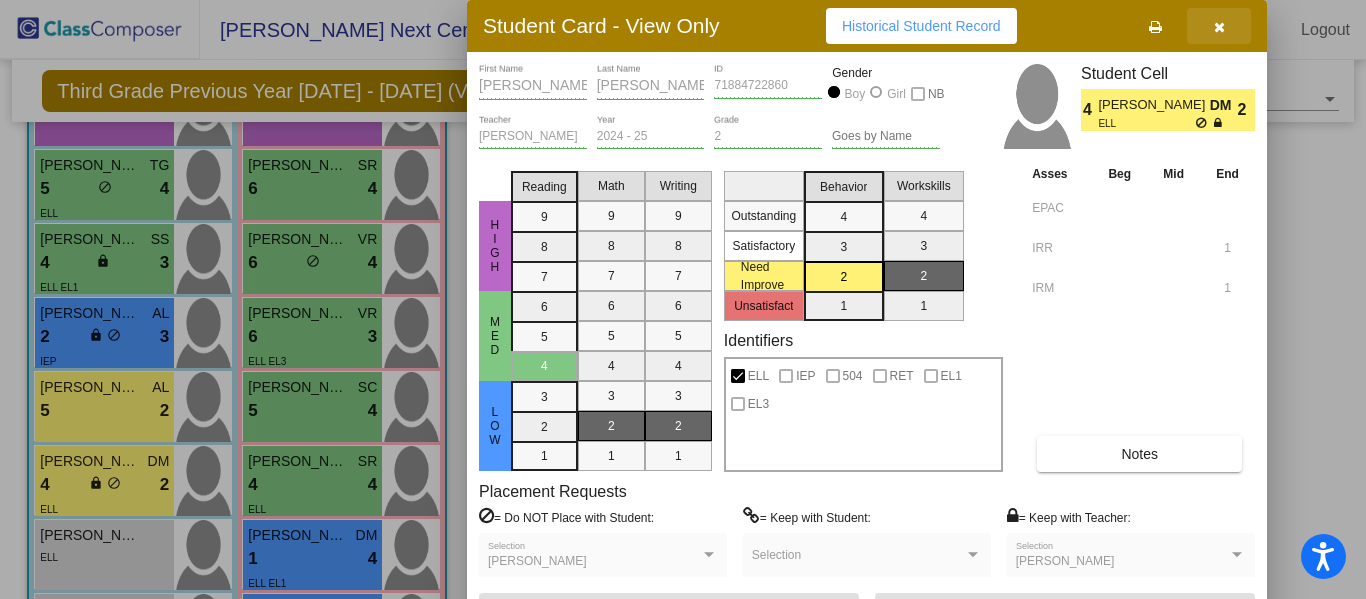click at bounding box center [1219, 27] 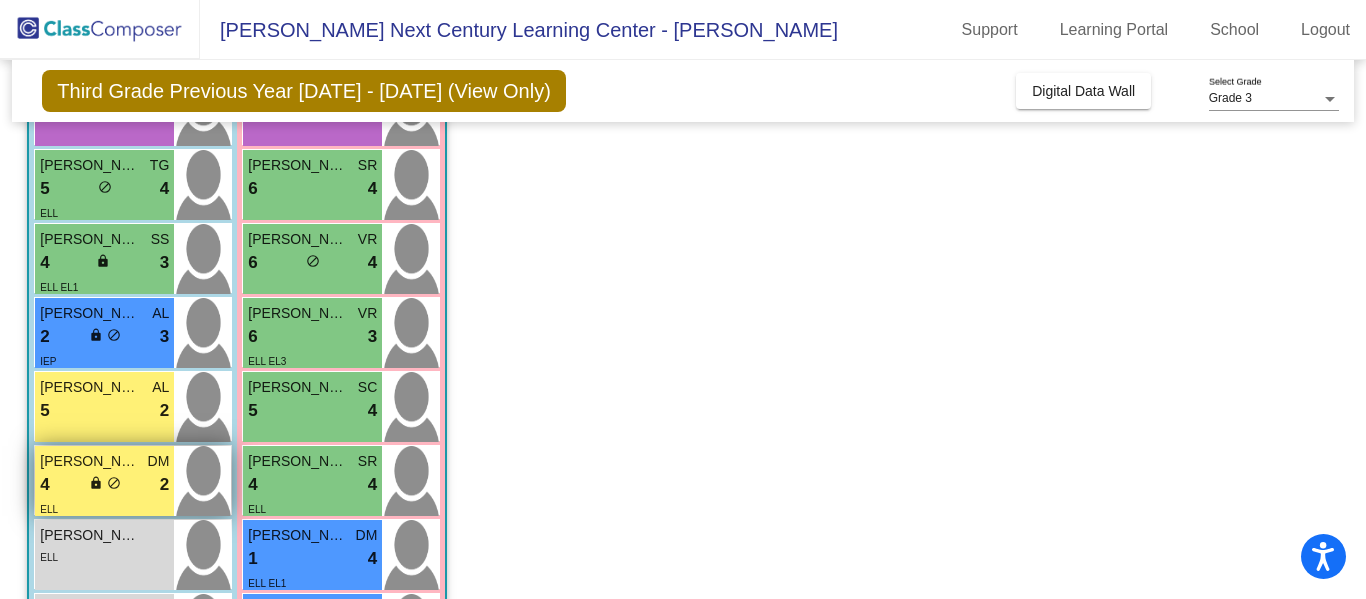 click on "ELL" at bounding box center [104, 508] 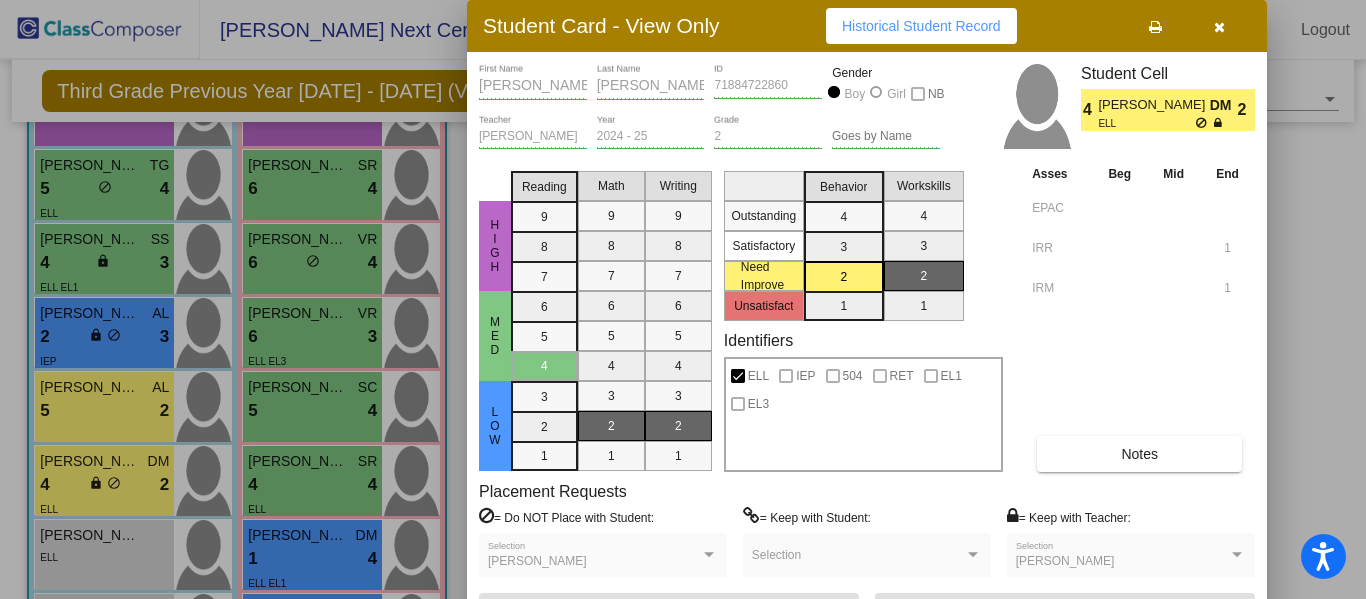 click at bounding box center [1219, 27] 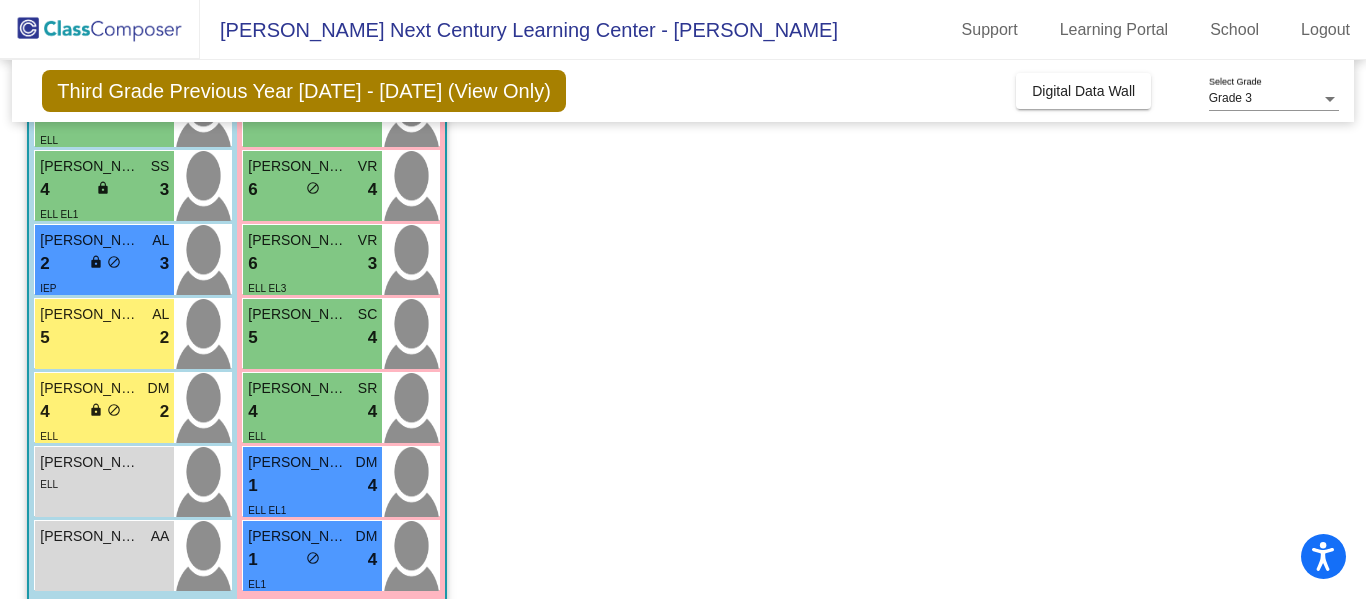 scroll, scrollTop: 567, scrollLeft: 0, axis: vertical 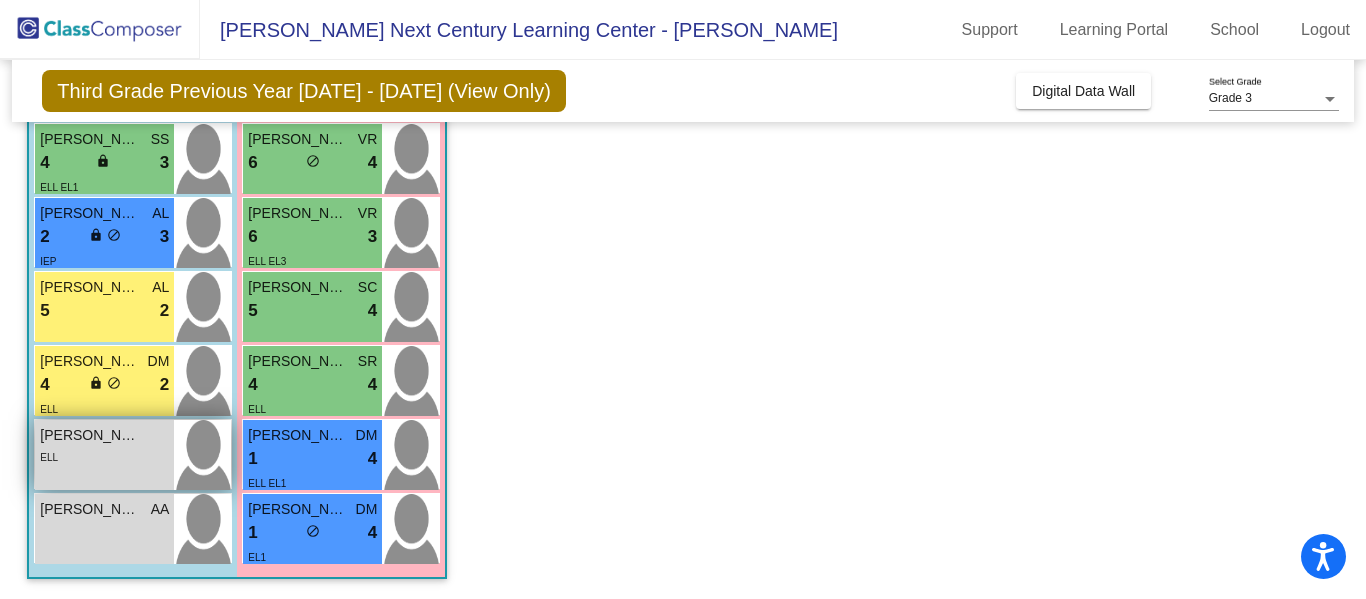 click on "ELL" at bounding box center (104, 456) 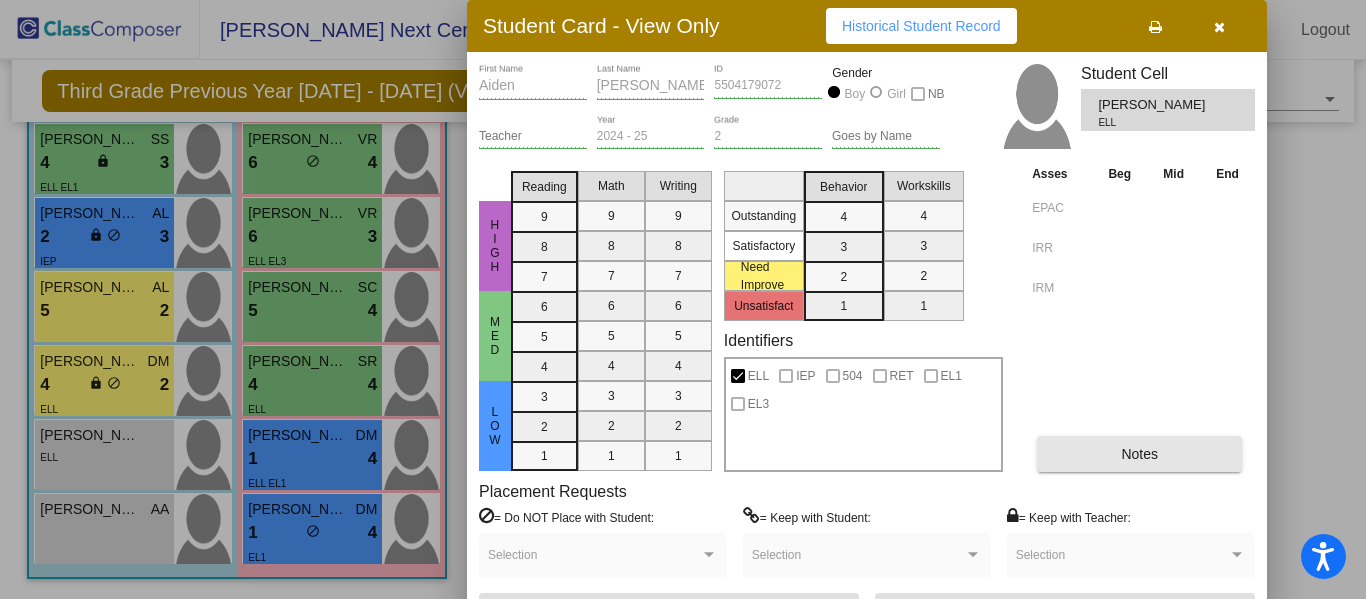 click on "Notes" at bounding box center [1139, 454] 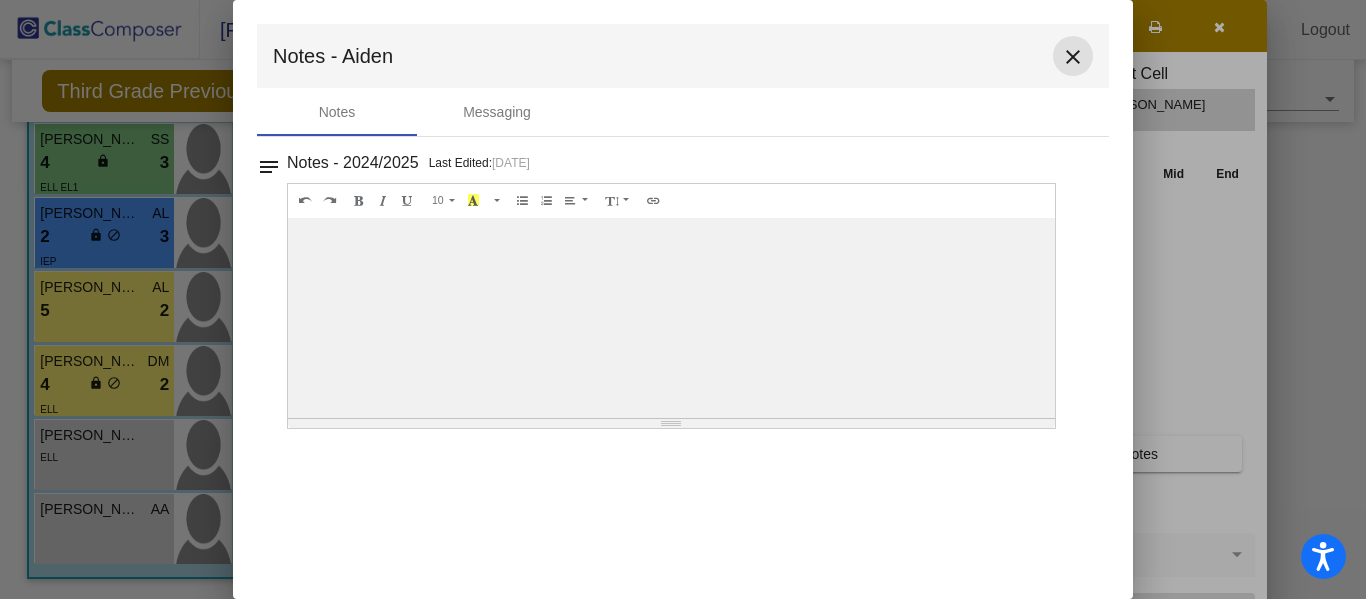 click on "close" at bounding box center (1073, 57) 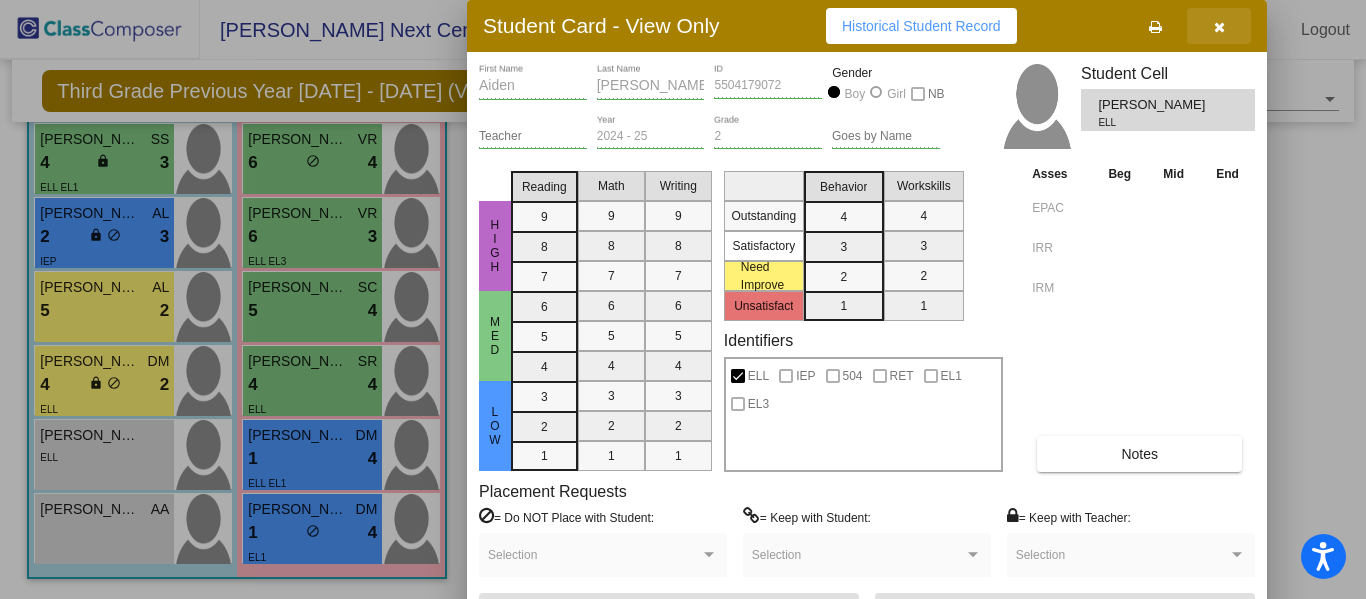 click at bounding box center [1219, 26] 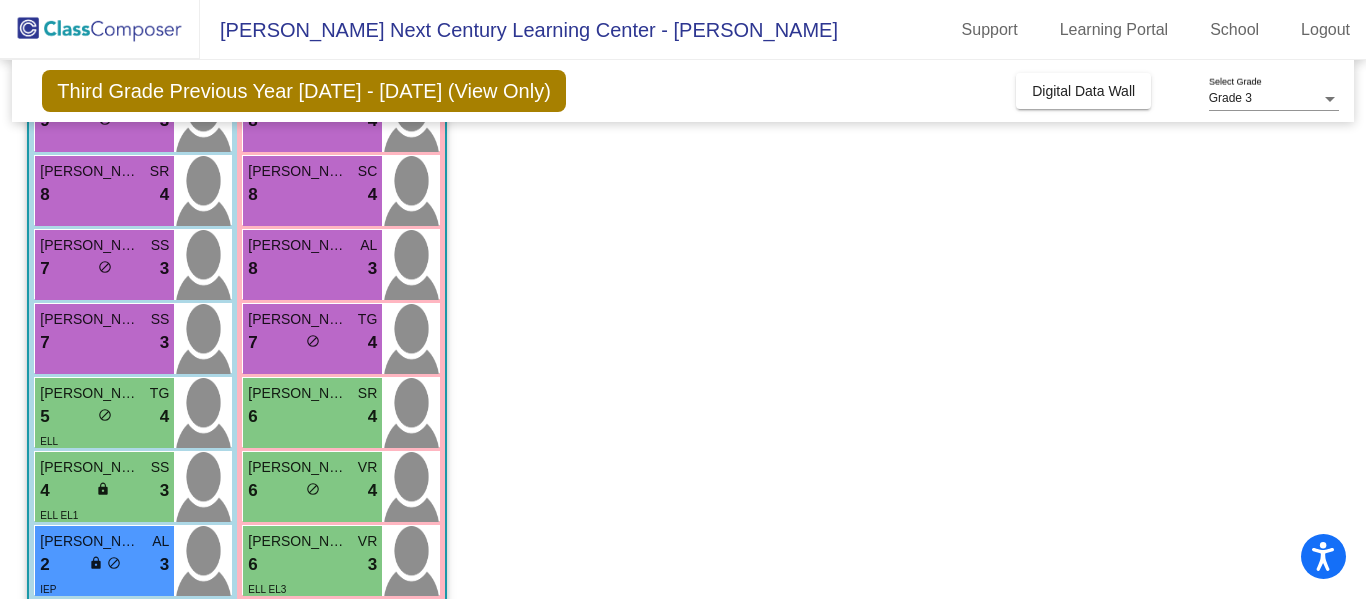 scroll, scrollTop: 67, scrollLeft: 0, axis: vertical 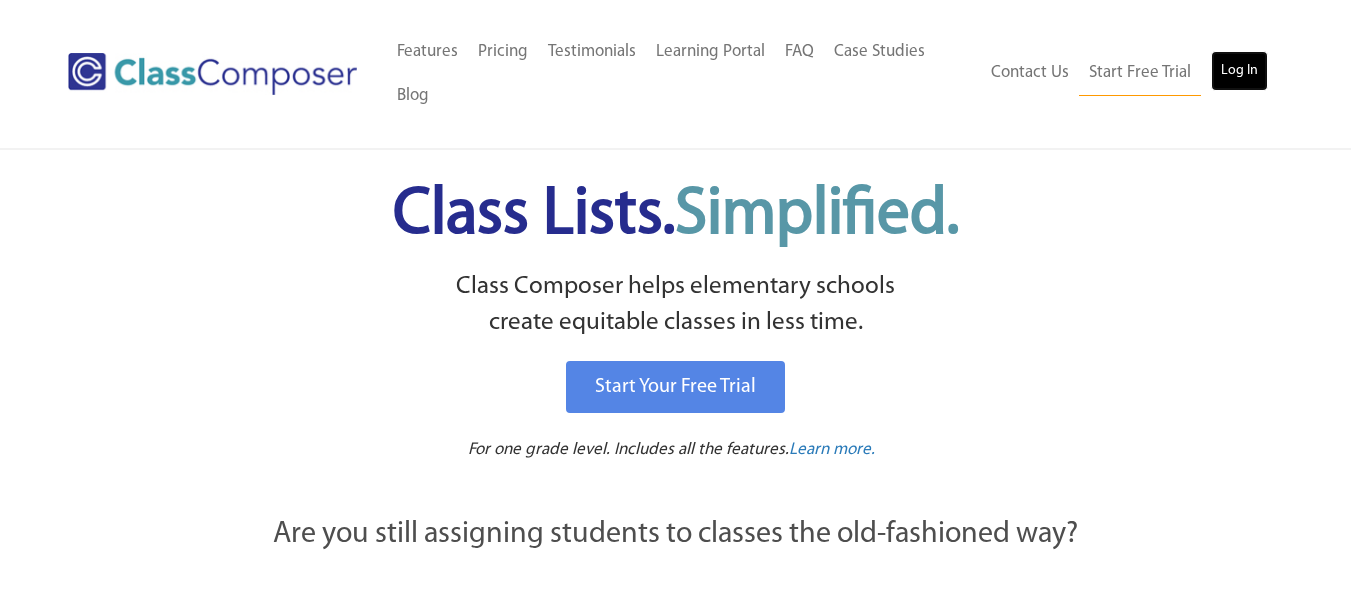 click on "Log In" at bounding box center [1239, 71] 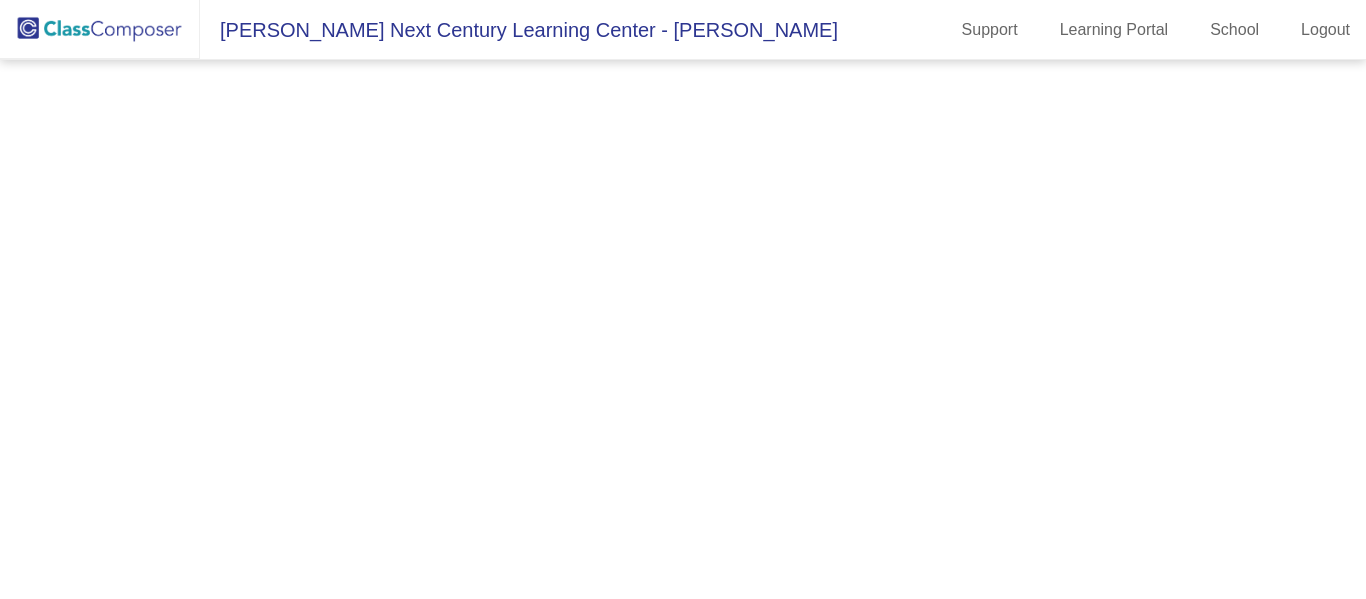 scroll, scrollTop: 0, scrollLeft: 0, axis: both 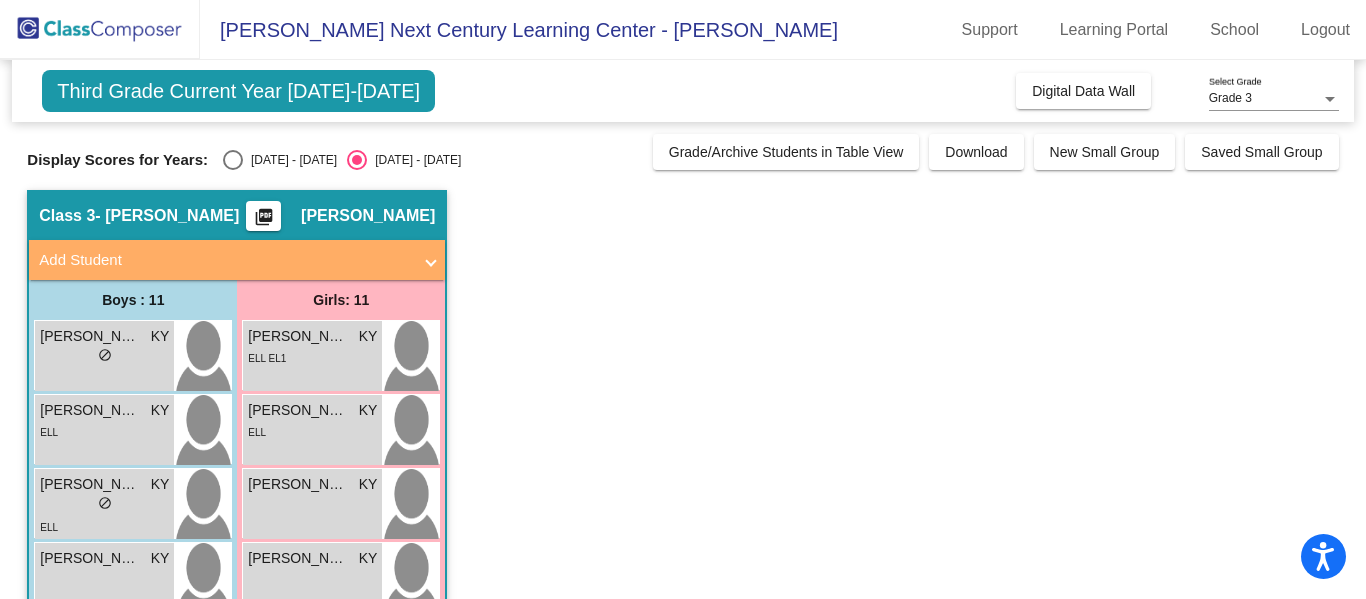 click on "[DATE] - [DATE]" at bounding box center (290, 160) 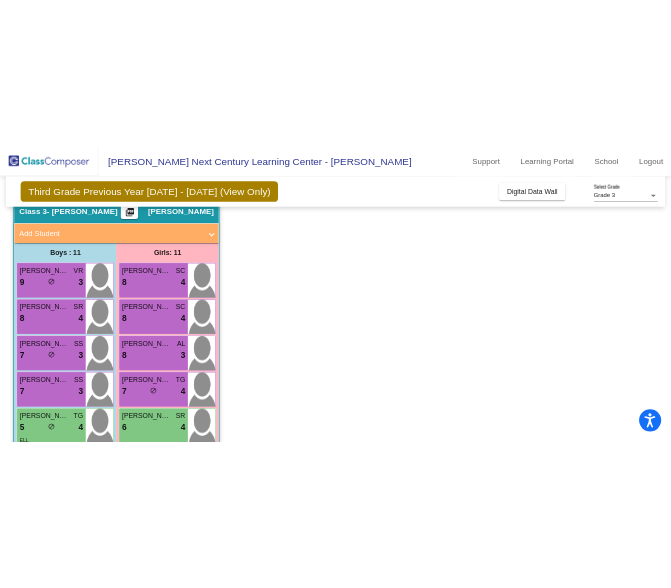 scroll, scrollTop: 0, scrollLeft: 0, axis: both 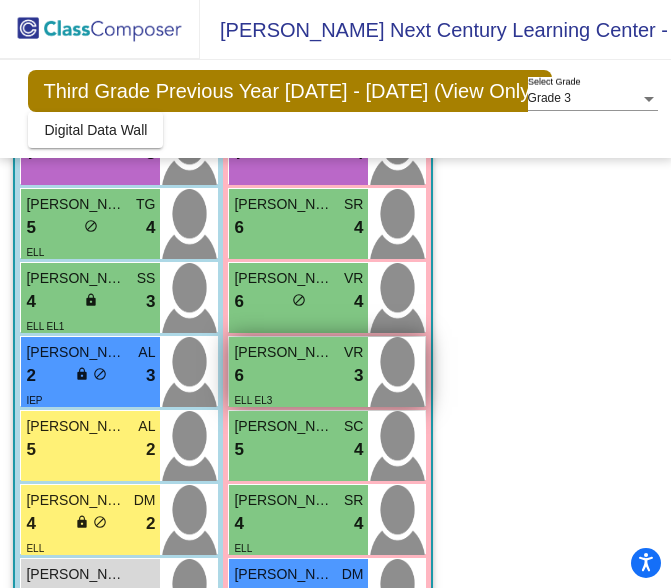 click on "6 lock do_not_disturb_alt 3" at bounding box center (298, 376) 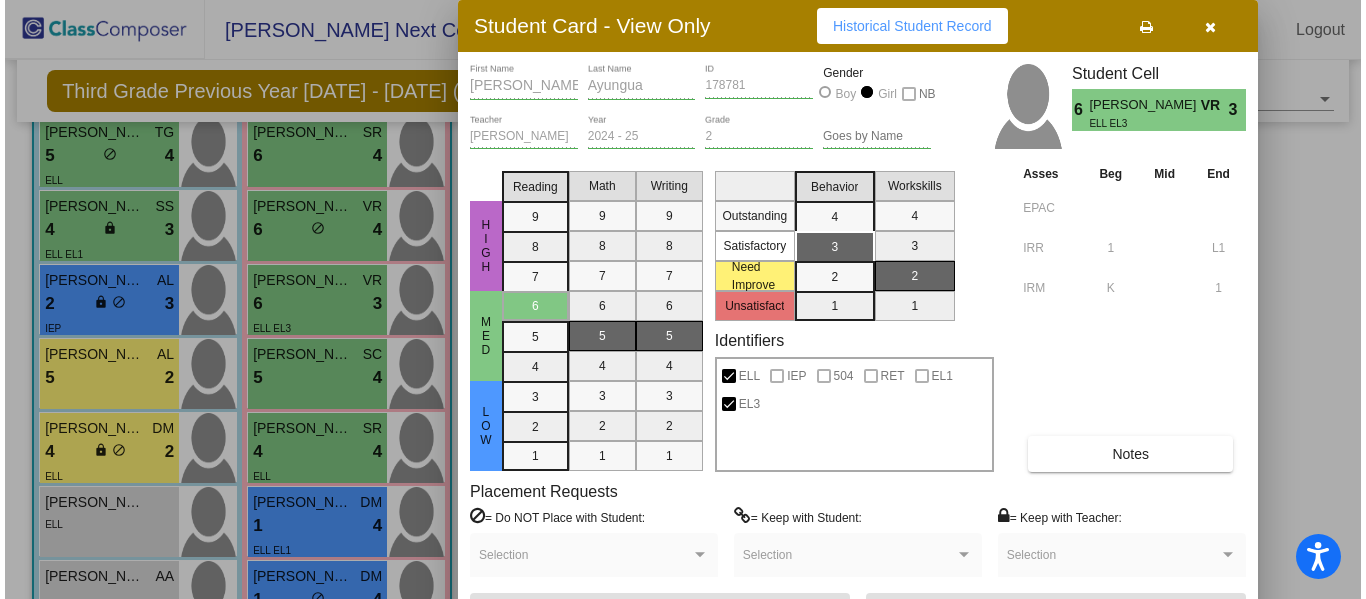 scroll, scrollTop: 428, scrollLeft: 0, axis: vertical 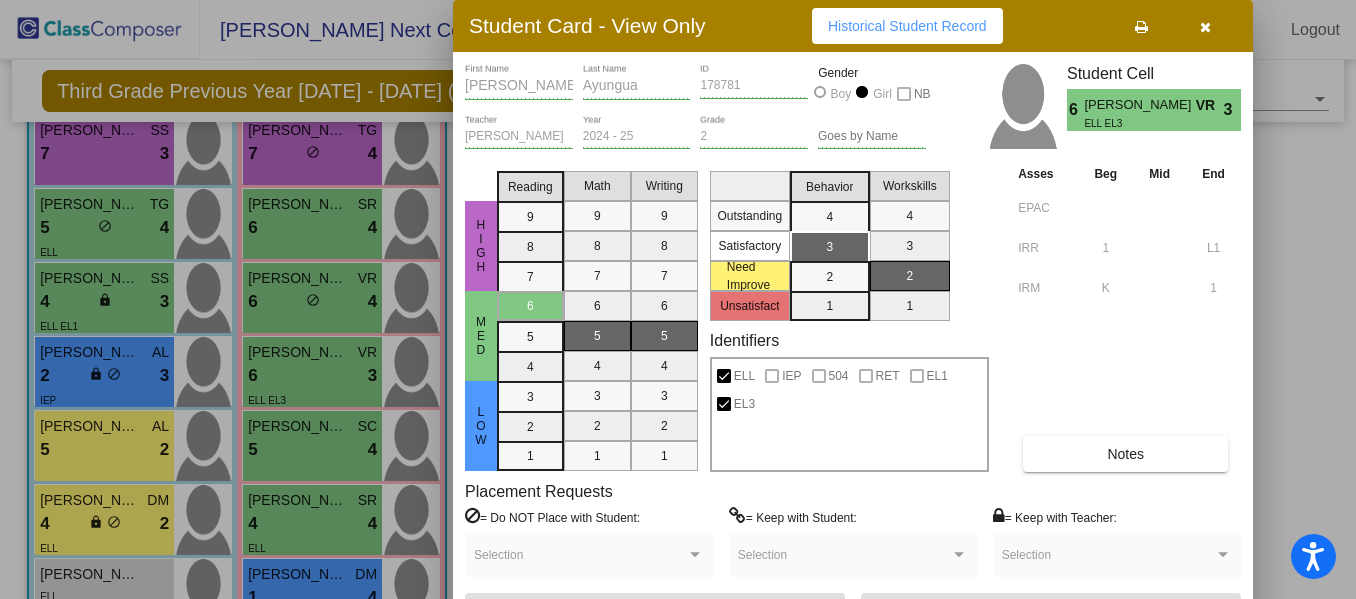click at bounding box center [1205, 27] 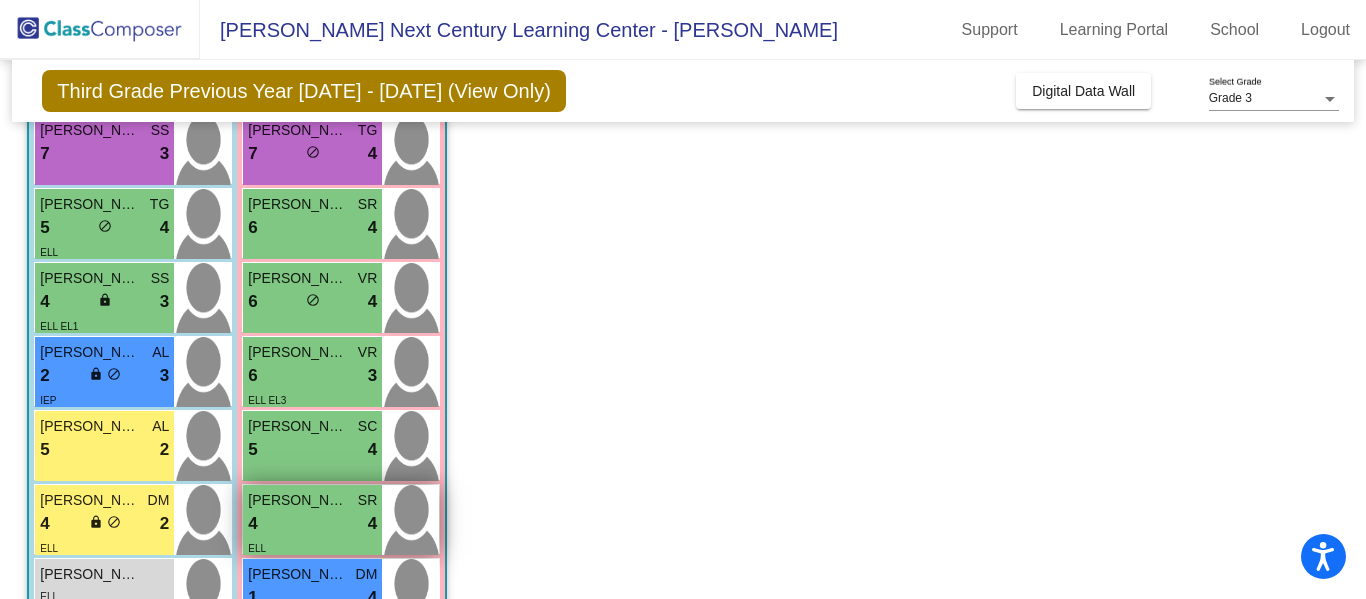 click on "ELL" at bounding box center (312, 547) 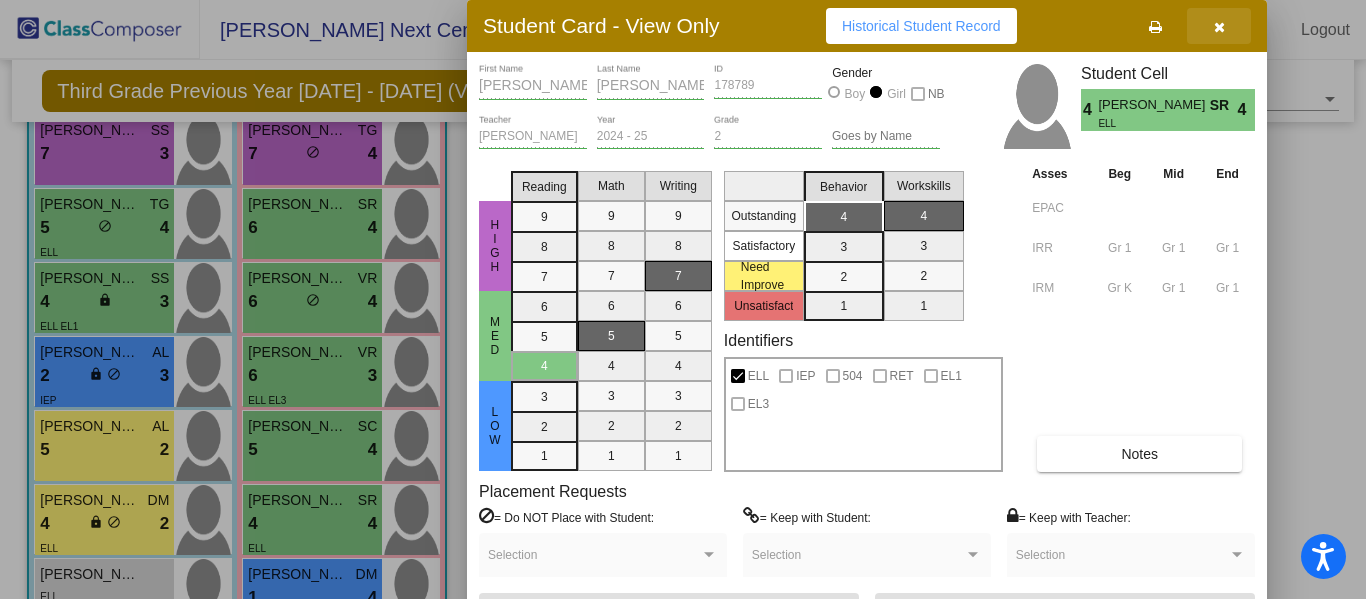 click at bounding box center [1219, 27] 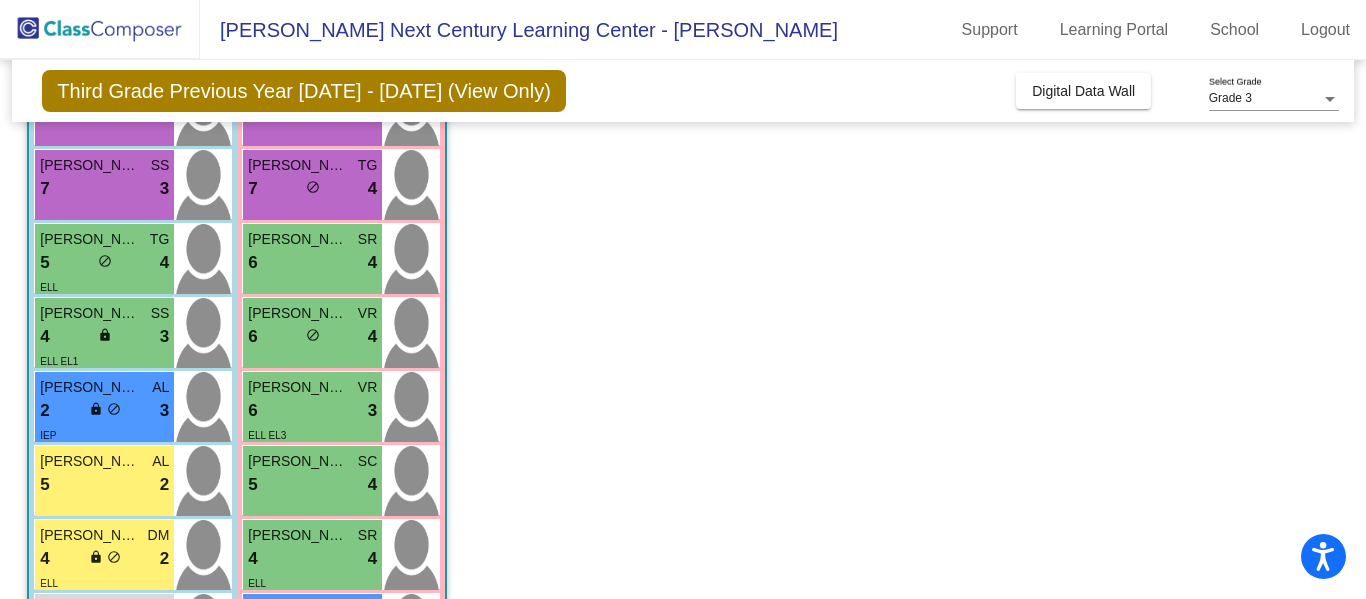 scroll, scrollTop: 428, scrollLeft: 0, axis: vertical 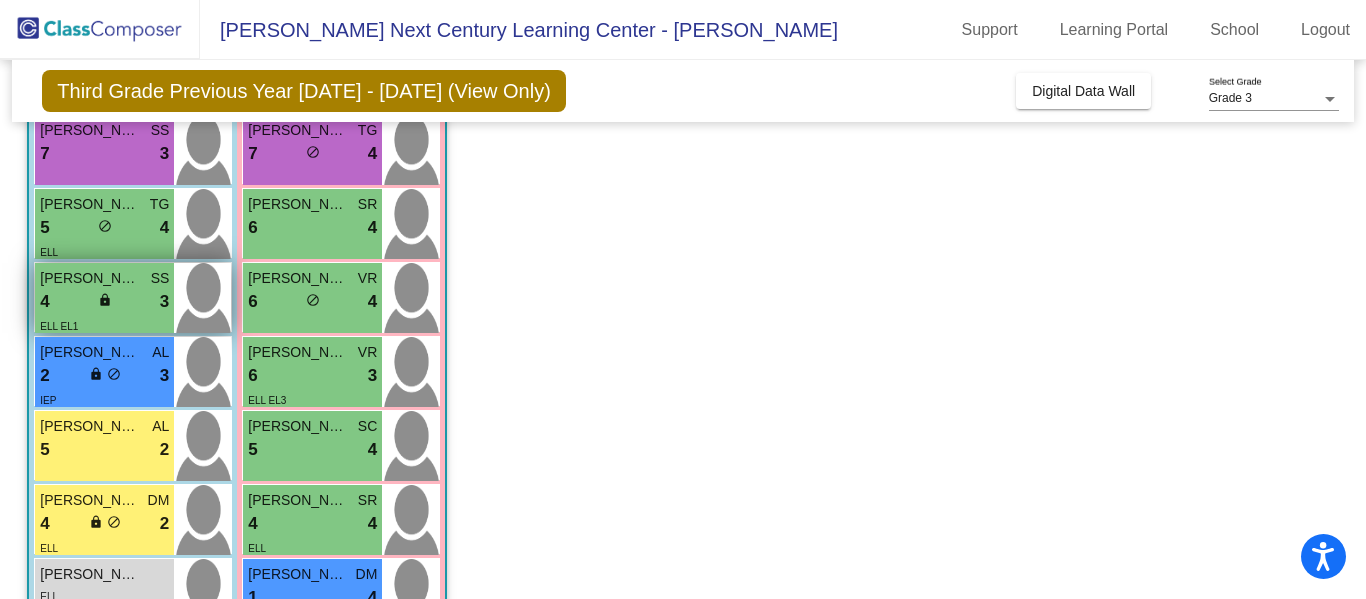click on "4 lock do_not_disturb_alt 3" at bounding box center [104, 302] 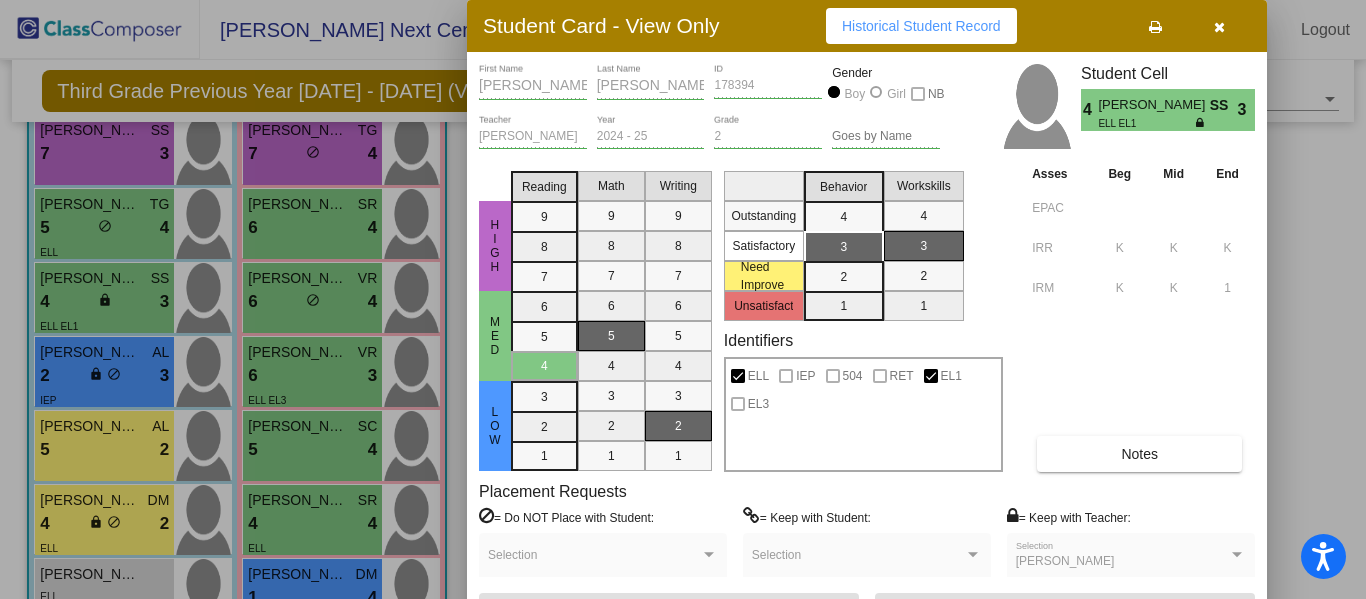click at bounding box center [1219, 26] 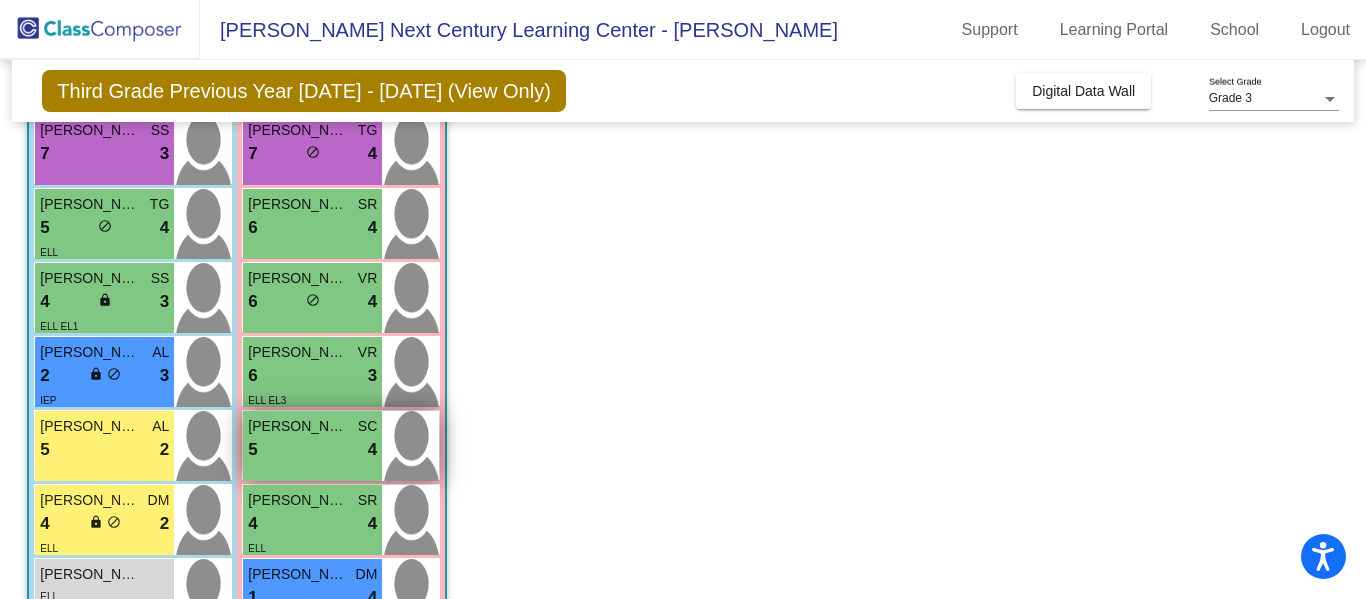 scroll, scrollTop: 328, scrollLeft: 0, axis: vertical 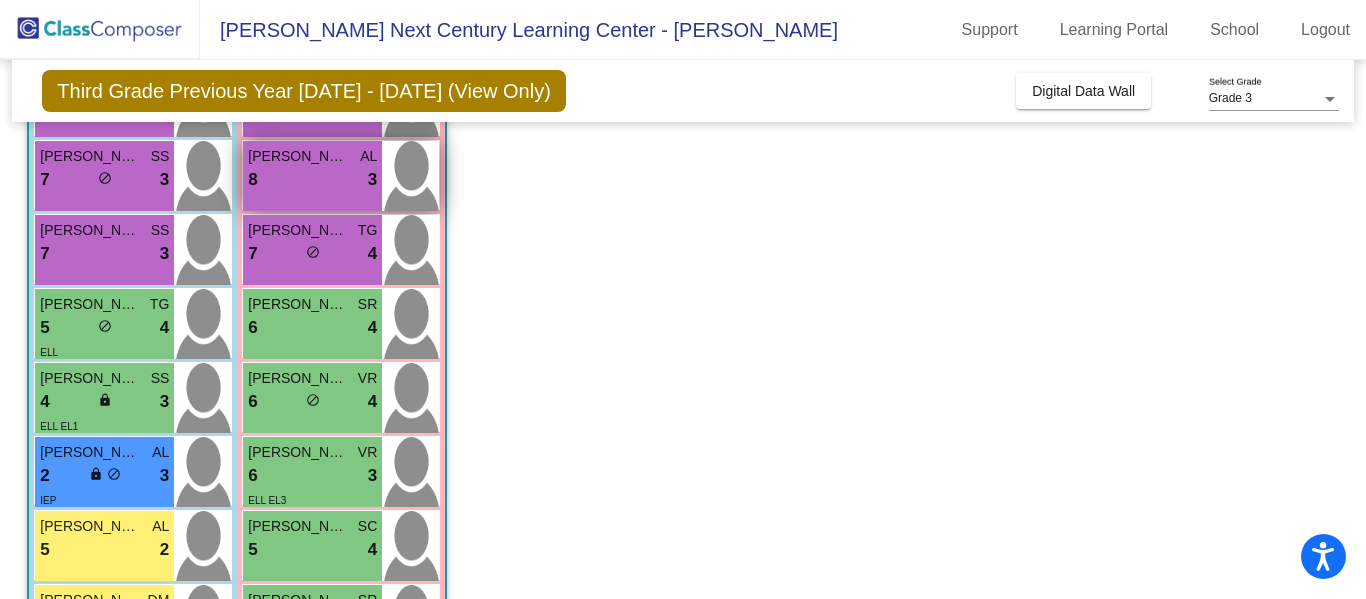 click on "Amanda Magdaleno AL 8 lock do_not_disturb_alt 3" at bounding box center [312, 176] 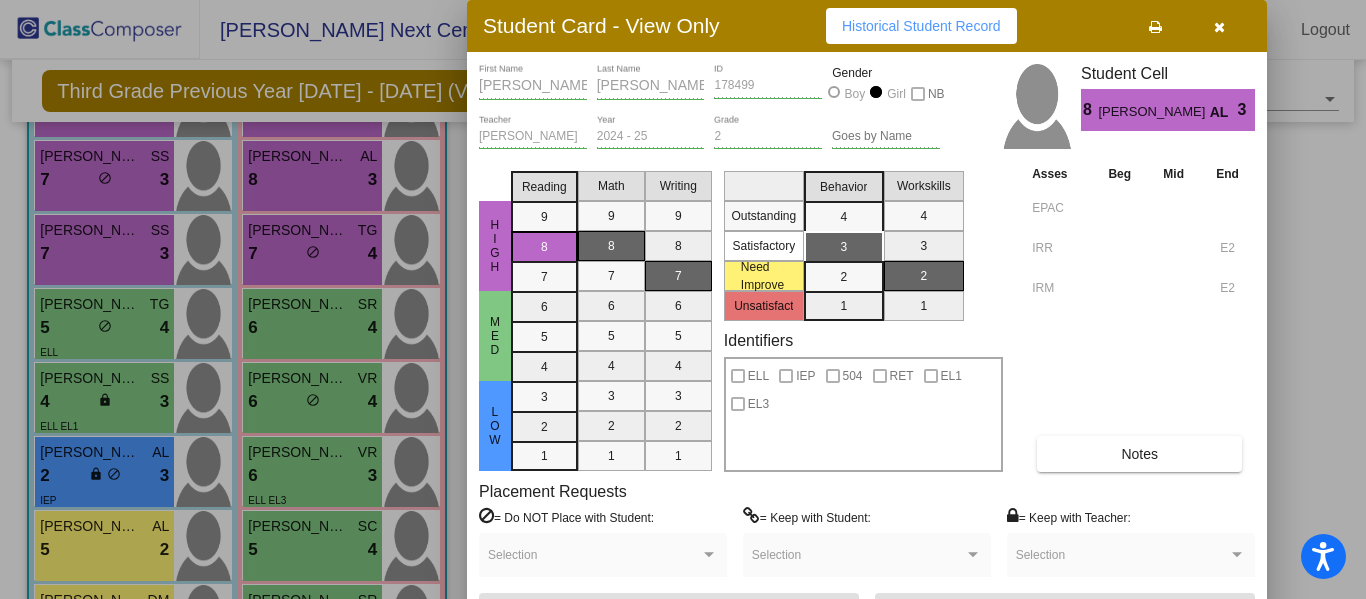 click at bounding box center (683, 299) 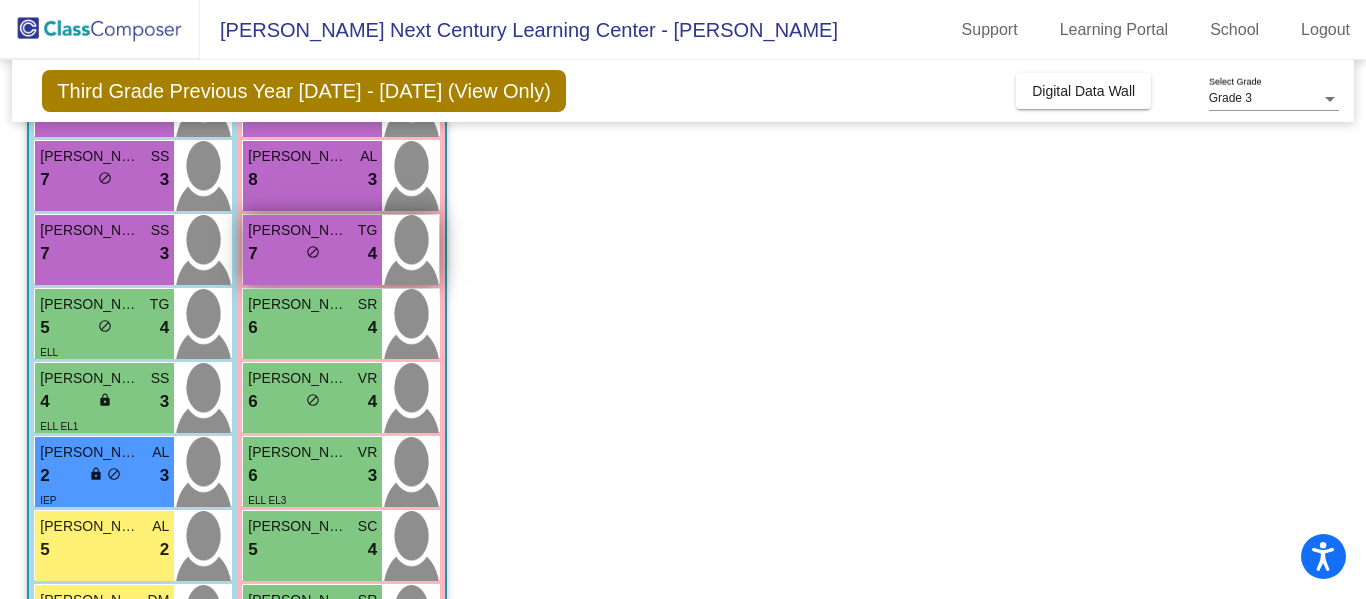 click on "7 lock do_not_disturb_alt 4" at bounding box center [312, 254] 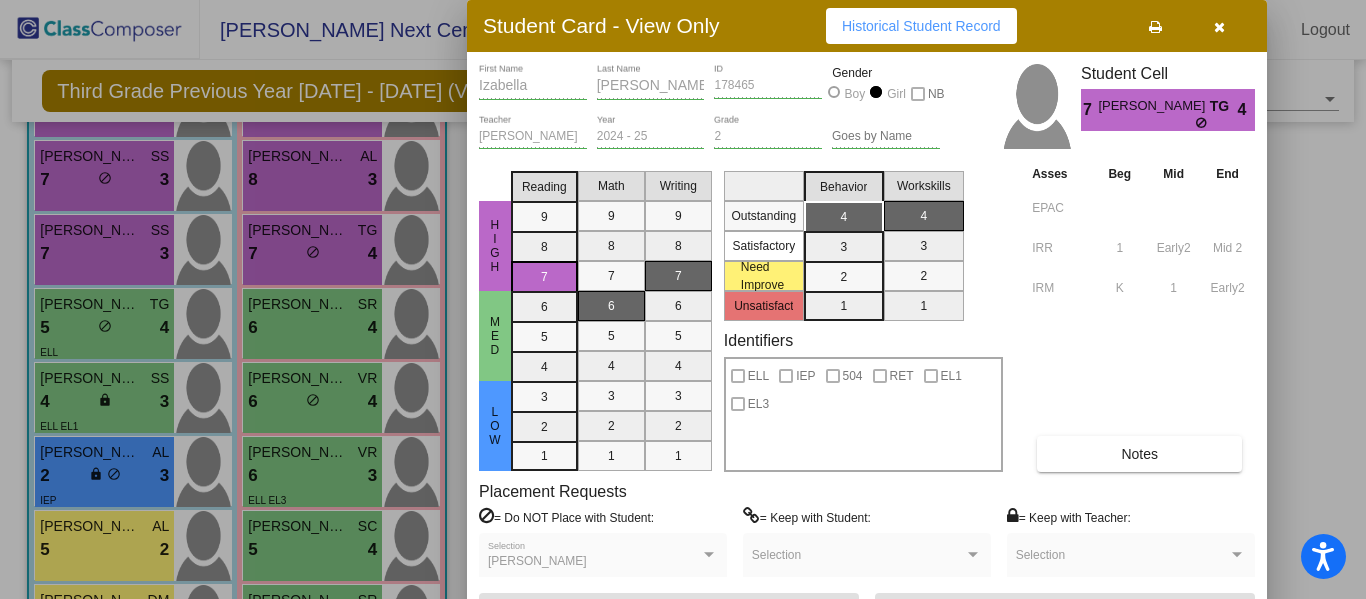 click at bounding box center [1219, 26] 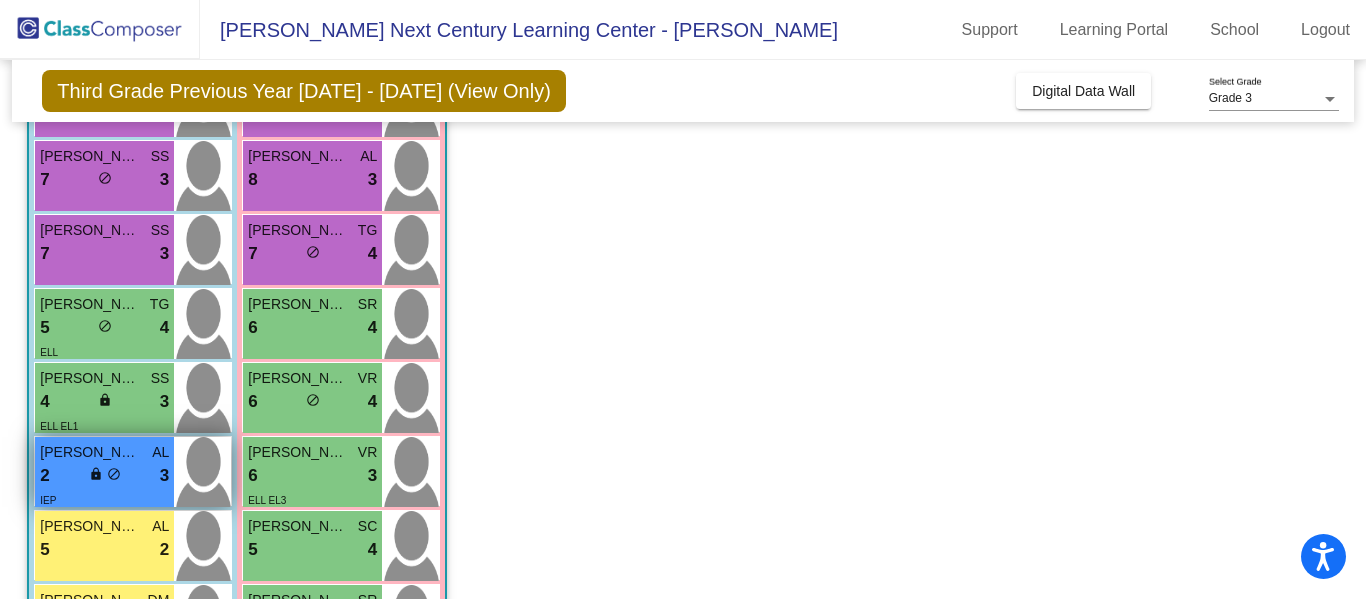 click on "2 lock do_not_disturb_alt 3" at bounding box center (104, 476) 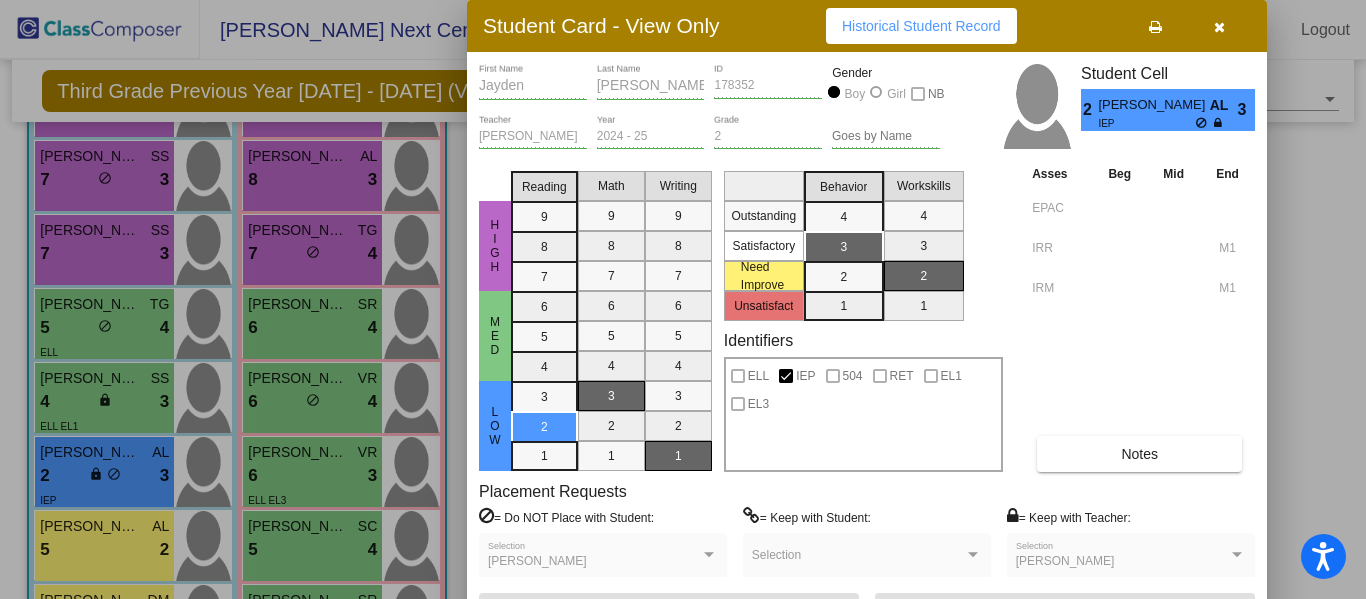 click at bounding box center (683, 299) 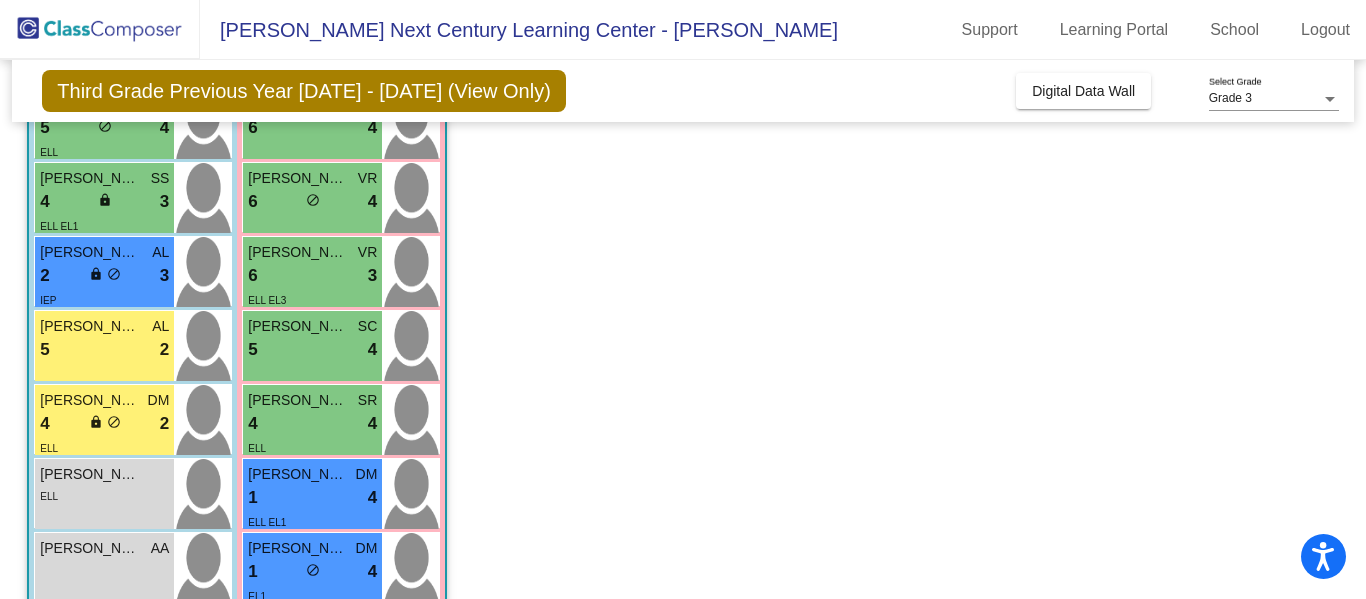 scroll, scrollTop: 567, scrollLeft: 0, axis: vertical 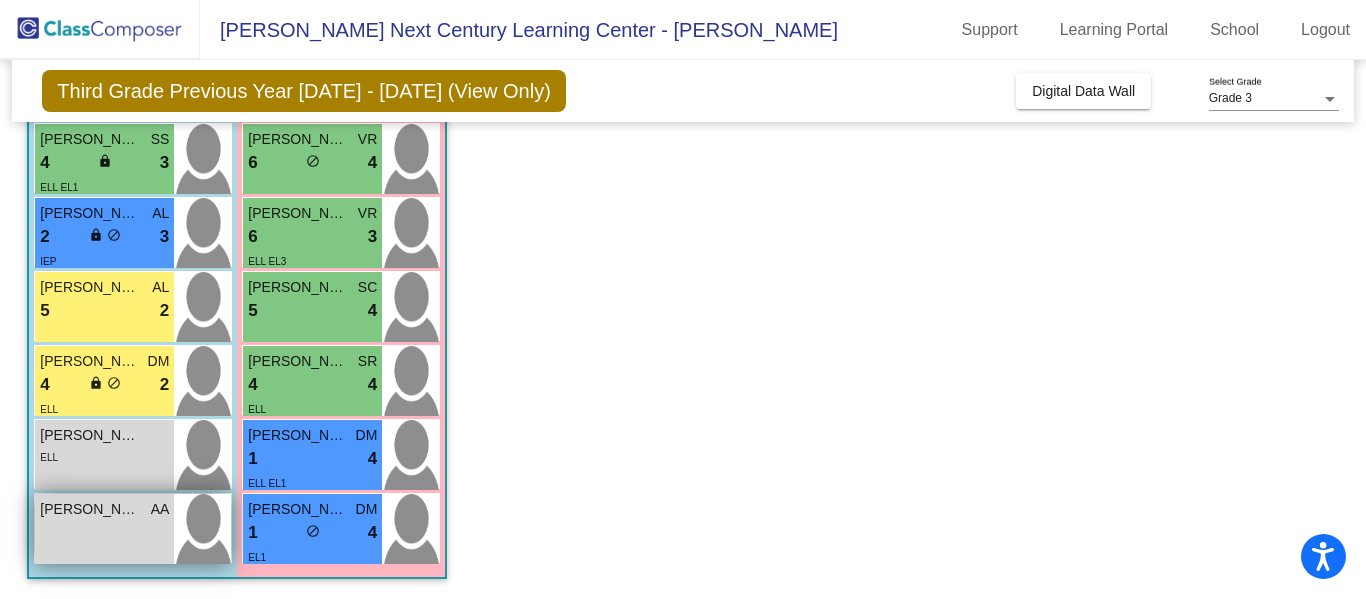 click on "Carlos Granados AA lock do_not_disturb_alt" at bounding box center [104, 529] 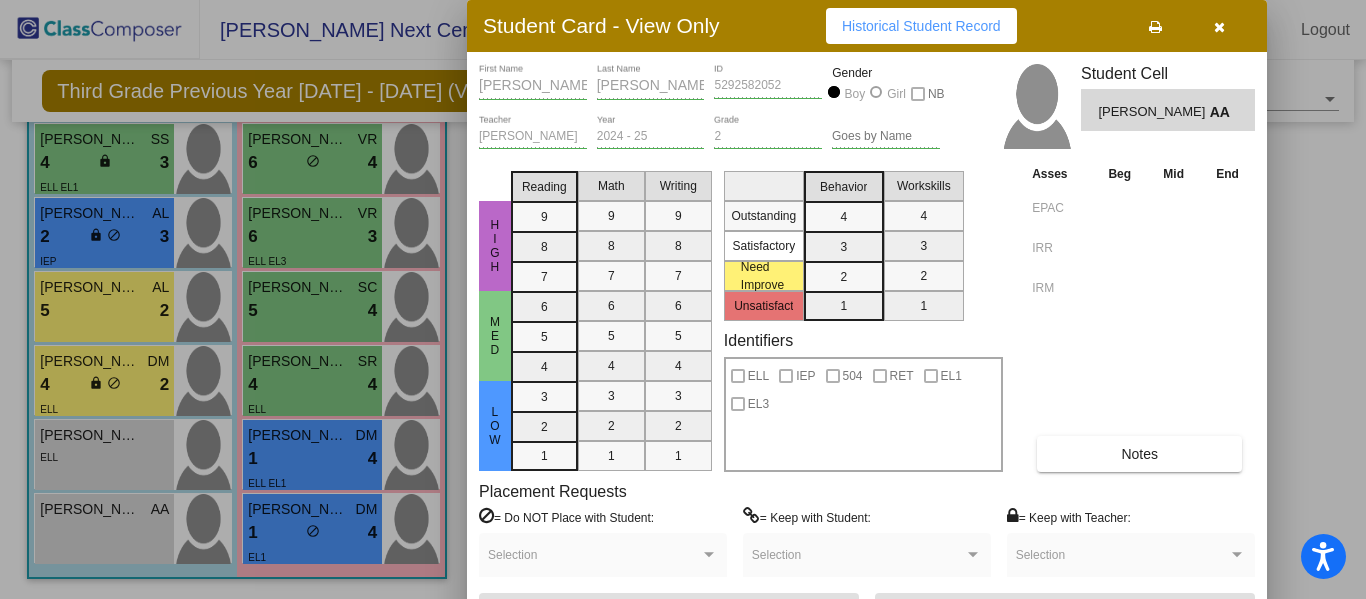 click at bounding box center [1219, 27] 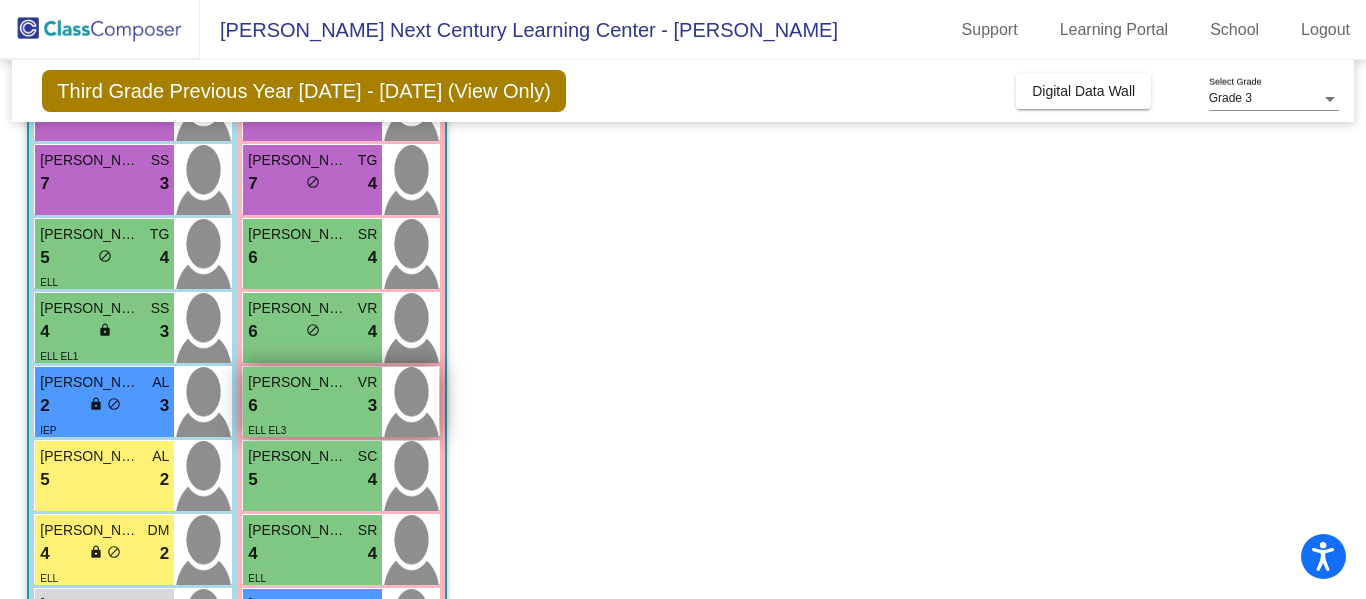 scroll, scrollTop: 567, scrollLeft: 0, axis: vertical 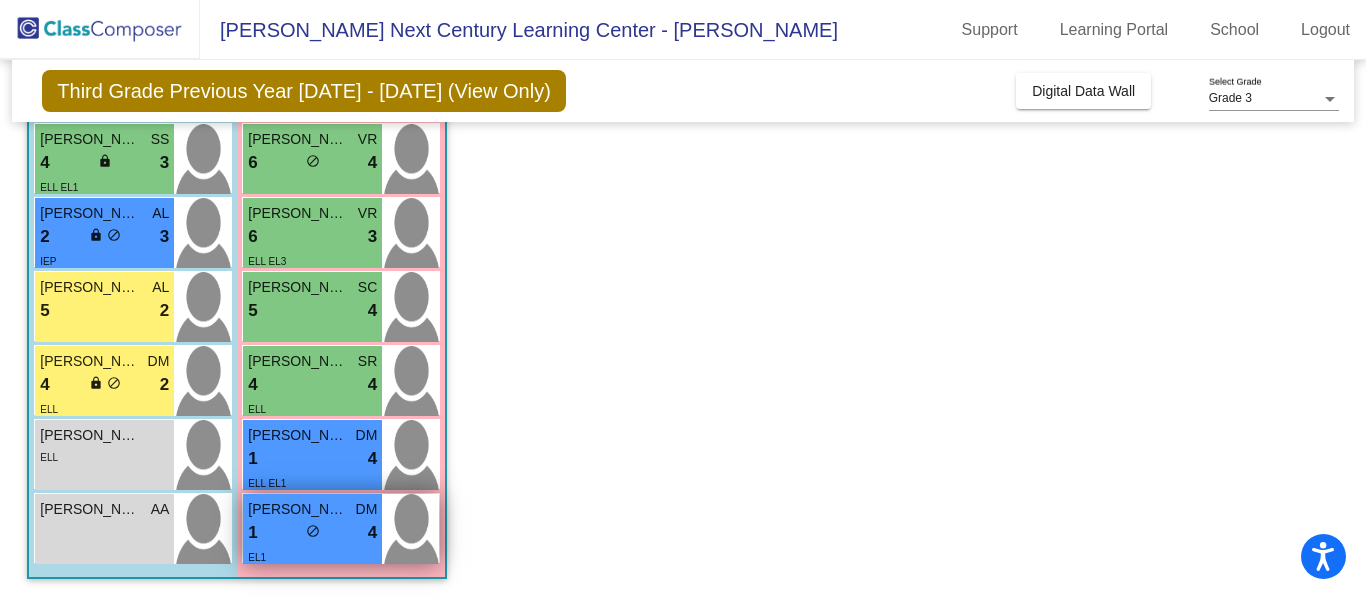 click on "1 lock do_not_disturb_alt 4" at bounding box center (312, 533) 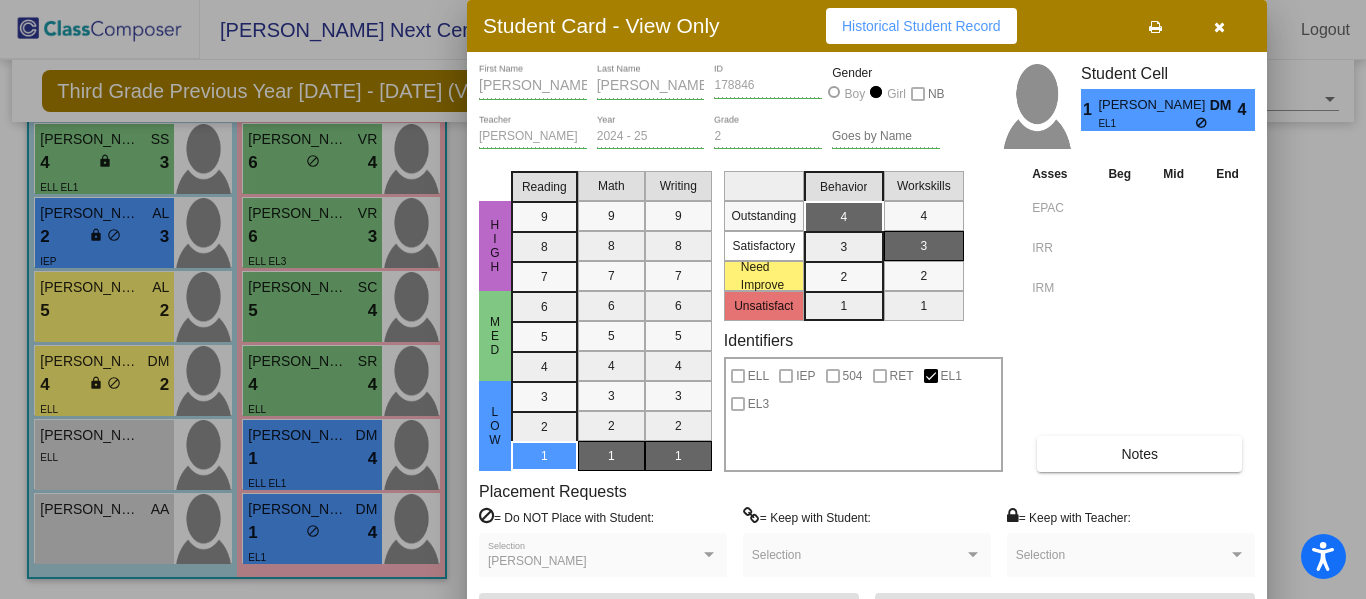 click at bounding box center [683, 299] 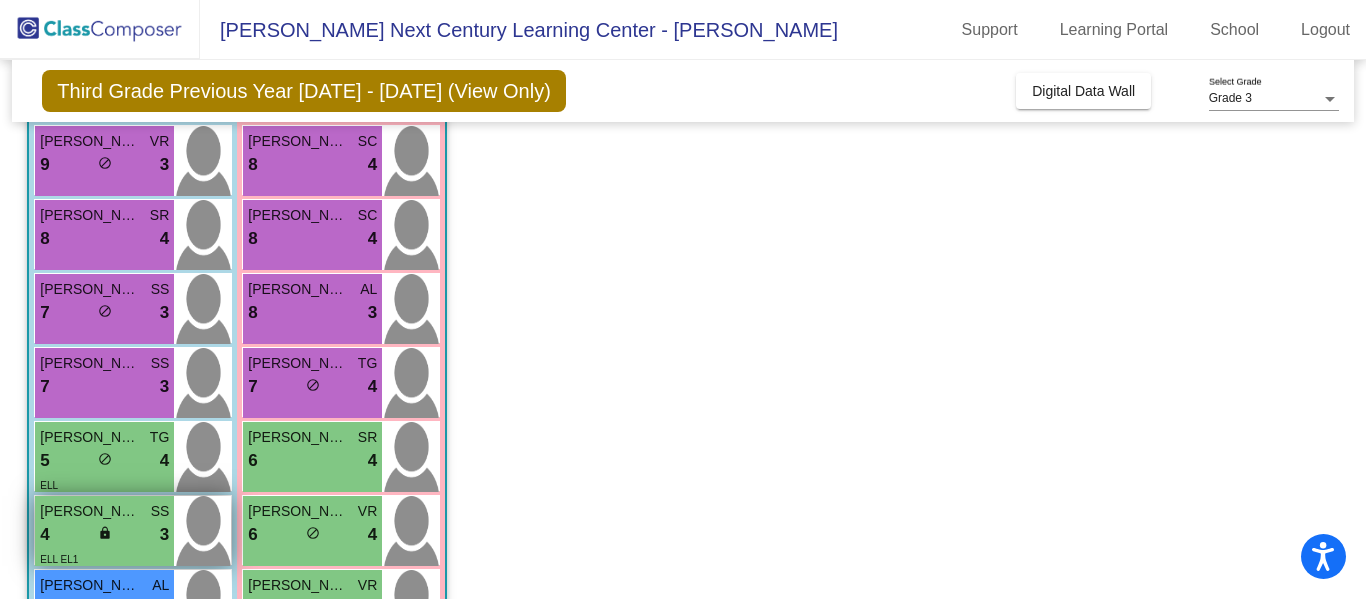 scroll, scrollTop: 167, scrollLeft: 0, axis: vertical 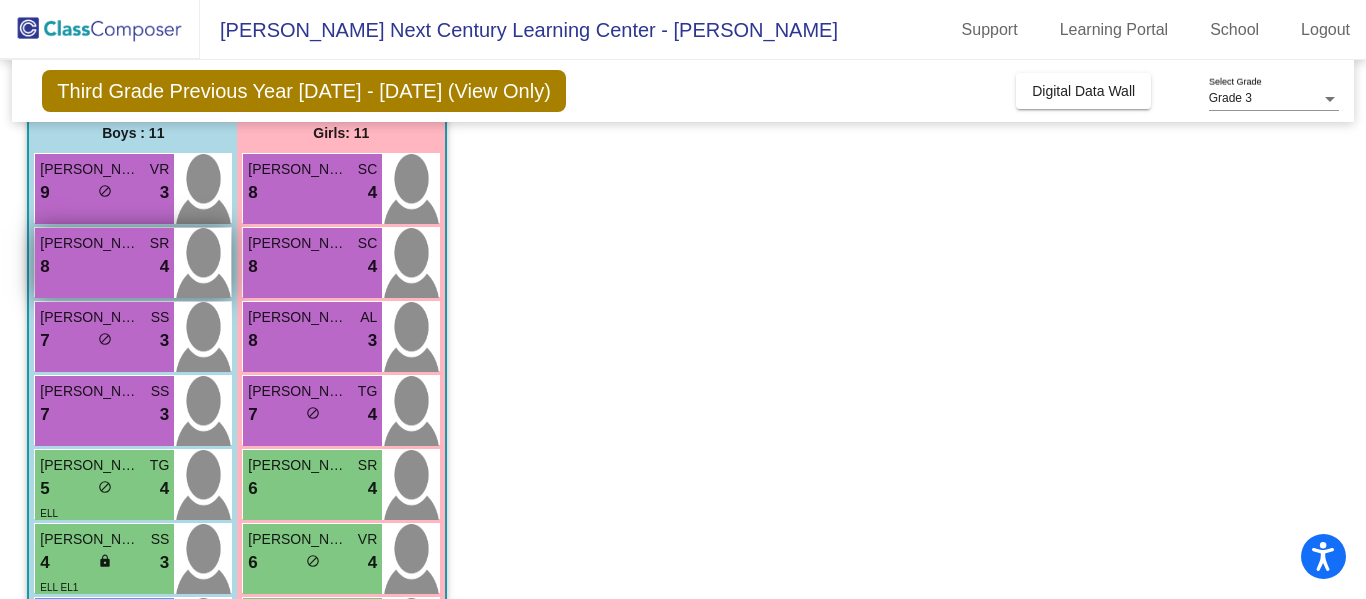click on "8 lock do_not_disturb_alt 4" at bounding box center [104, 267] 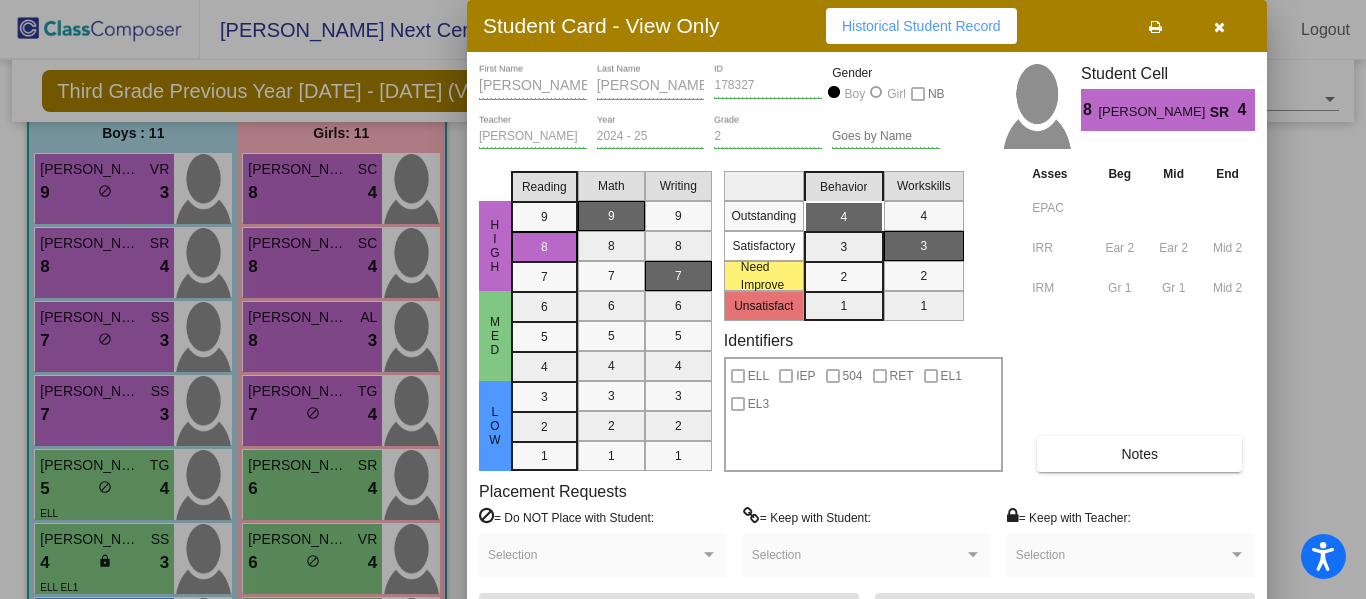 click at bounding box center (683, 299) 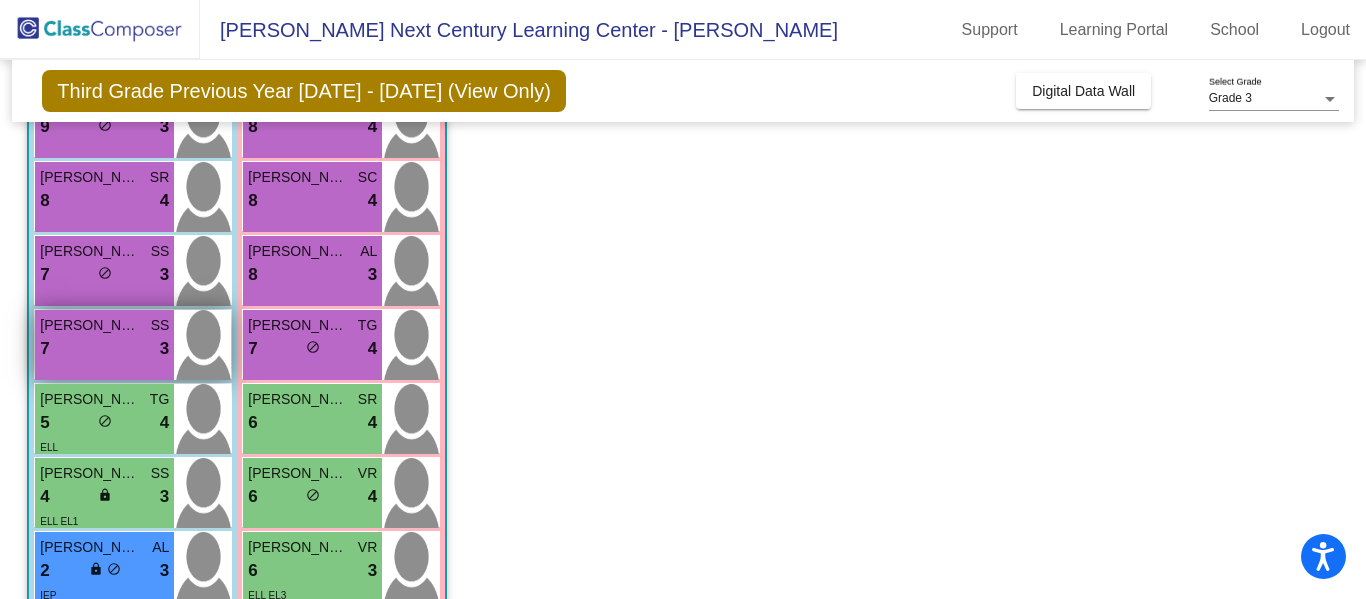 scroll, scrollTop: 267, scrollLeft: 0, axis: vertical 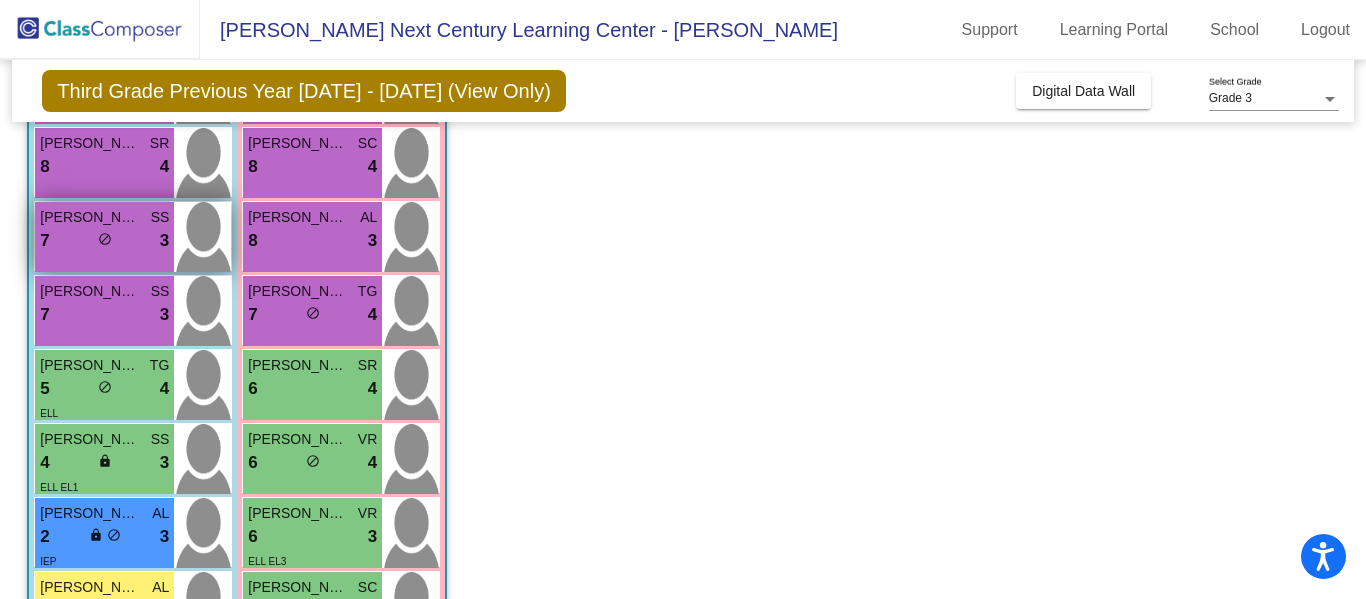 click on "7 lock do_not_disturb_alt 3" at bounding box center (104, 241) 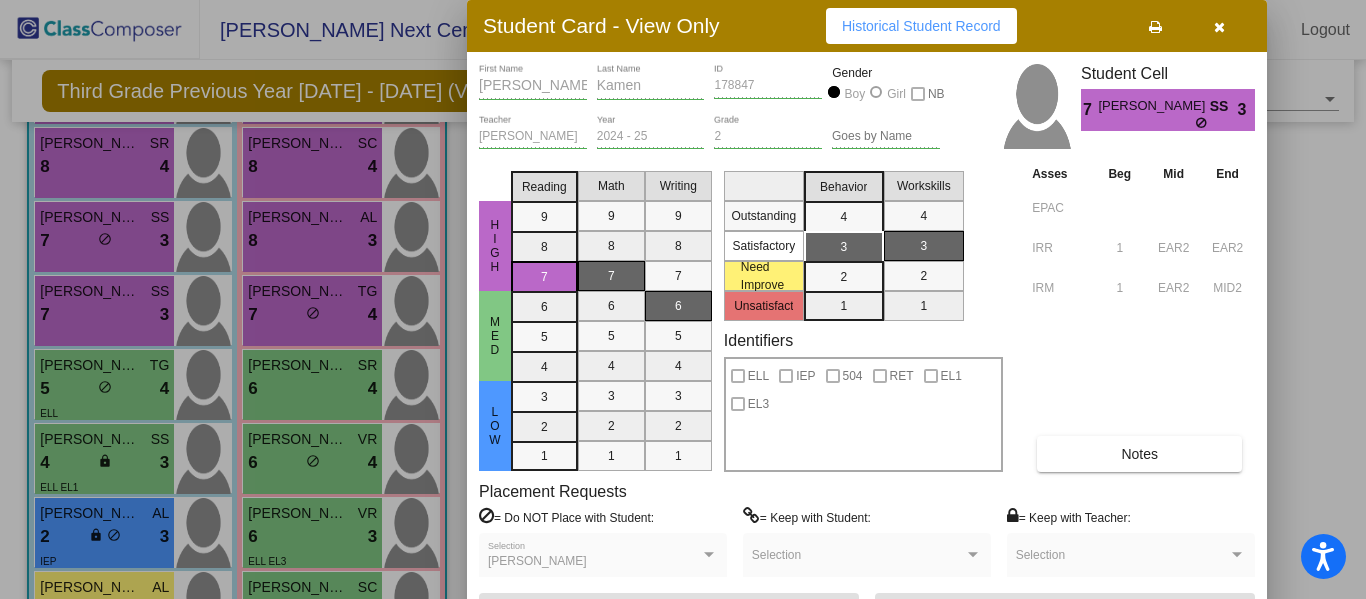 click at bounding box center (683, 299) 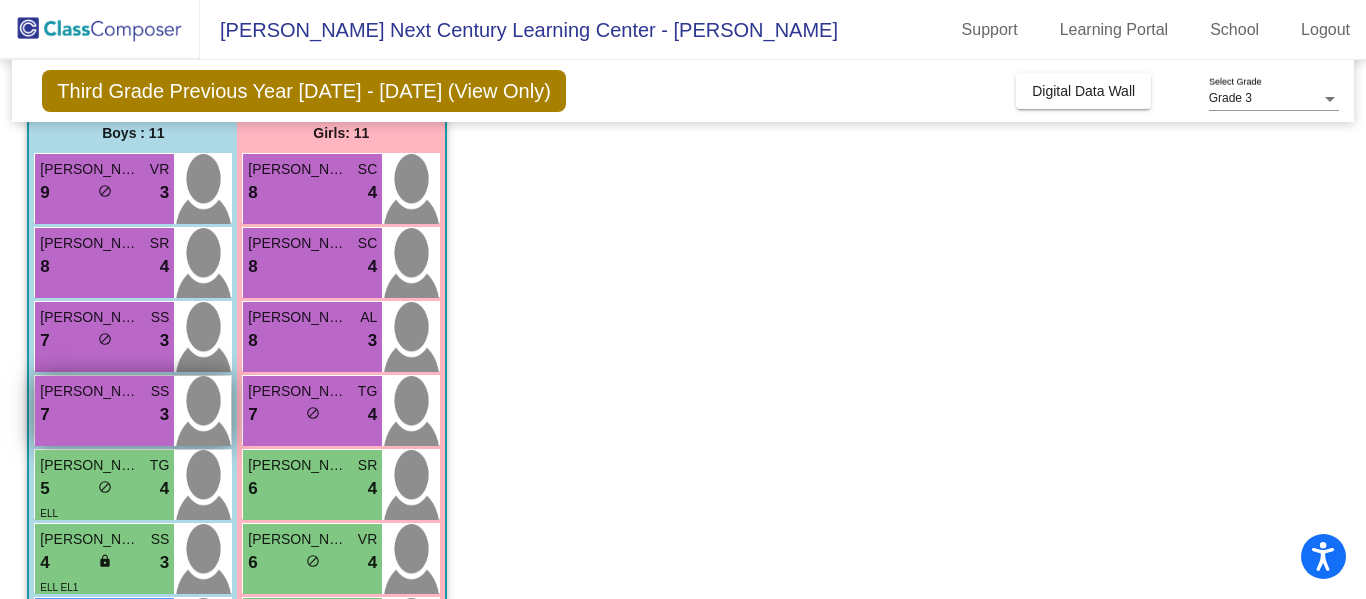 scroll, scrollTop: 67, scrollLeft: 0, axis: vertical 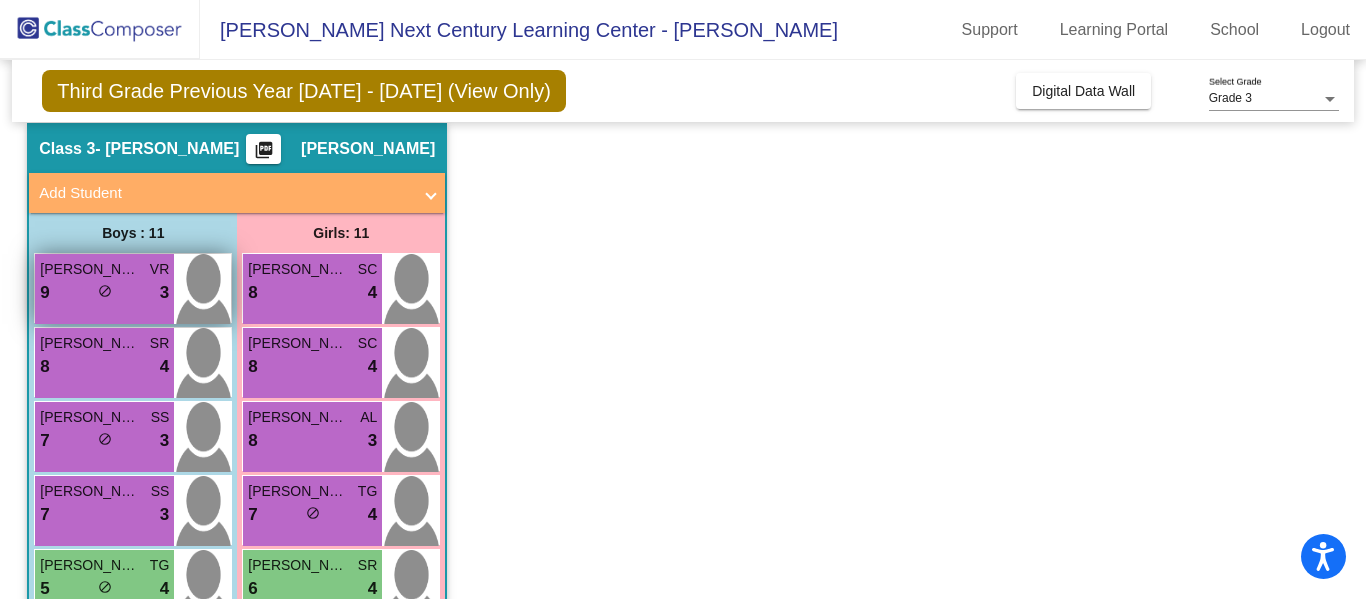 click on "Domenick Lemus" at bounding box center [90, 269] 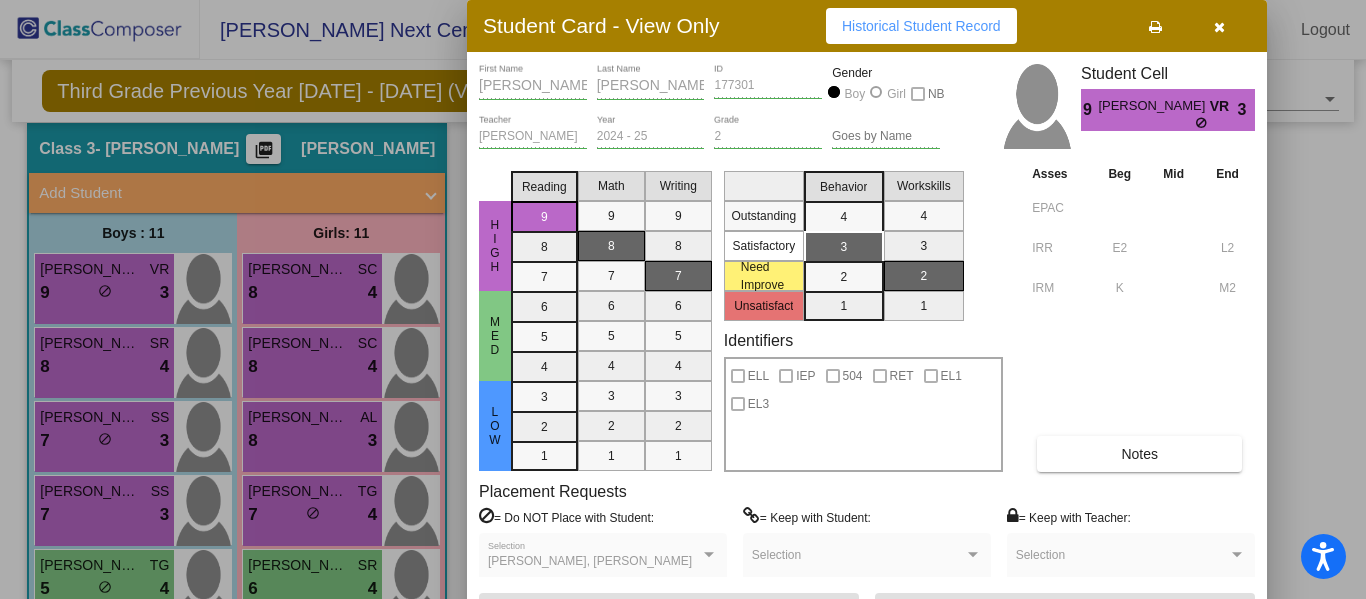 click at bounding box center [683, 299] 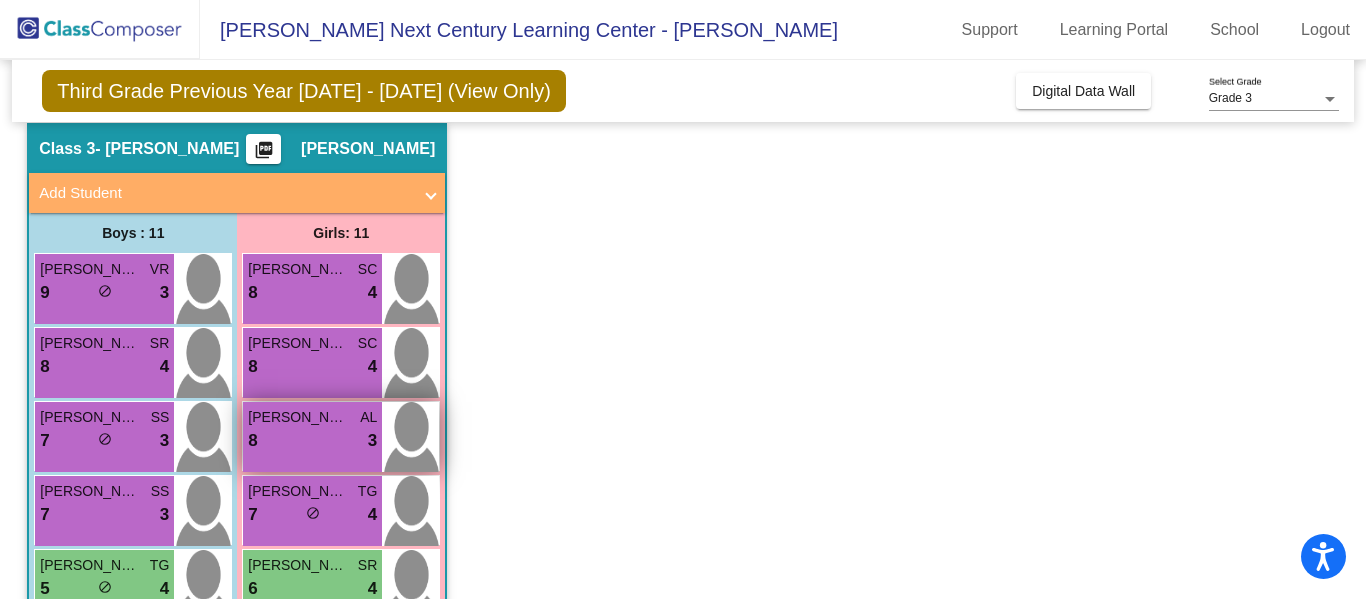 drag, startPoint x: 329, startPoint y: 458, endPoint x: 343, endPoint y: 462, distance: 14.56022 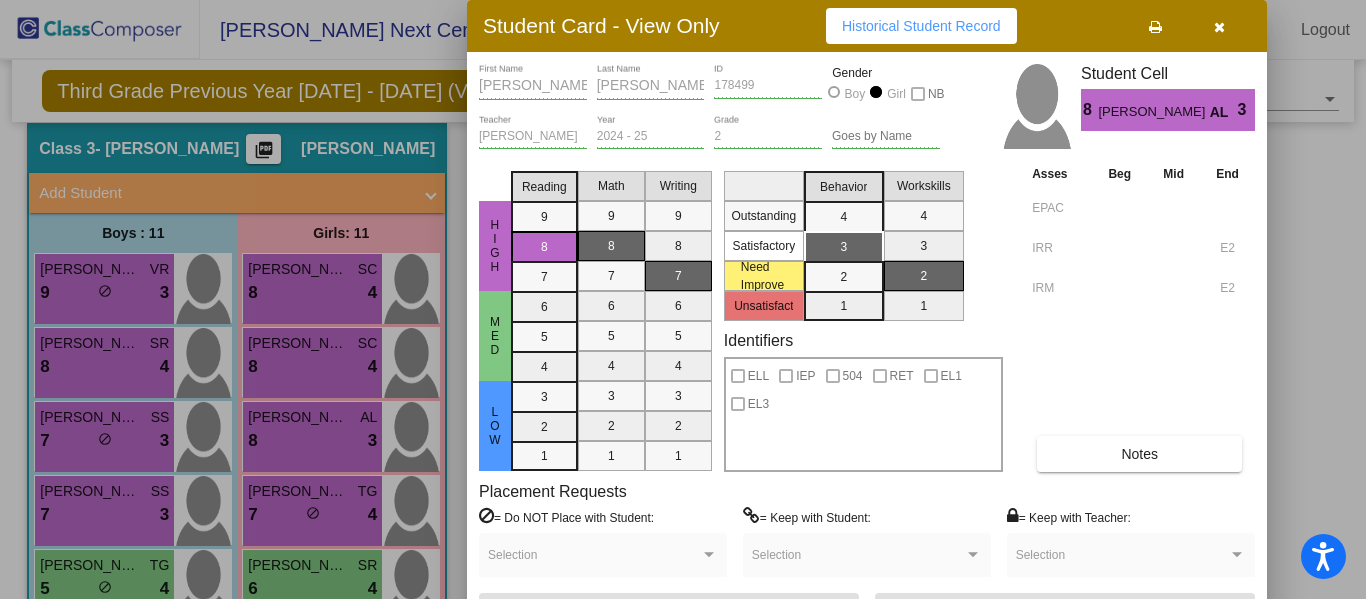 click at bounding box center [683, 299] 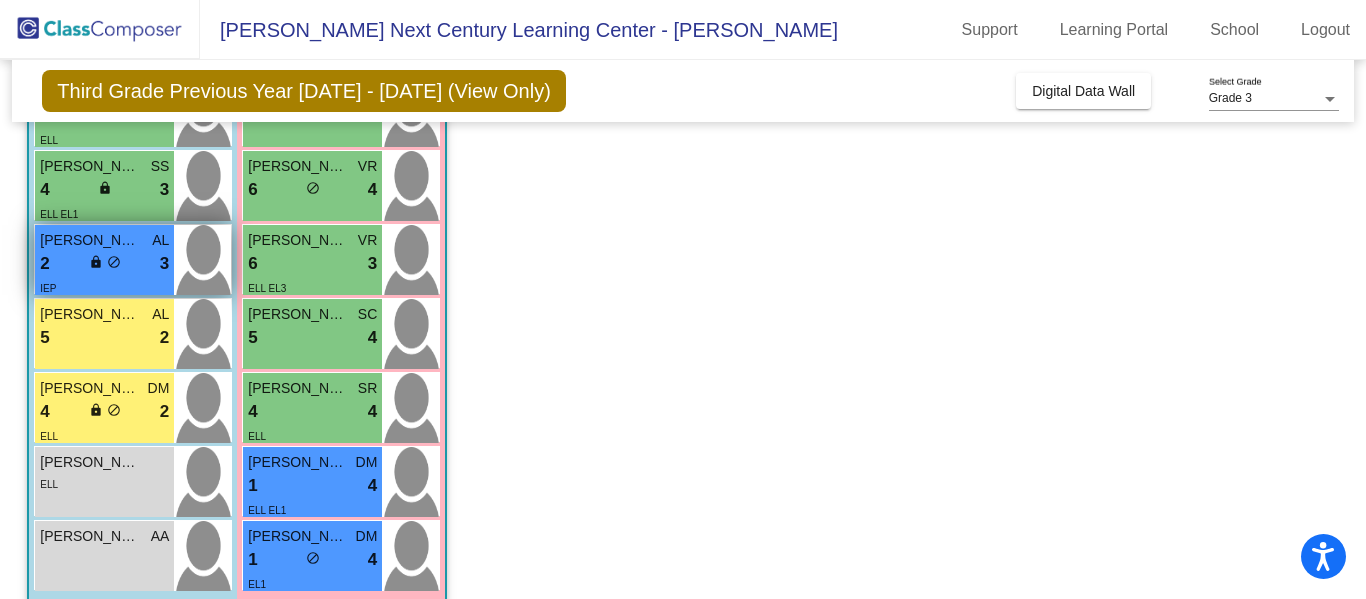 scroll, scrollTop: 567, scrollLeft: 0, axis: vertical 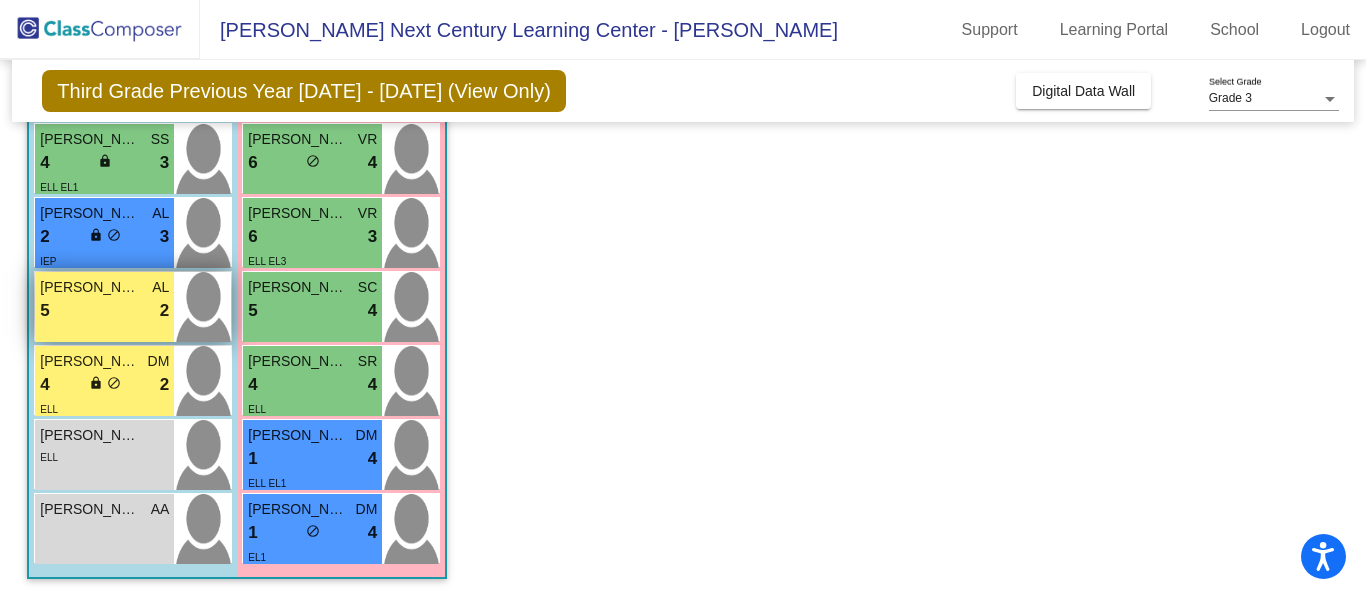 click on "5 lock do_not_disturb_alt 2" at bounding box center (104, 311) 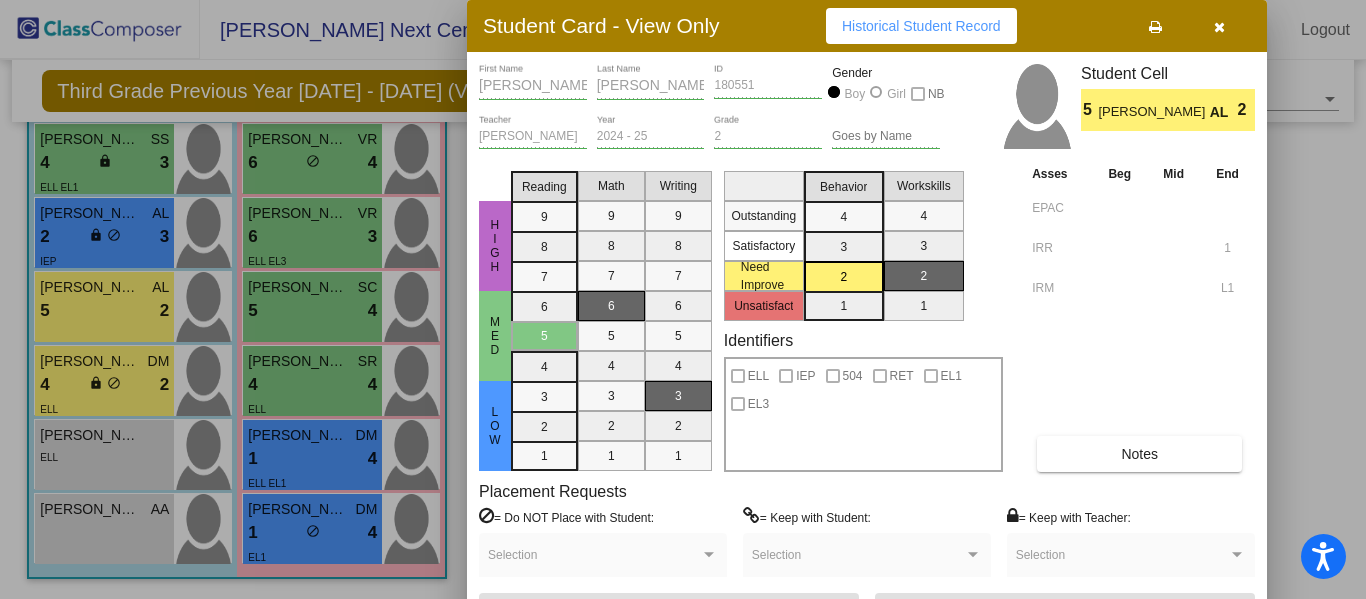 click at bounding box center [683, 299] 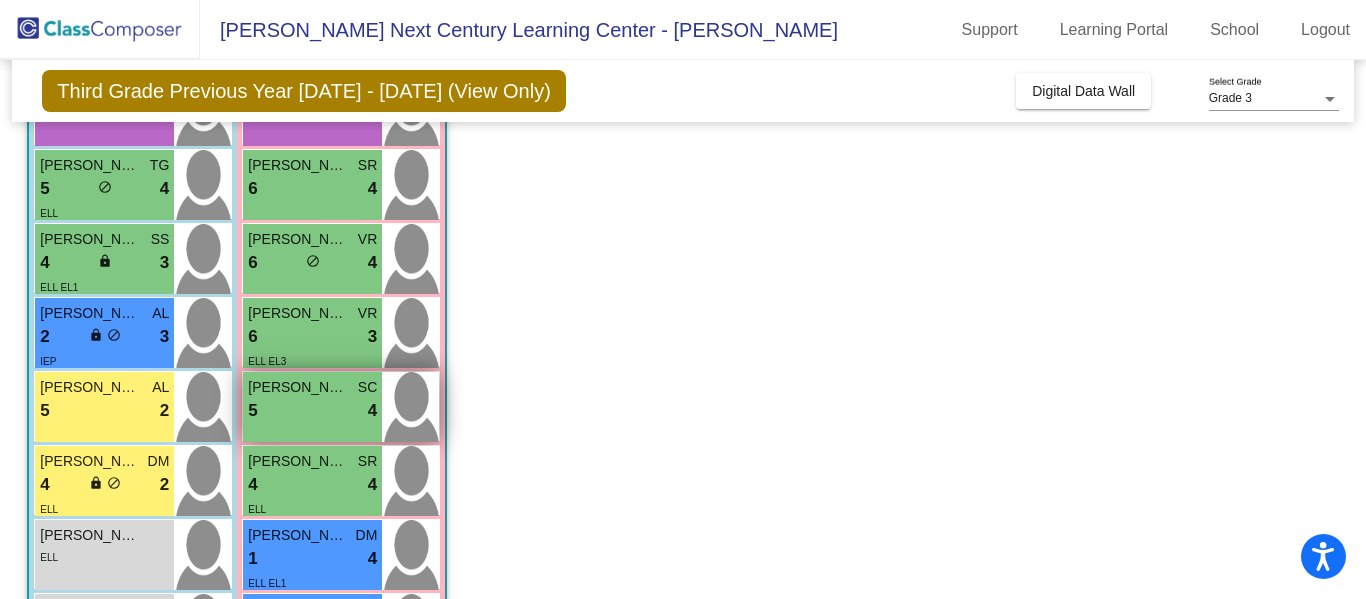 scroll, scrollTop: 367, scrollLeft: 0, axis: vertical 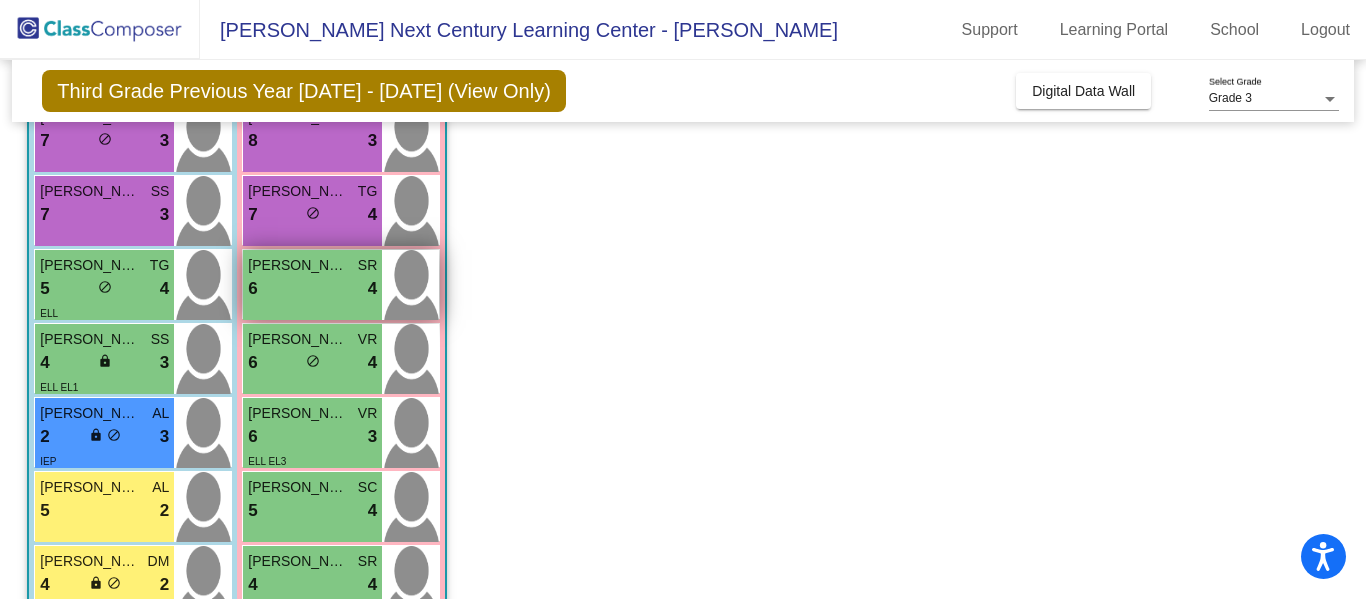 click on "Eileen Marroquin" at bounding box center (298, 265) 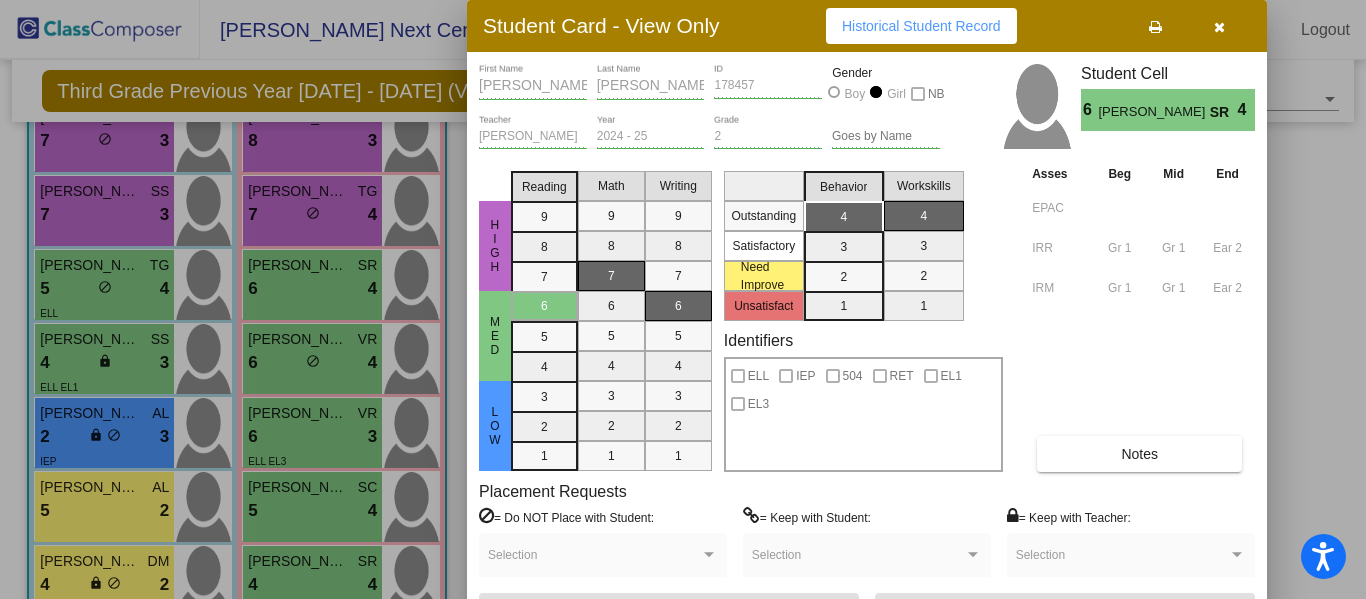 click at bounding box center (683, 299) 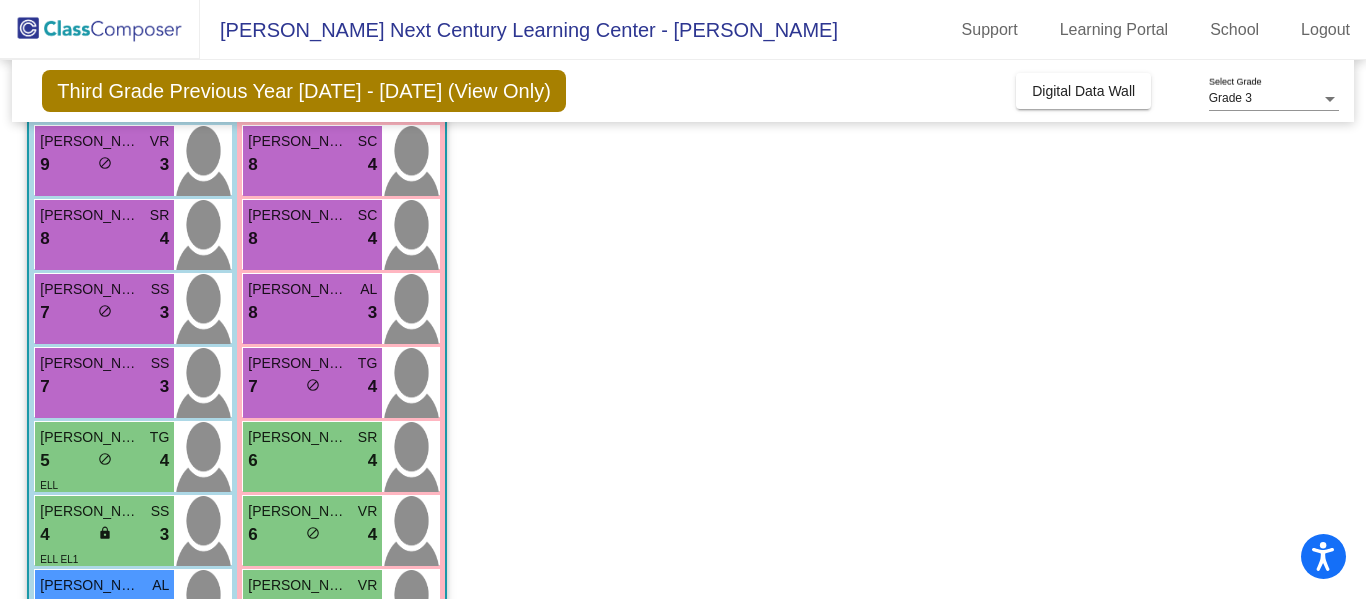 scroll, scrollTop: 167, scrollLeft: 0, axis: vertical 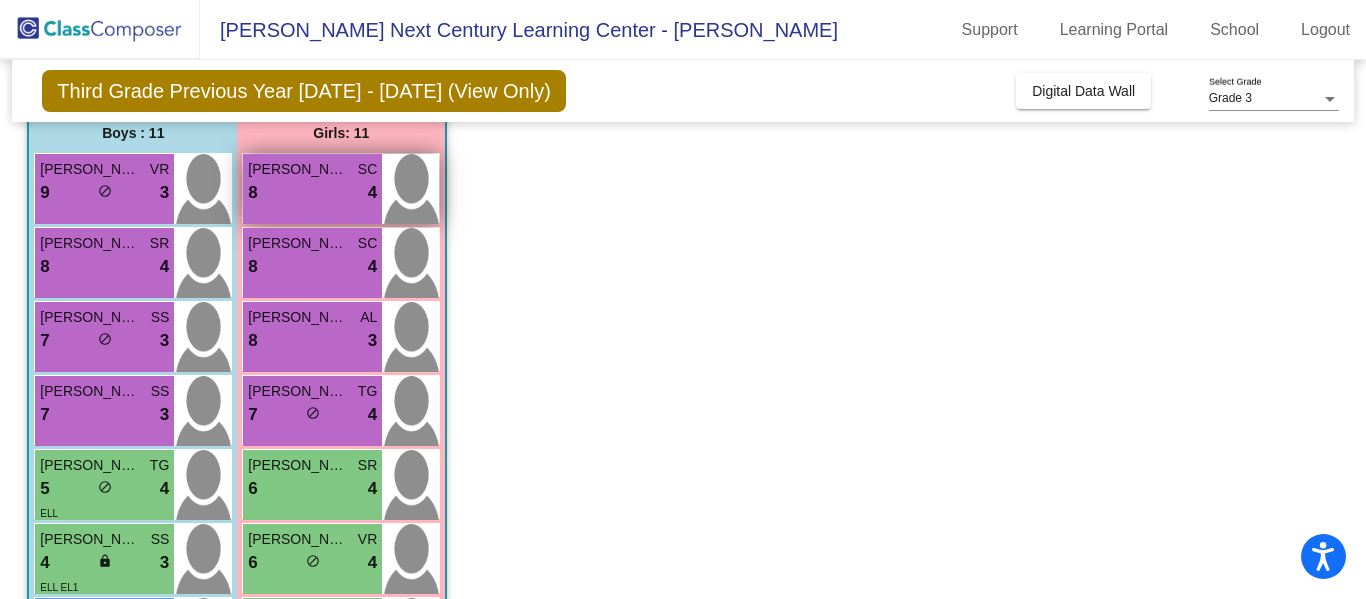 click on "Carmen Mateo Nunez" at bounding box center [298, 169] 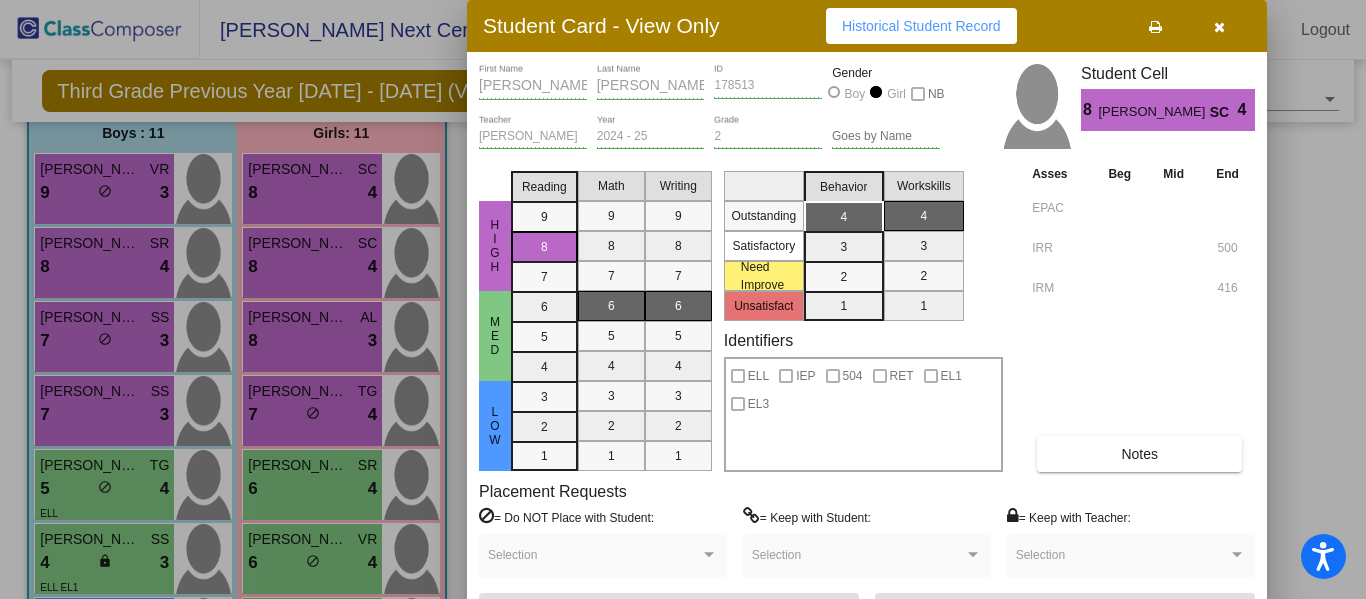 click at bounding box center [683, 299] 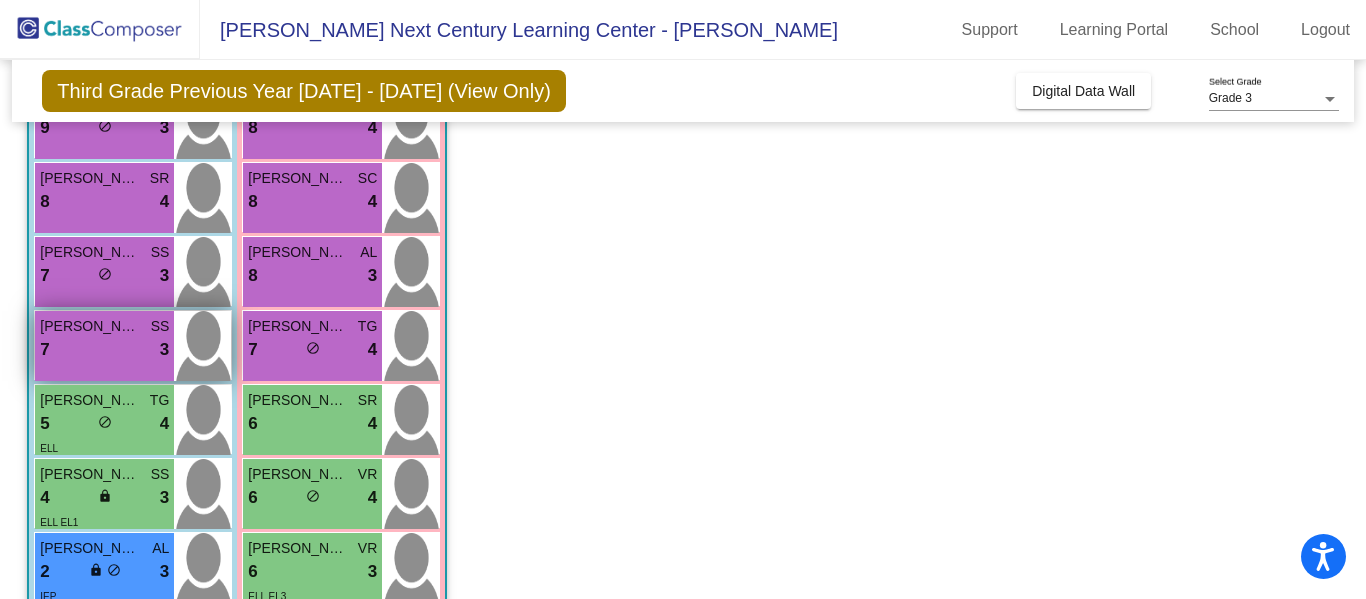 scroll, scrollTop: 267, scrollLeft: 0, axis: vertical 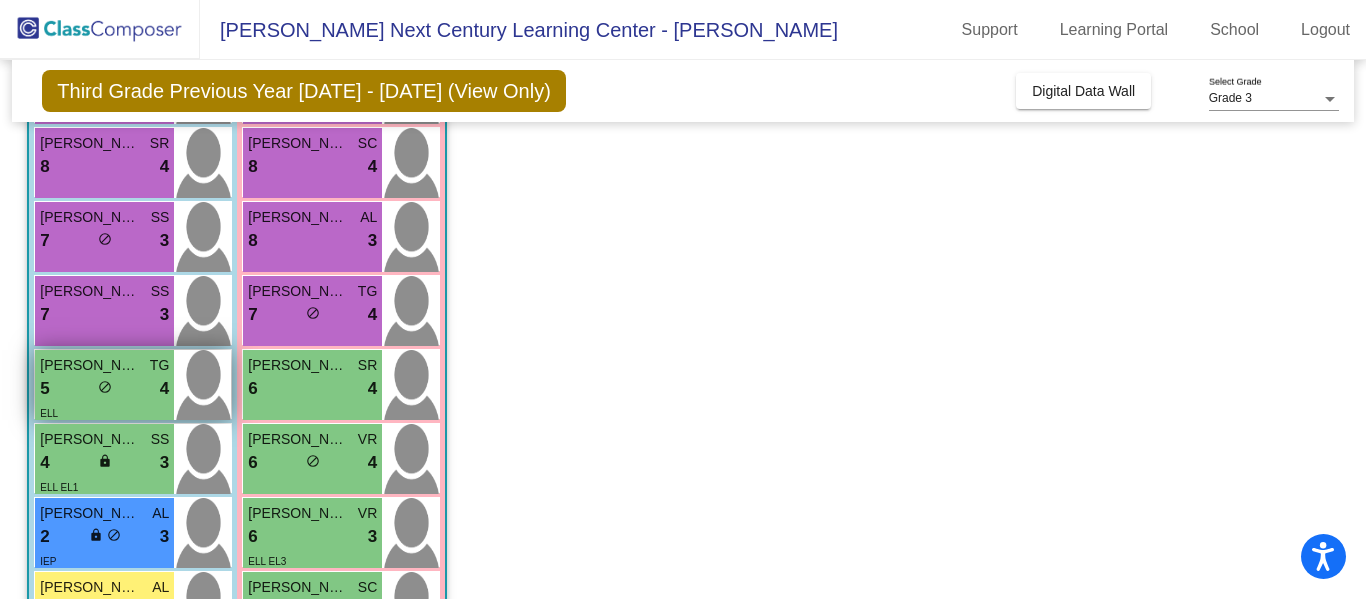 click on "5 lock do_not_disturb_alt 4" at bounding box center [104, 389] 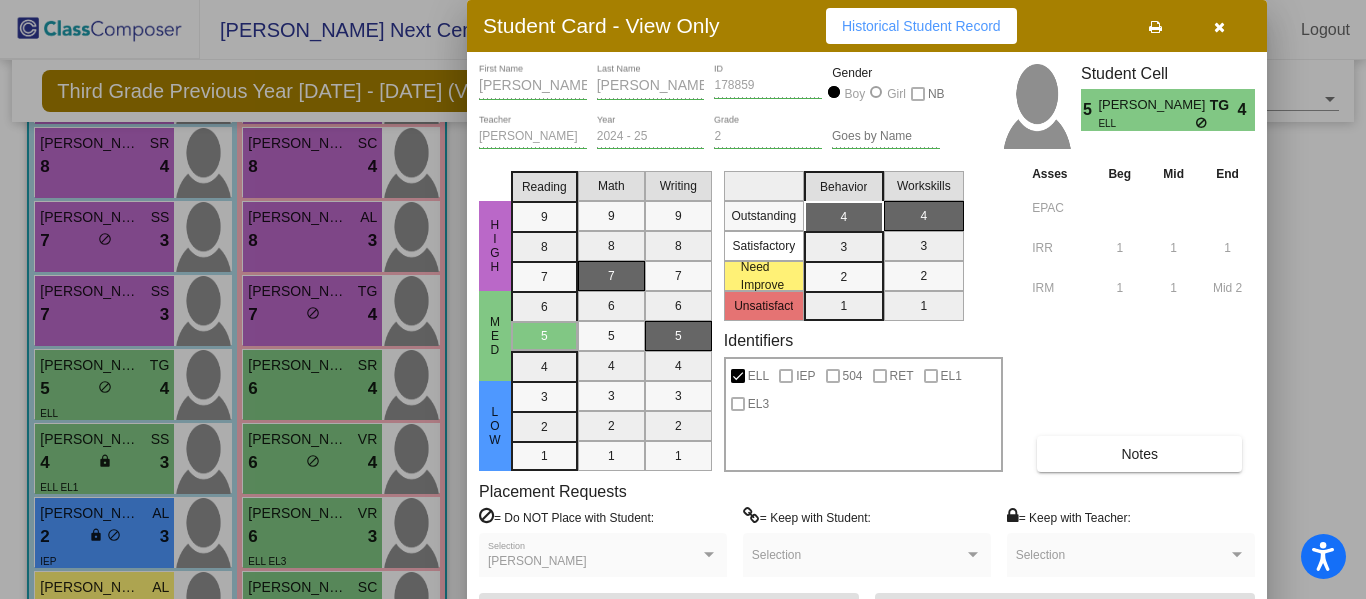 click at bounding box center [683, 299] 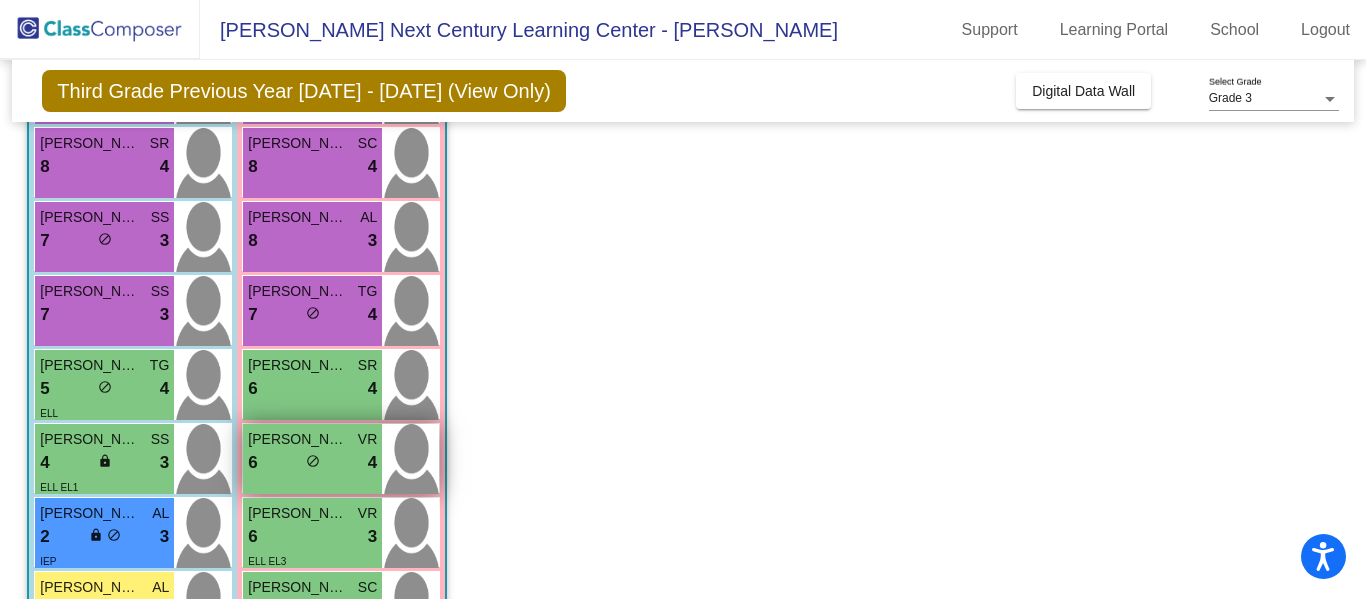 click on "Emma Moreno Mejia" at bounding box center (298, 439) 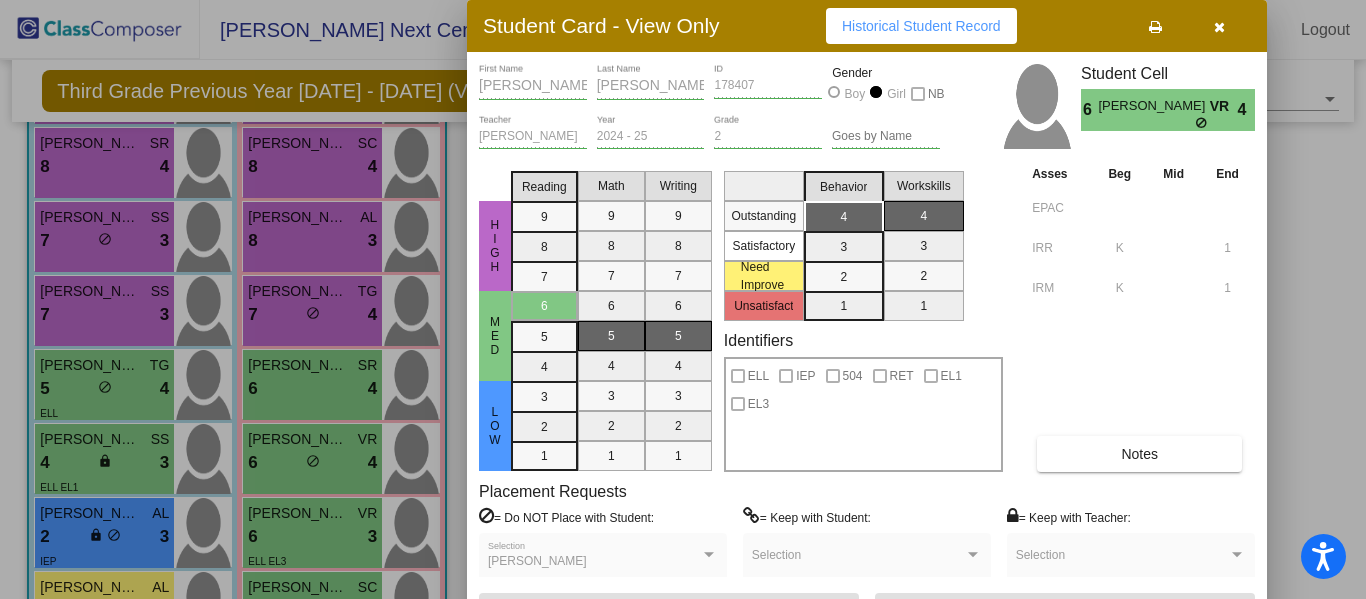 click at bounding box center (683, 299) 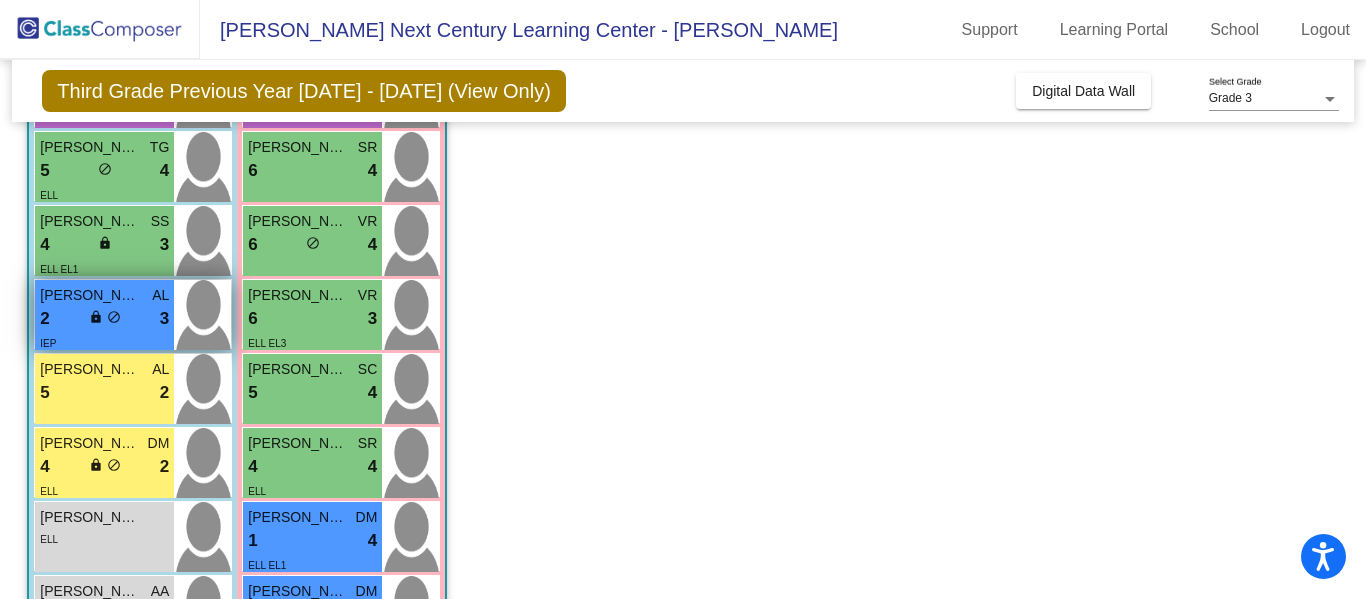 scroll, scrollTop: 567, scrollLeft: 0, axis: vertical 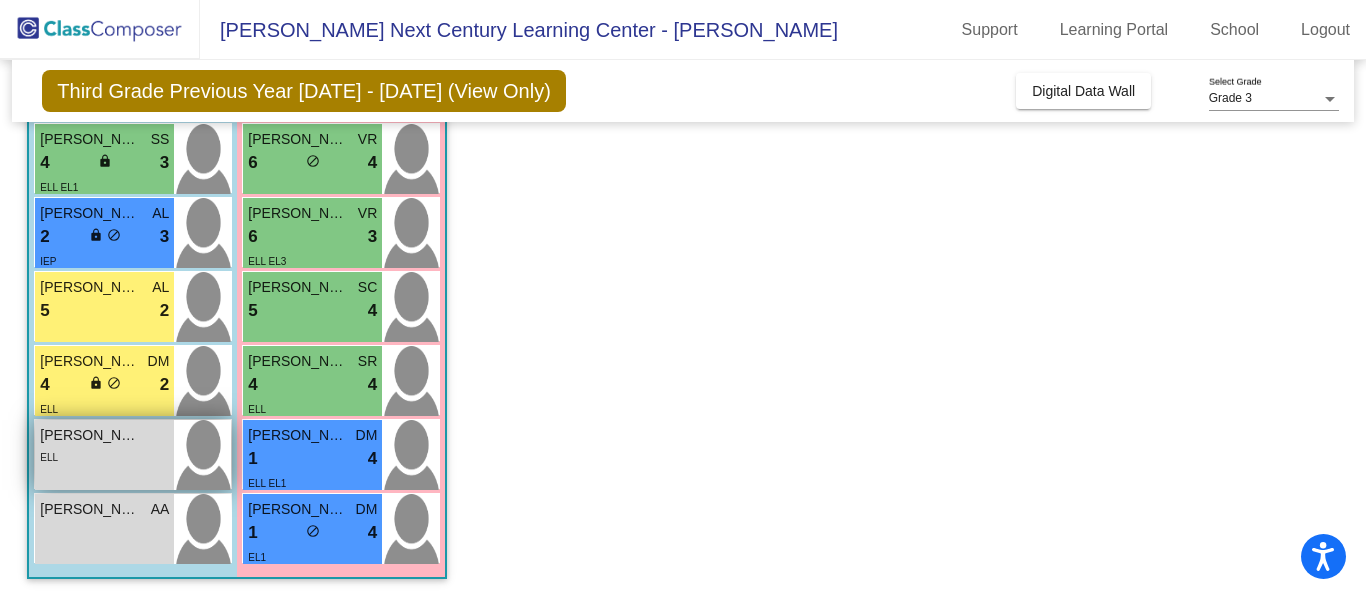 click on "Aiden Navarro-Montepeque" at bounding box center (90, 435) 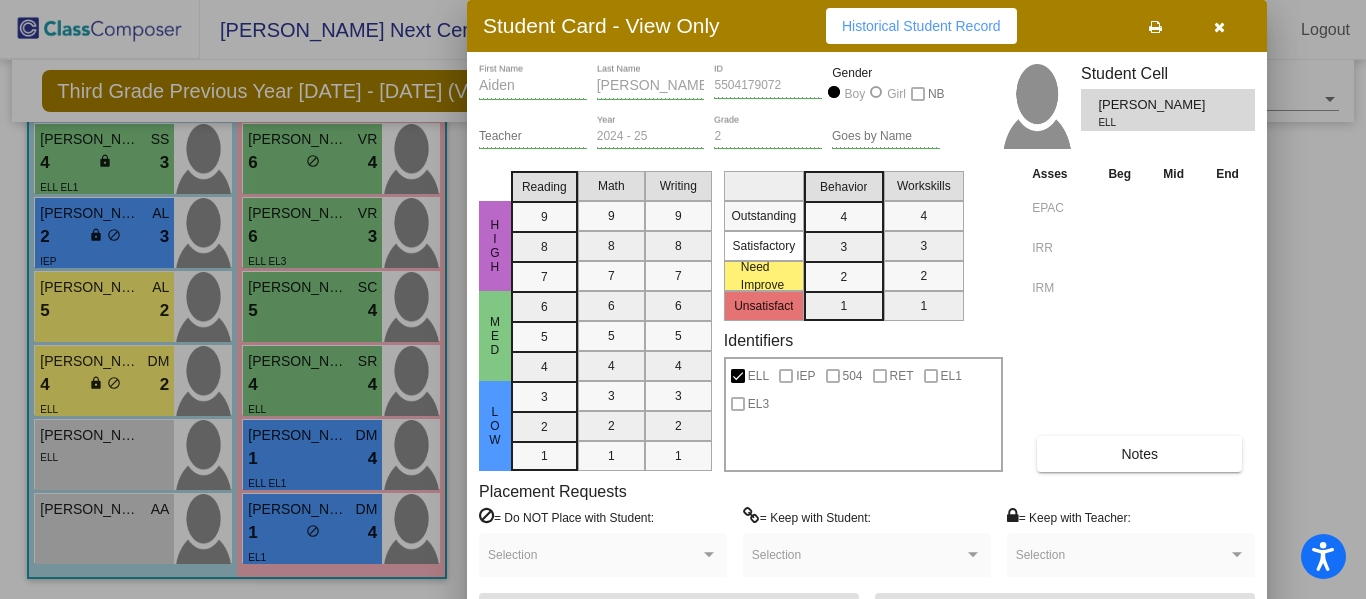 click at bounding box center [1219, 26] 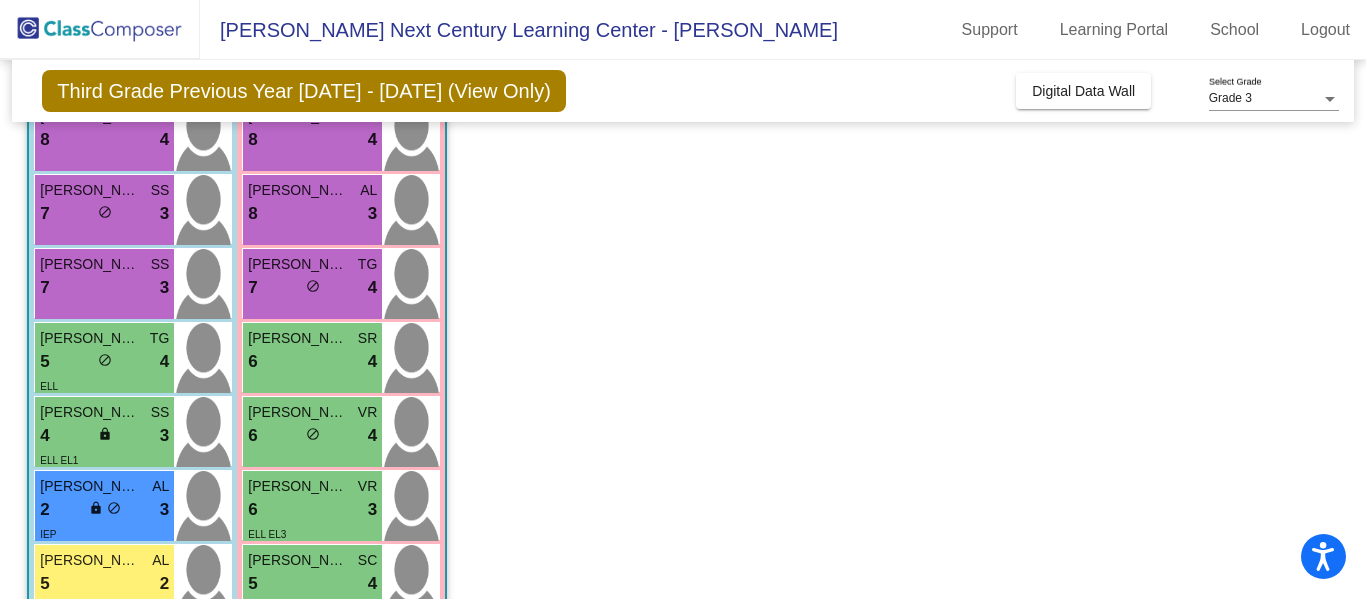 scroll, scrollTop: 267, scrollLeft: 0, axis: vertical 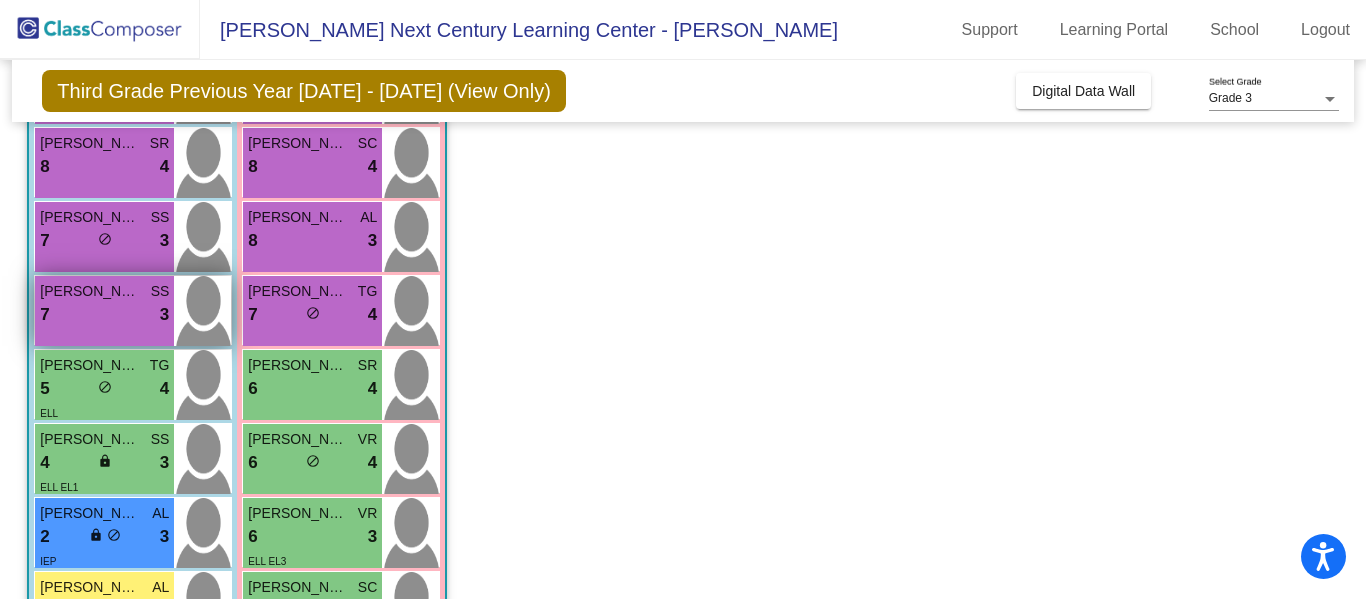 click on "7 lock do_not_disturb_alt 3" at bounding box center (104, 315) 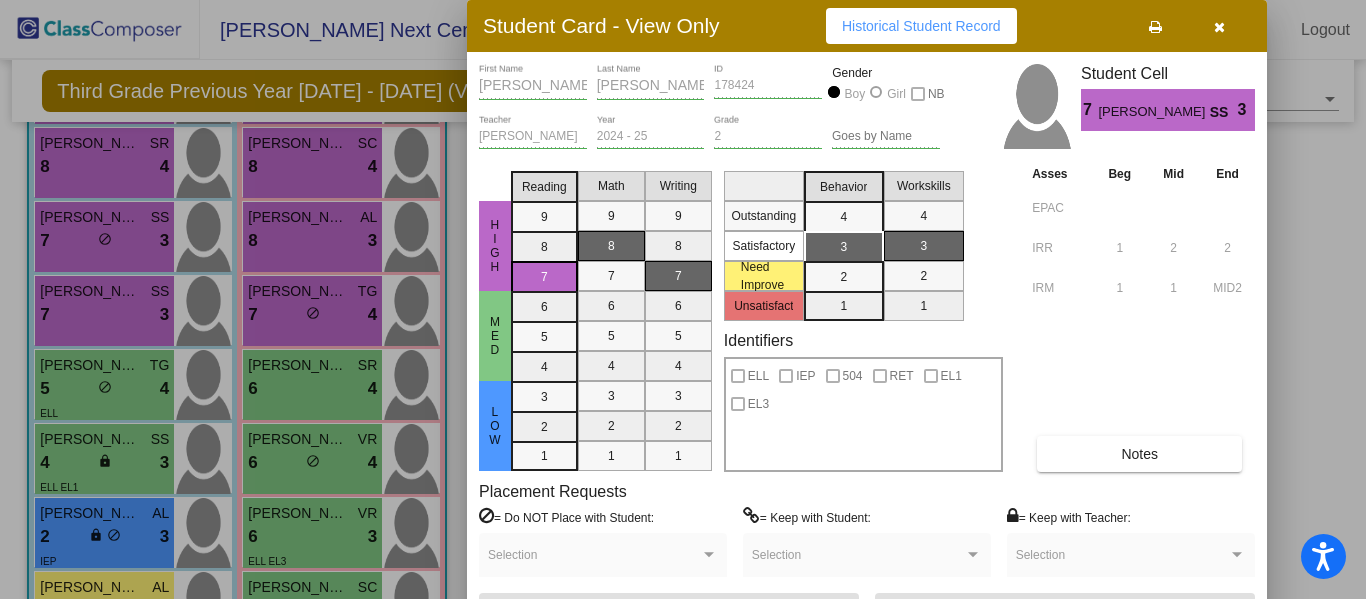 click at bounding box center [683, 299] 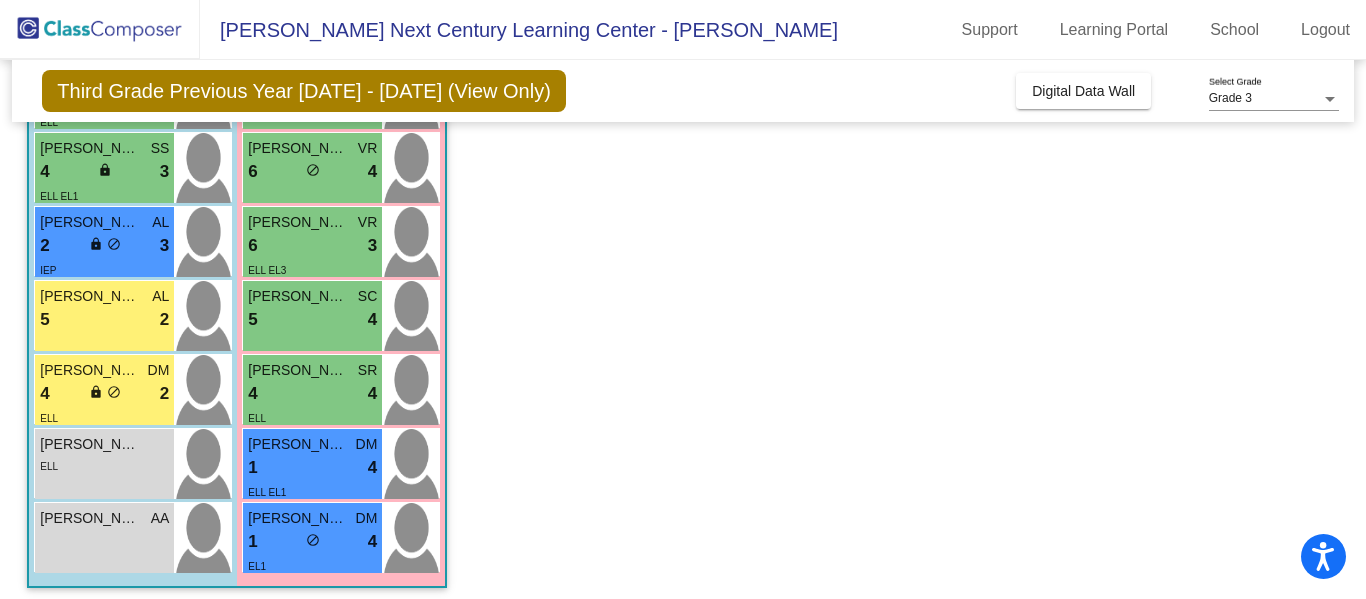 scroll, scrollTop: 567, scrollLeft: 0, axis: vertical 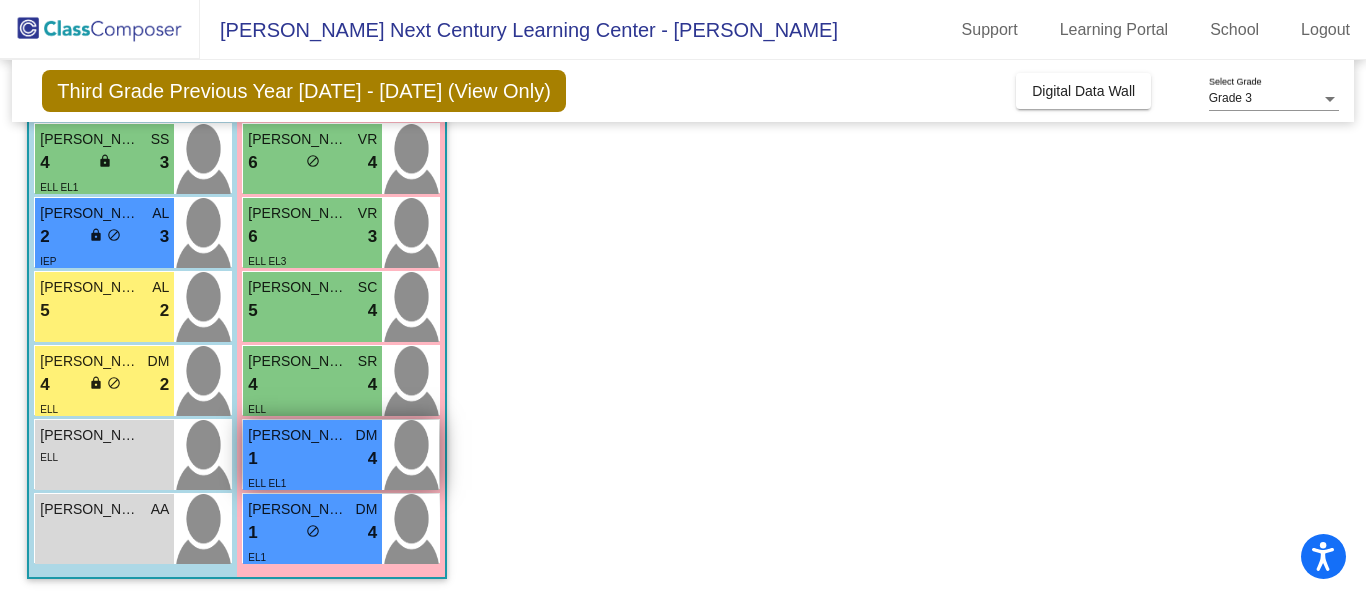 click on "1 lock do_not_disturb_alt 4" at bounding box center (312, 459) 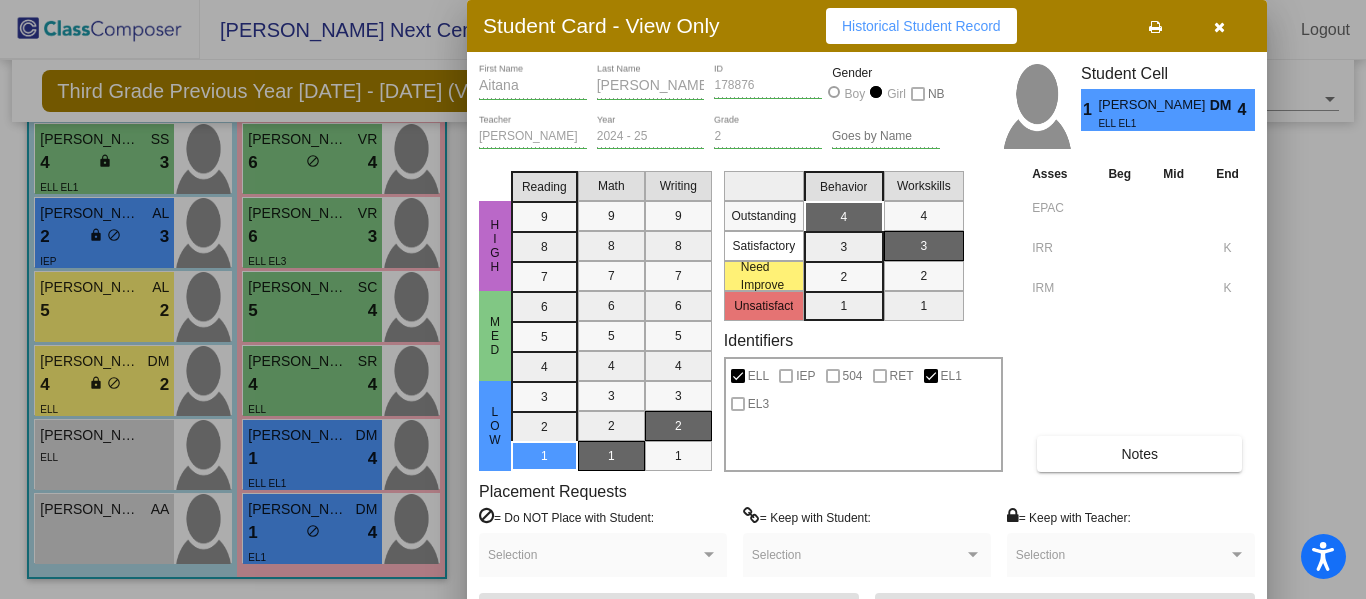 click at bounding box center (683, 299) 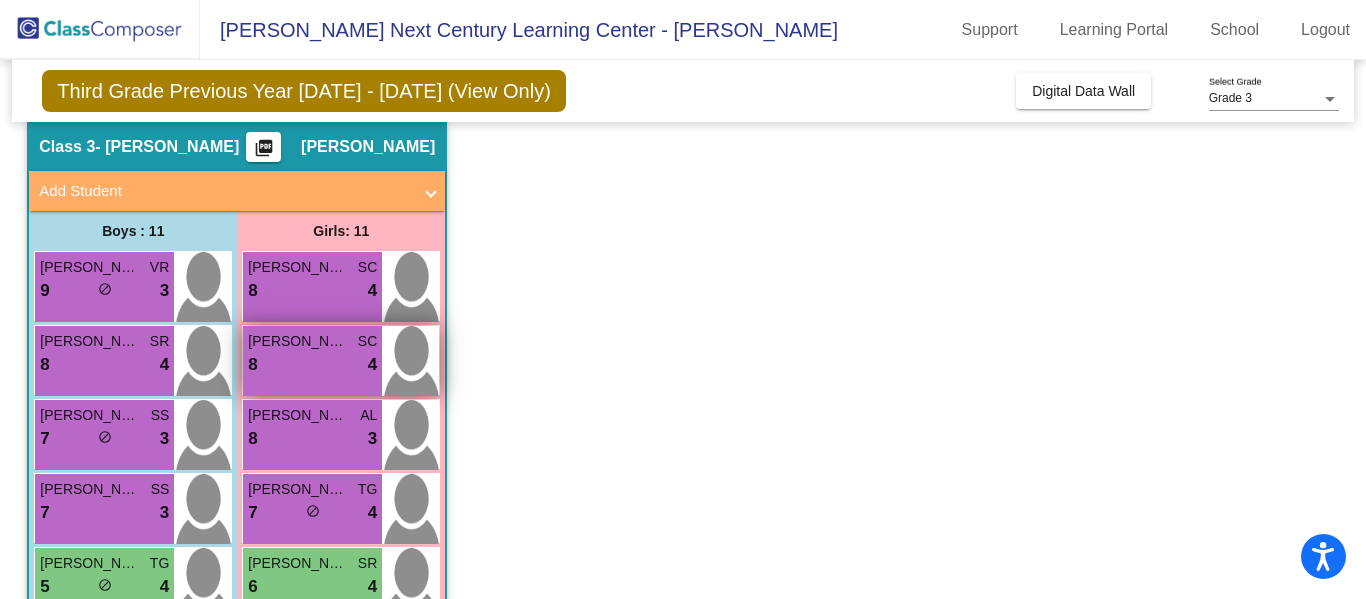 scroll, scrollTop: 67, scrollLeft: 0, axis: vertical 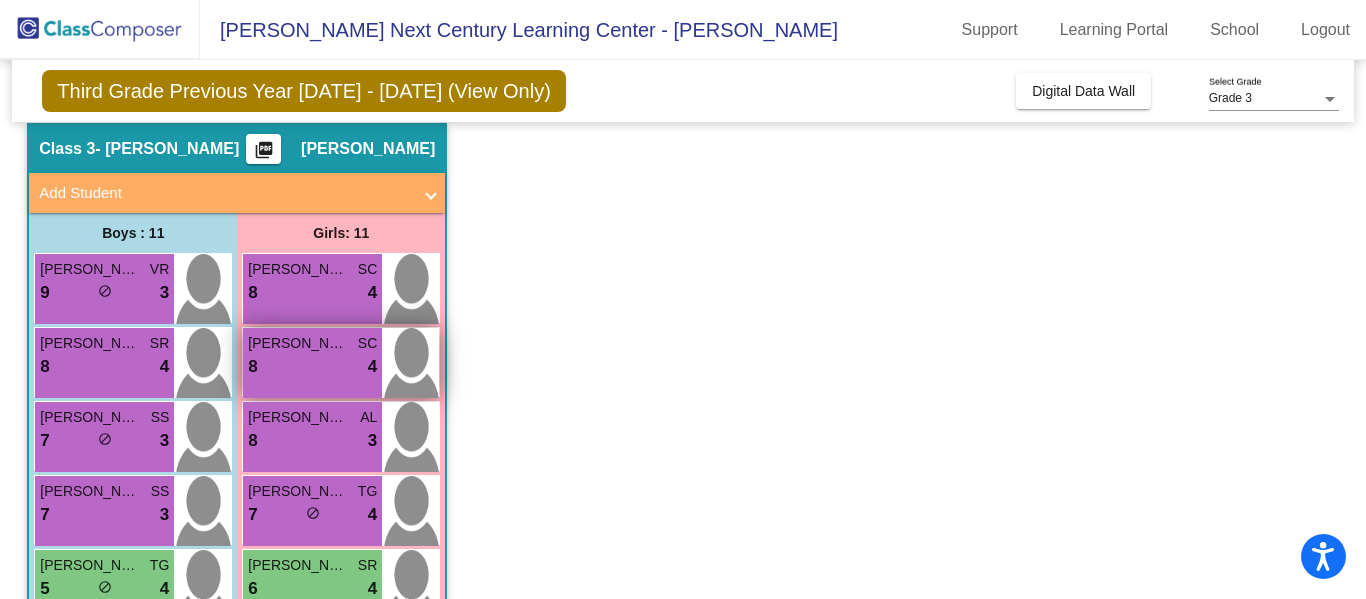click on "8 lock do_not_disturb_alt 4" at bounding box center [312, 367] 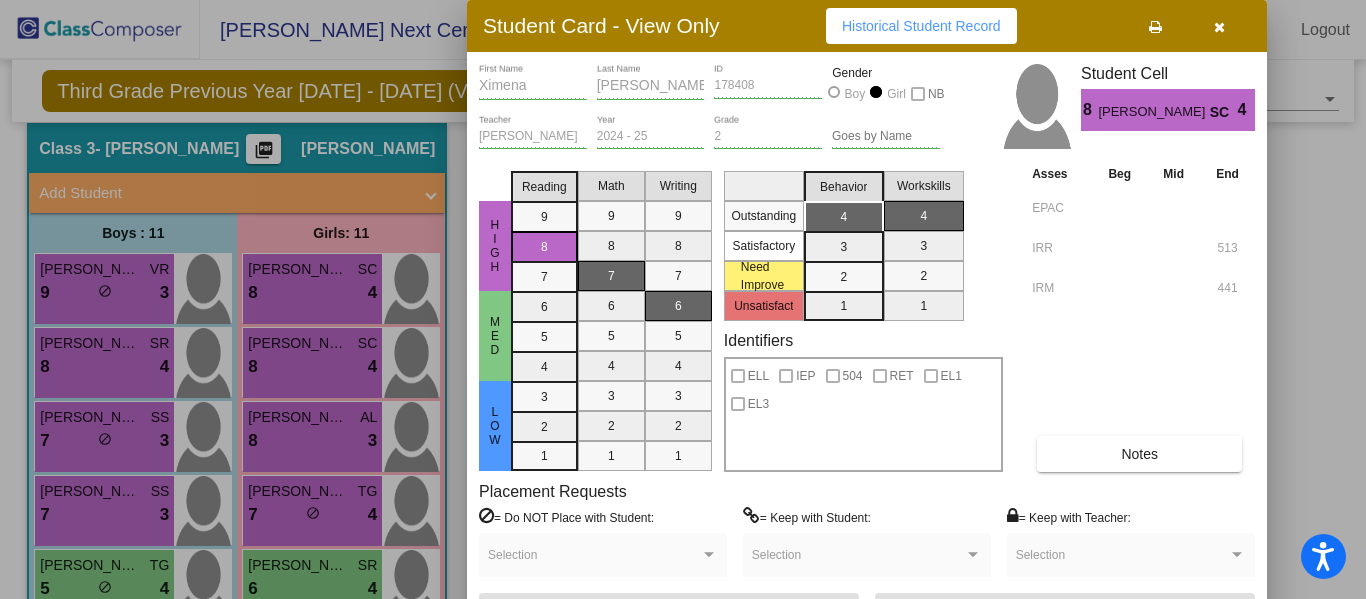 click at bounding box center [683, 299] 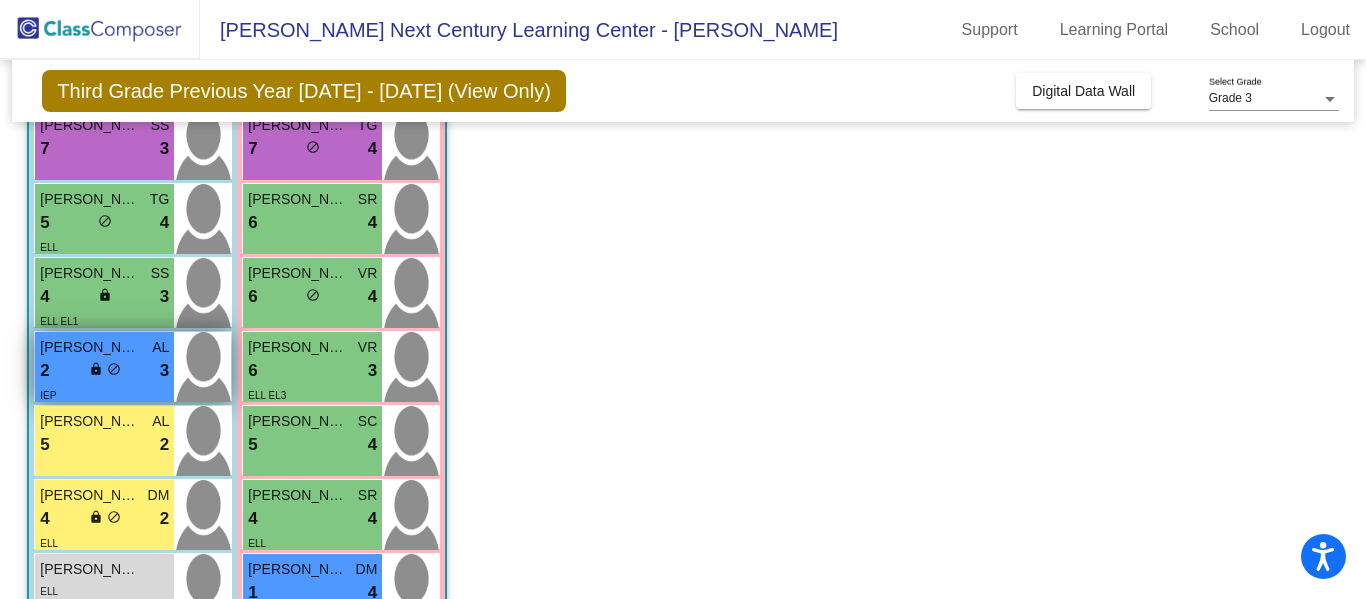 scroll, scrollTop: 467, scrollLeft: 0, axis: vertical 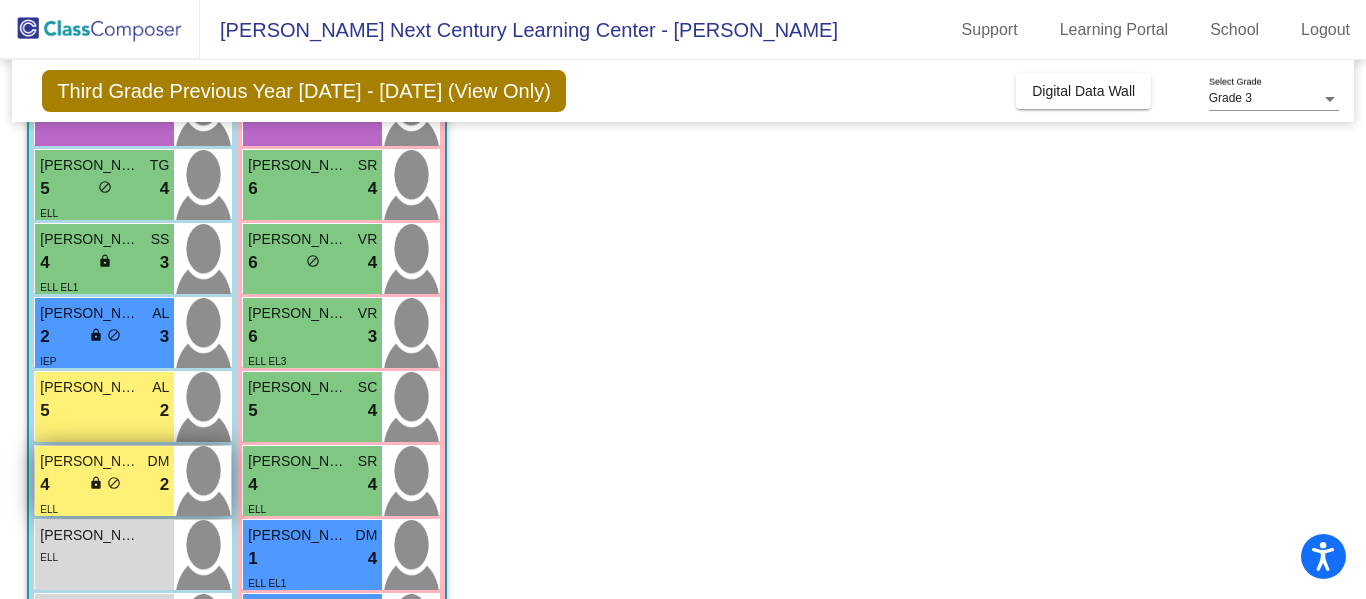 click on "4 lock do_not_disturb_alt 2" at bounding box center (104, 485) 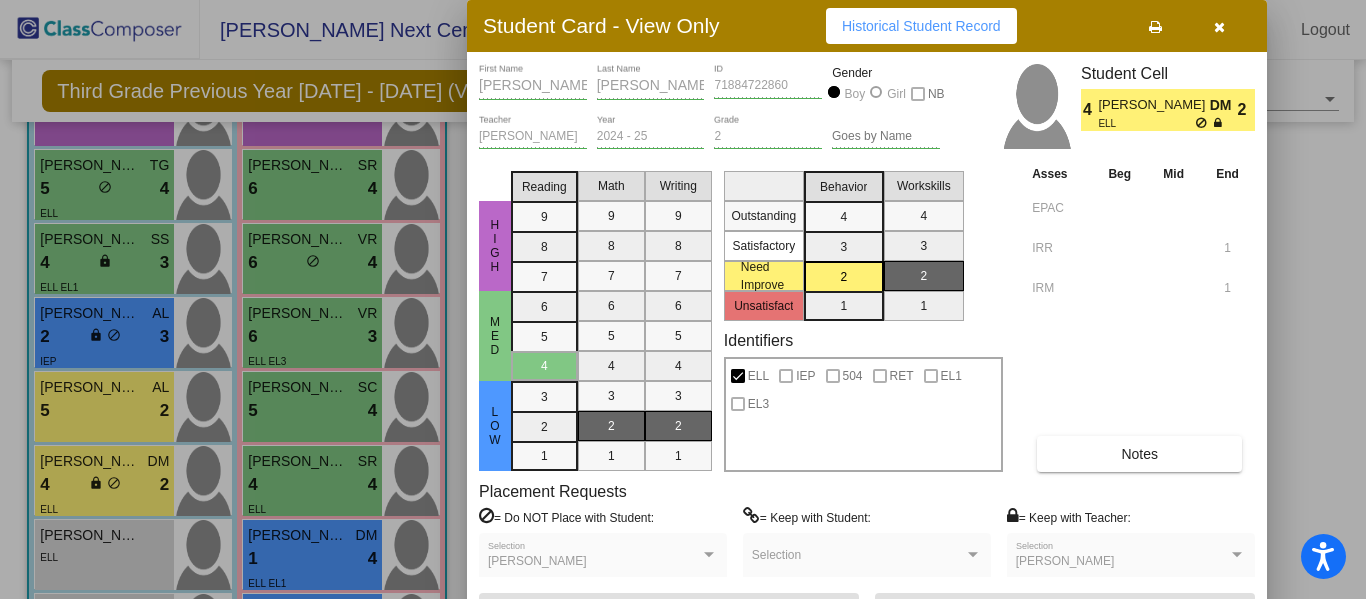 click at bounding box center (683, 299) 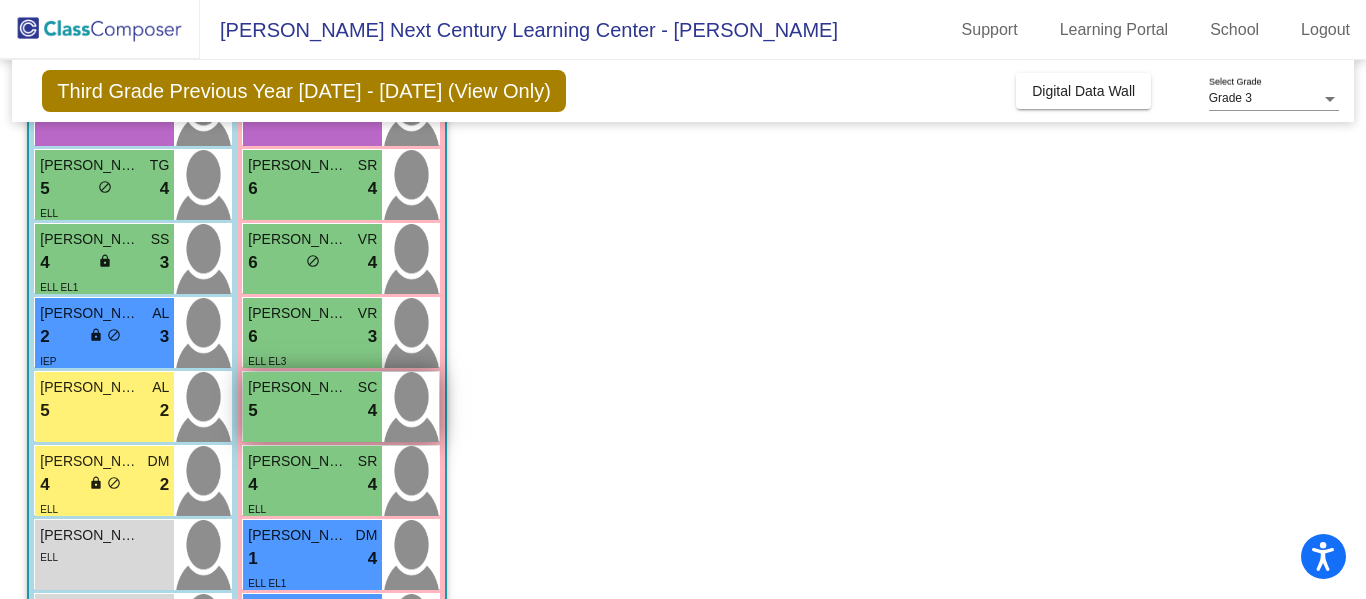 click at bounding box center (410, 407) 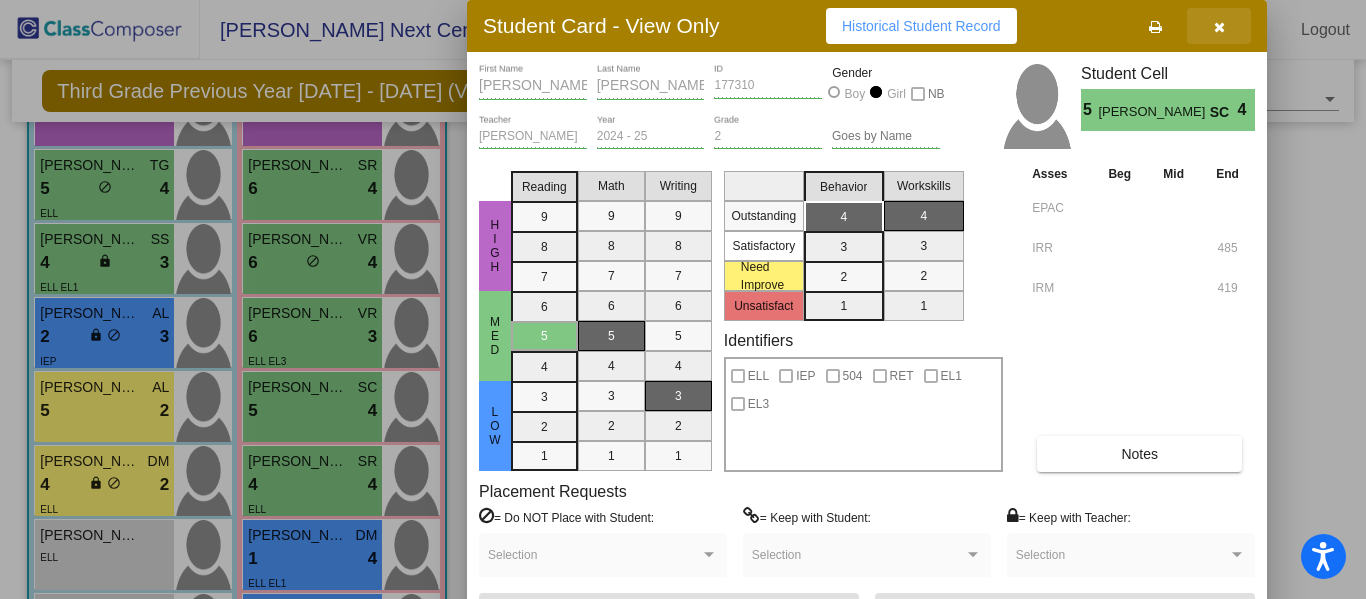 click at bounding box center [1219, 27] 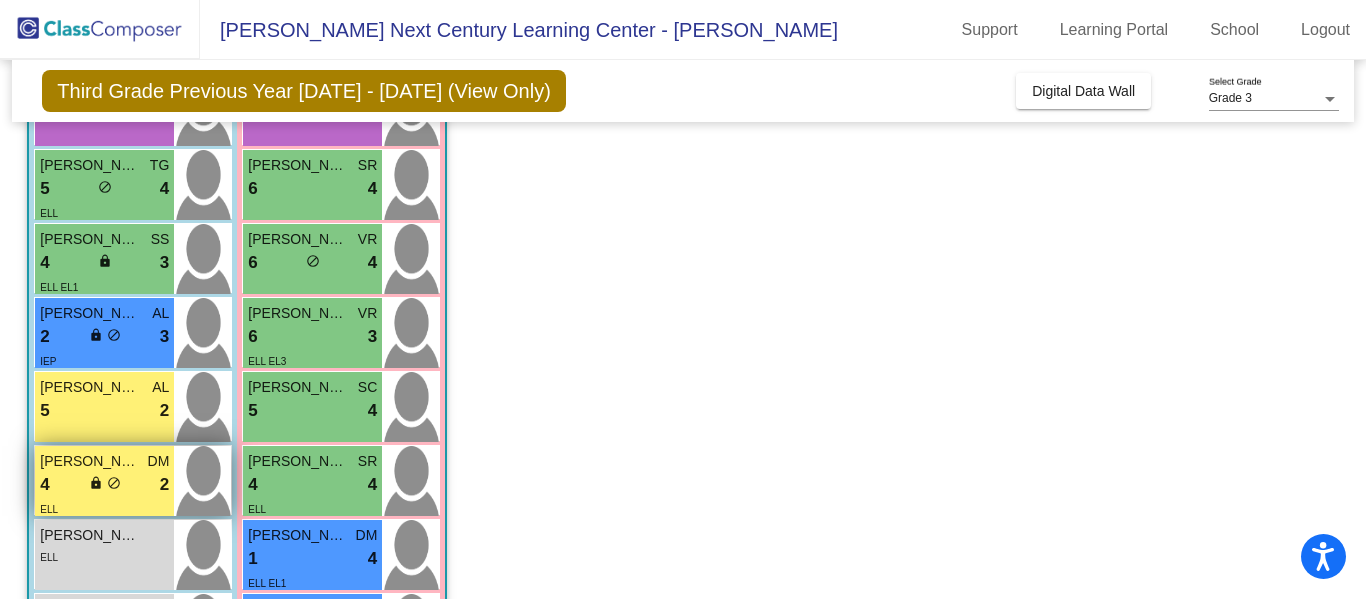 click on "4 lock do_not_disturb_alt 2" at bounding box center [104, 485] 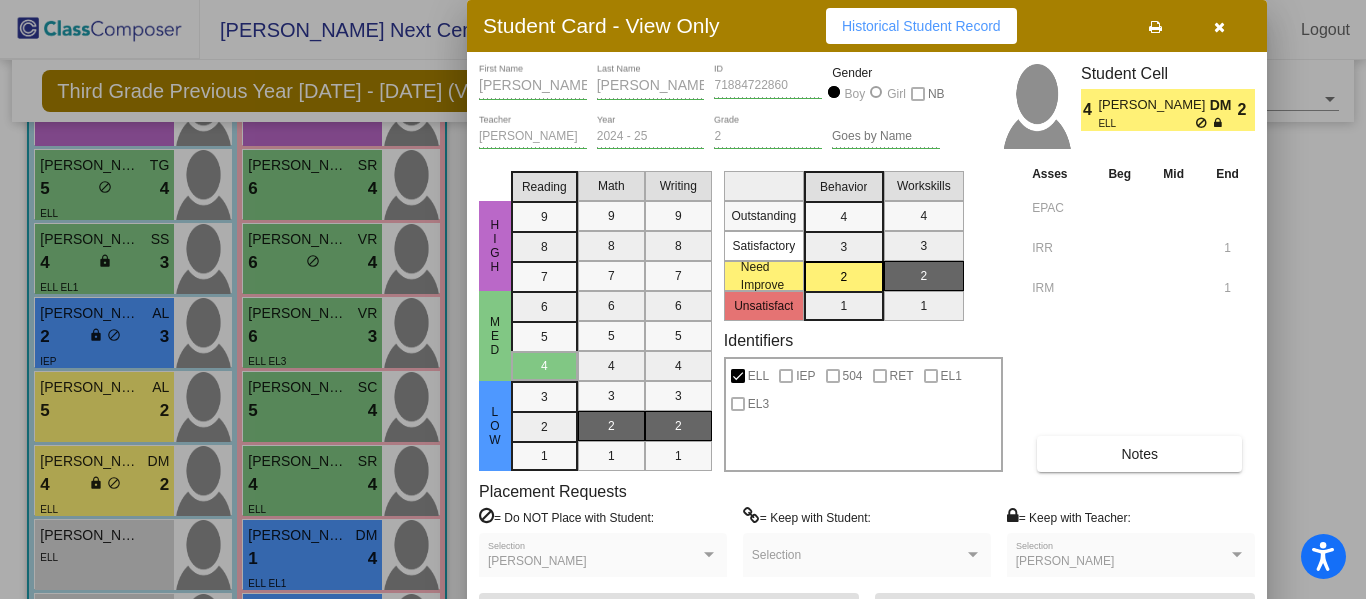 click at bounding box center [683, 299] 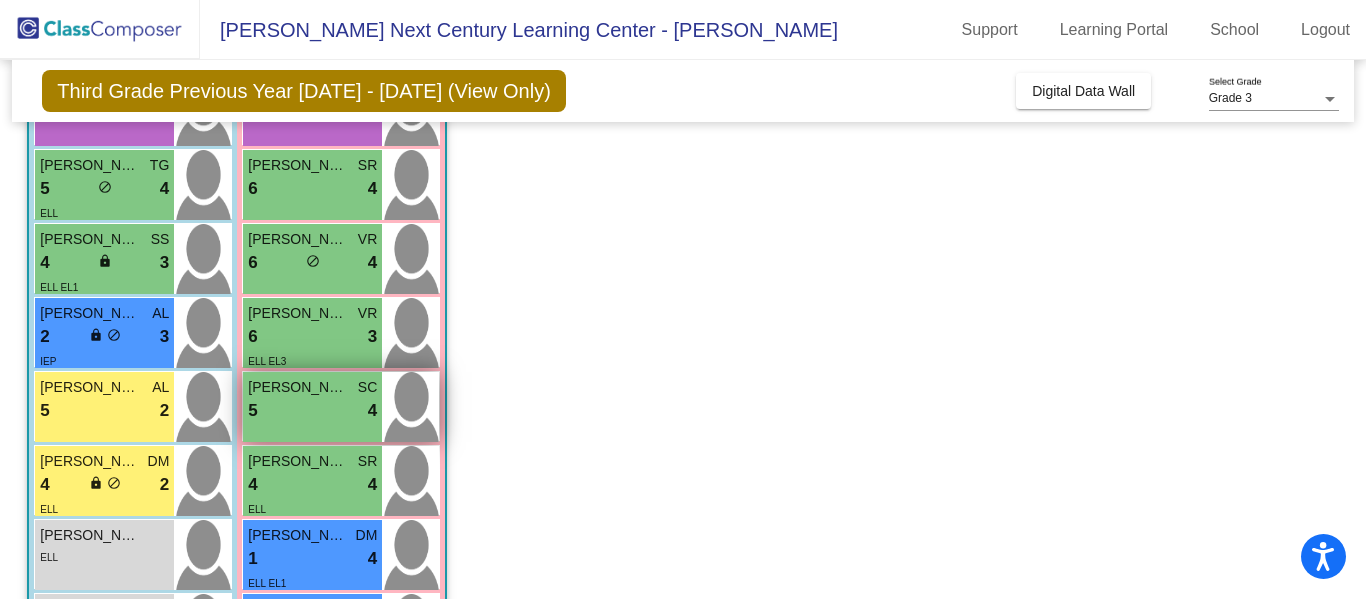 click on "Sophia Sanchez" at bounding box center (298, 387) 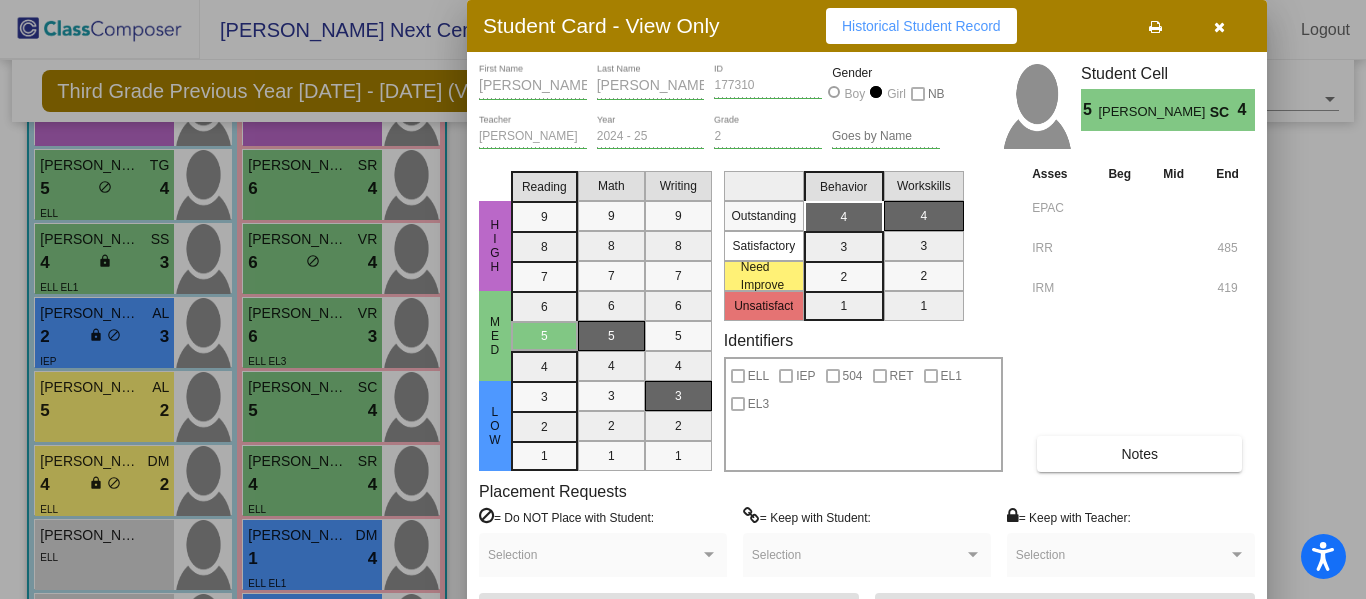 click at bounding box center (1219, 26) 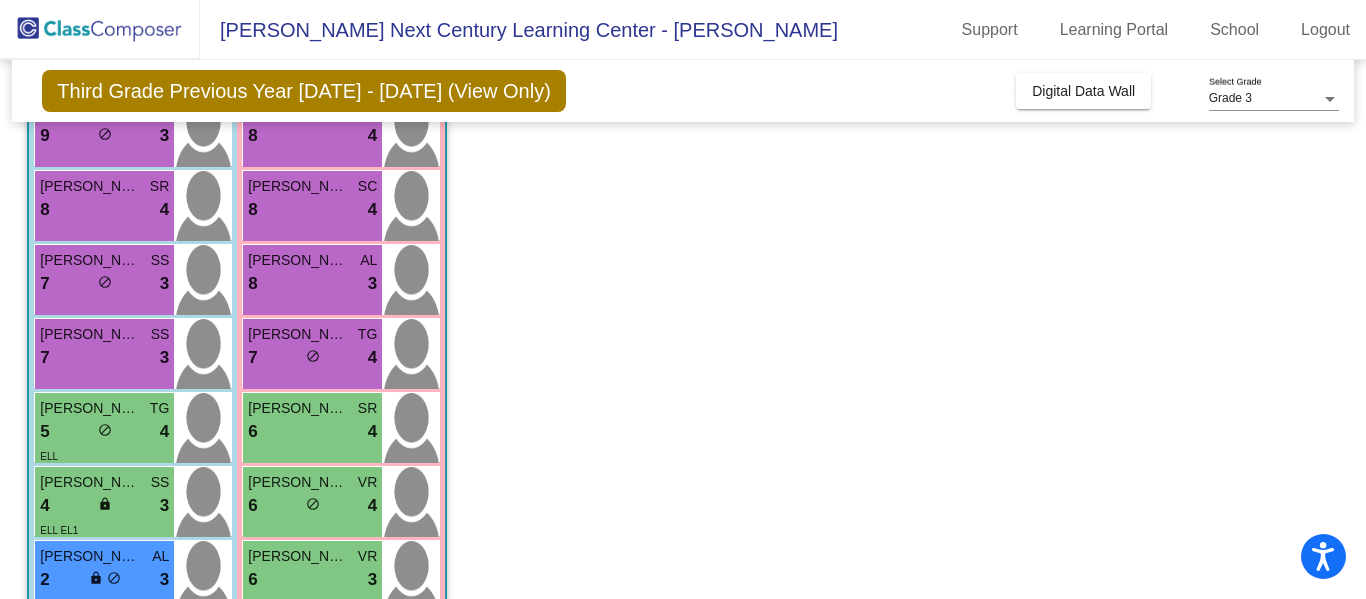 scroll, scrollTop: 0, scrollLeft: 0, axis: both 